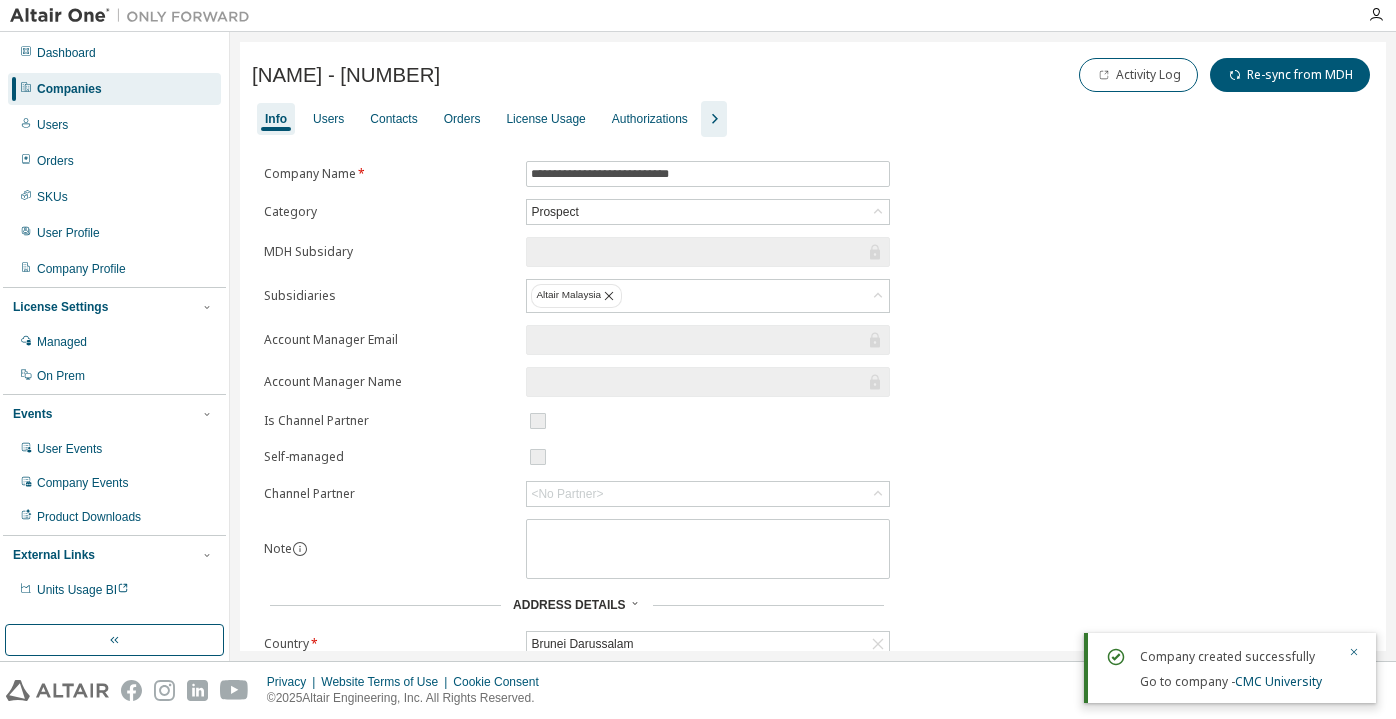 scroll, scrollTop: 0, scrollLeft: 0, axis: both 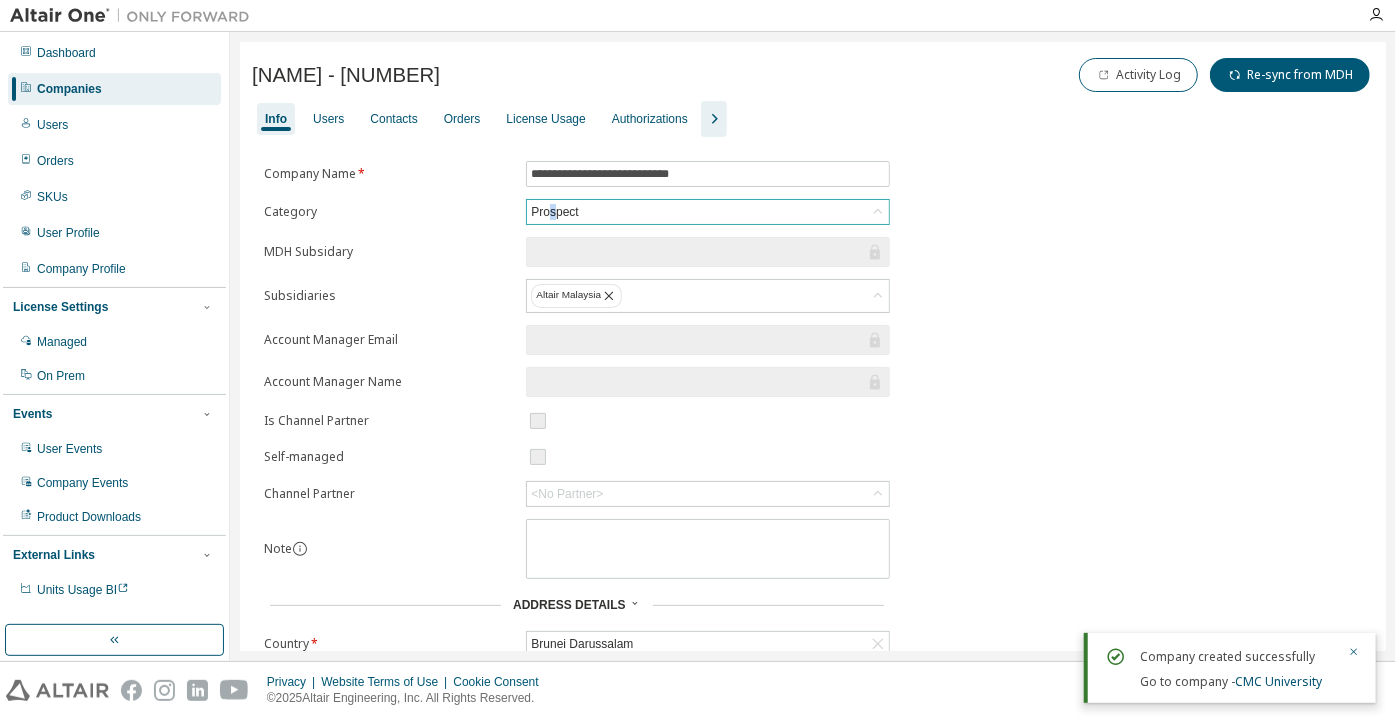 click on "Prospect" at bounding box center (554, 212) 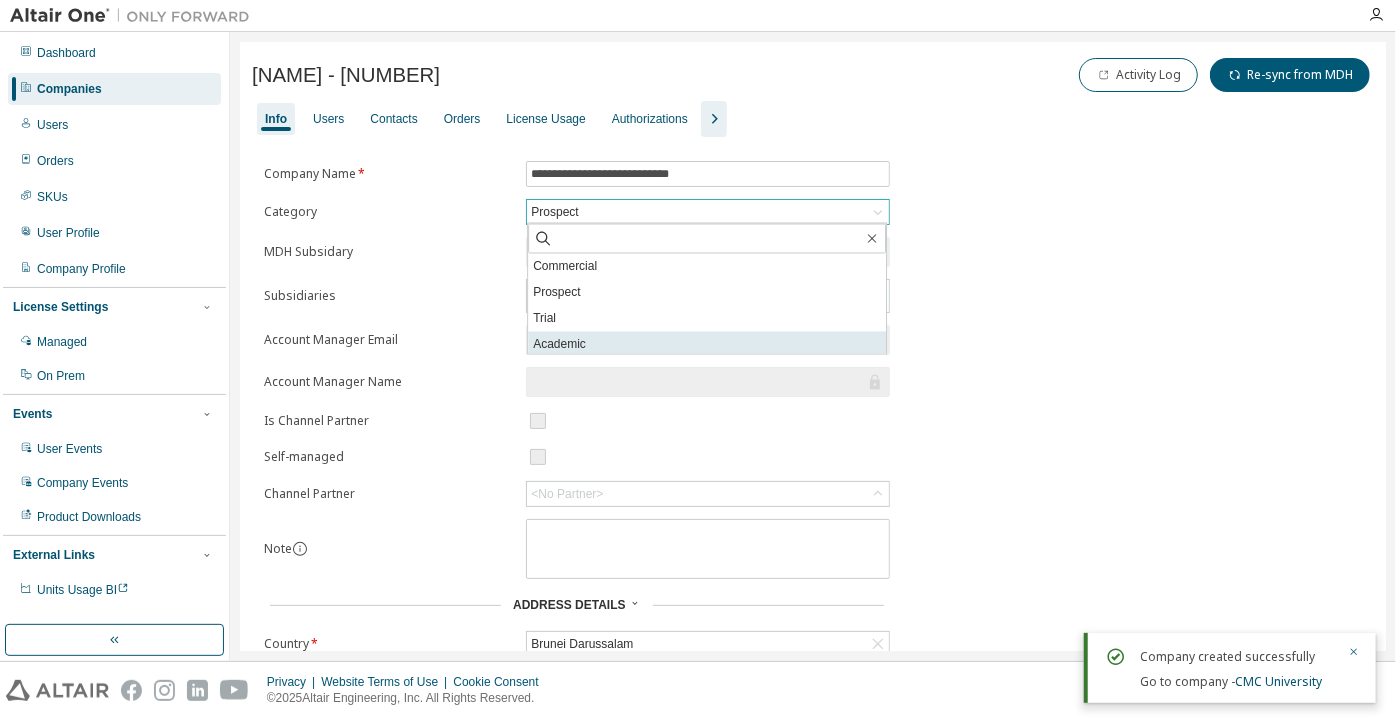 click on "Academic" at bounding box center [707, 345] 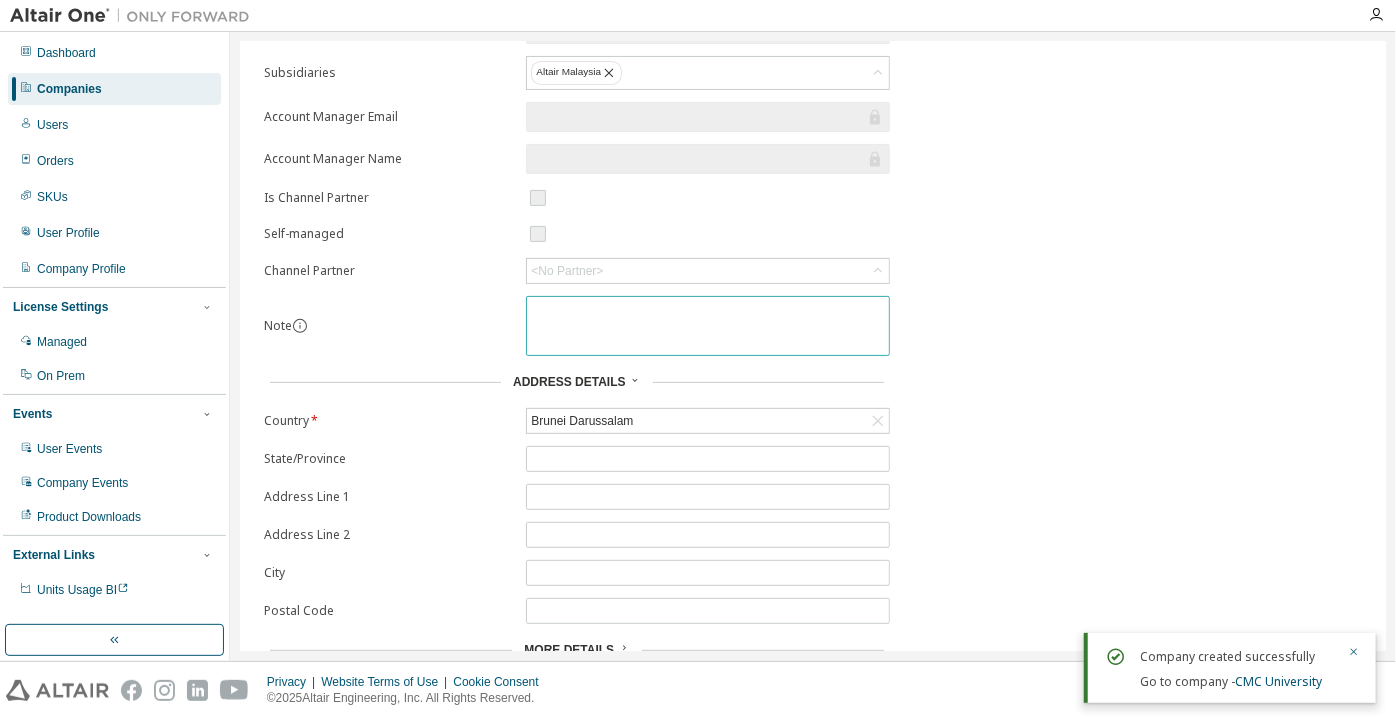 scroll, scrollTop: 193, scrollLeft: 0, axis: vertical 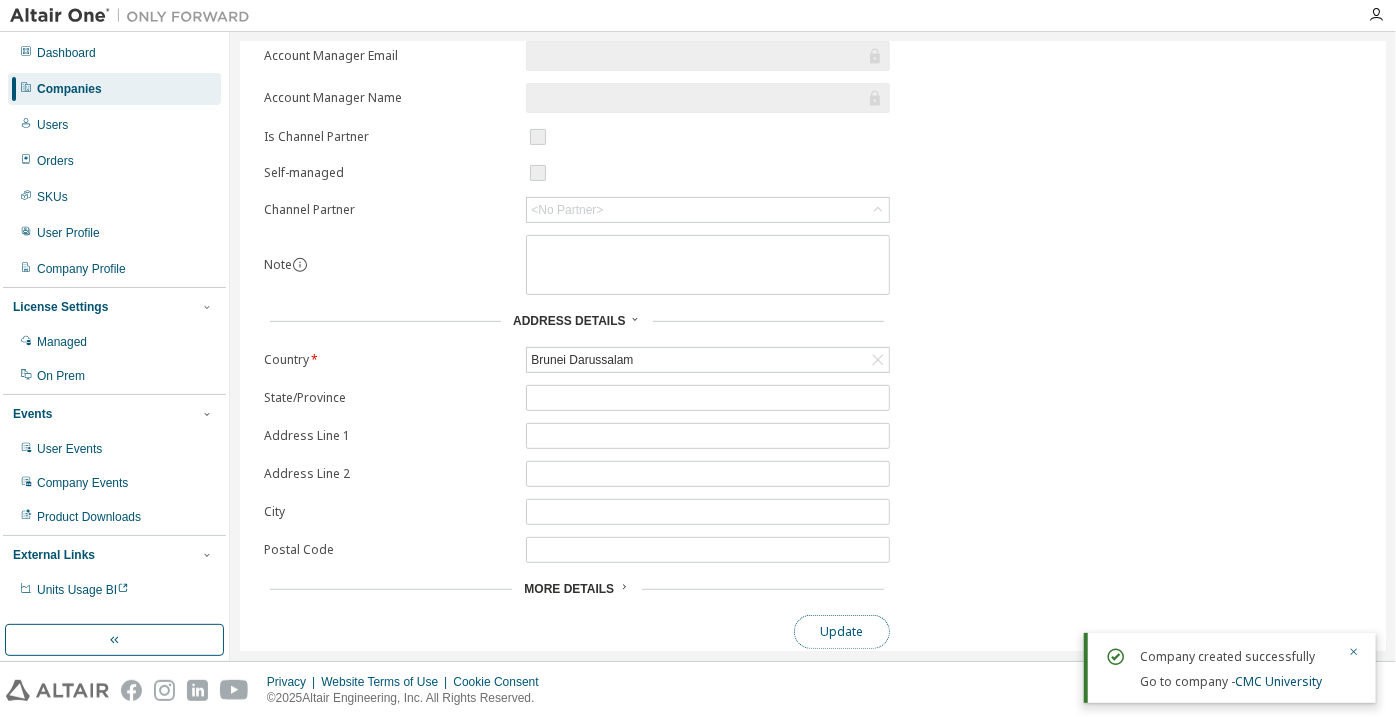 click on "Update" at bounding box center [842, 632] 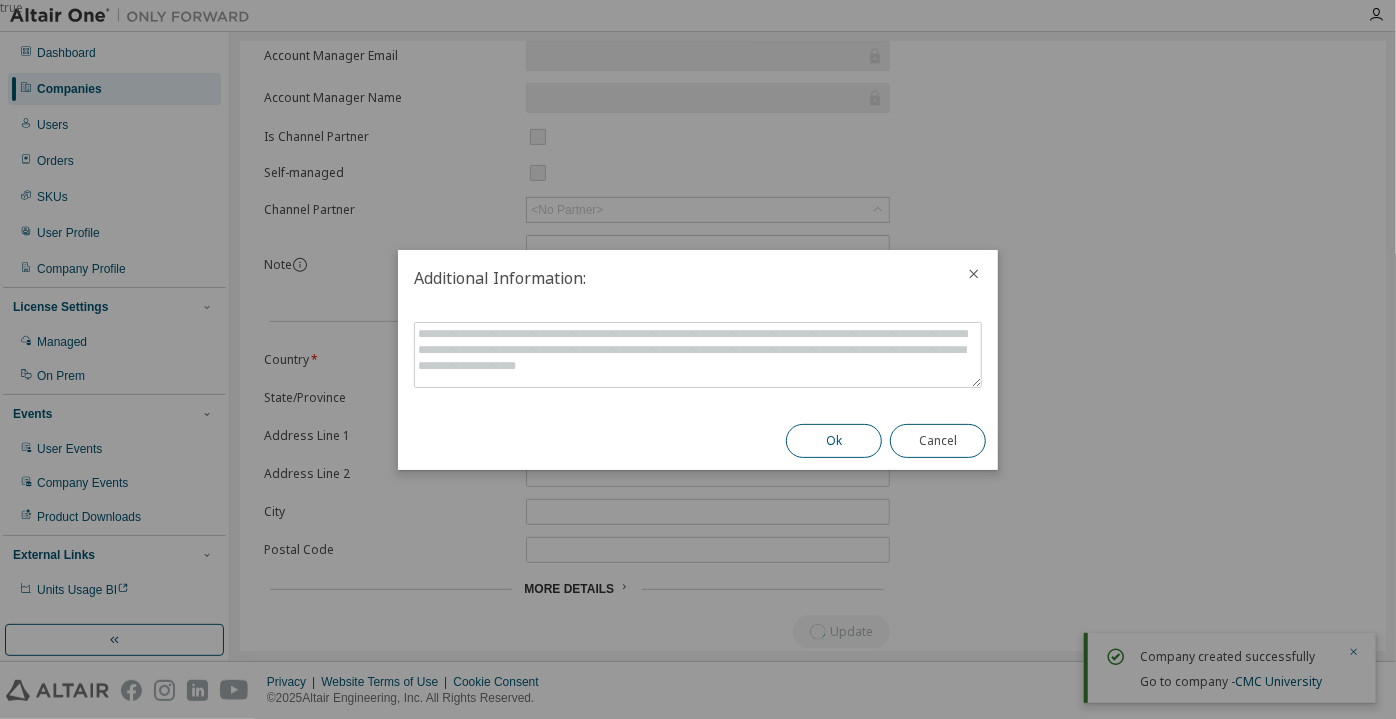 click on "Ok" at bounding box center [834, 441] 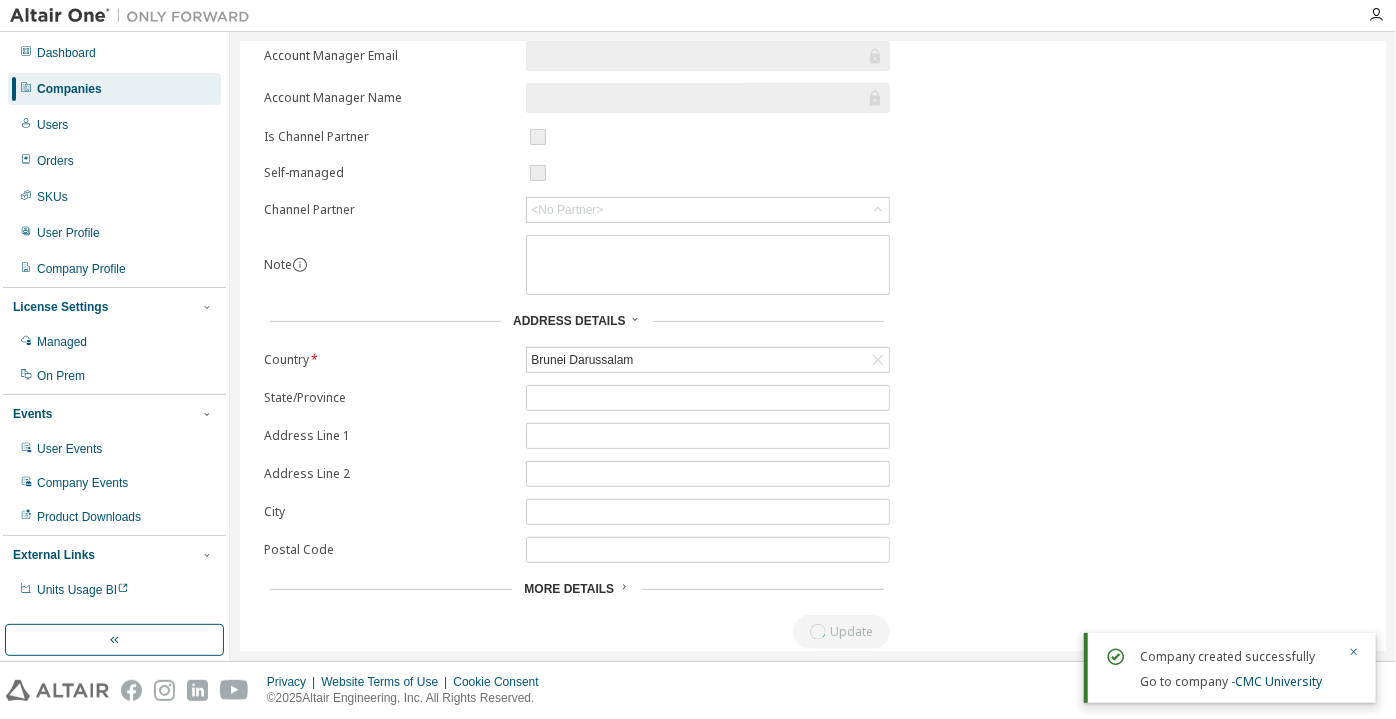 scroll, scrollTop: 0, scrollLeft: 0, axis: both 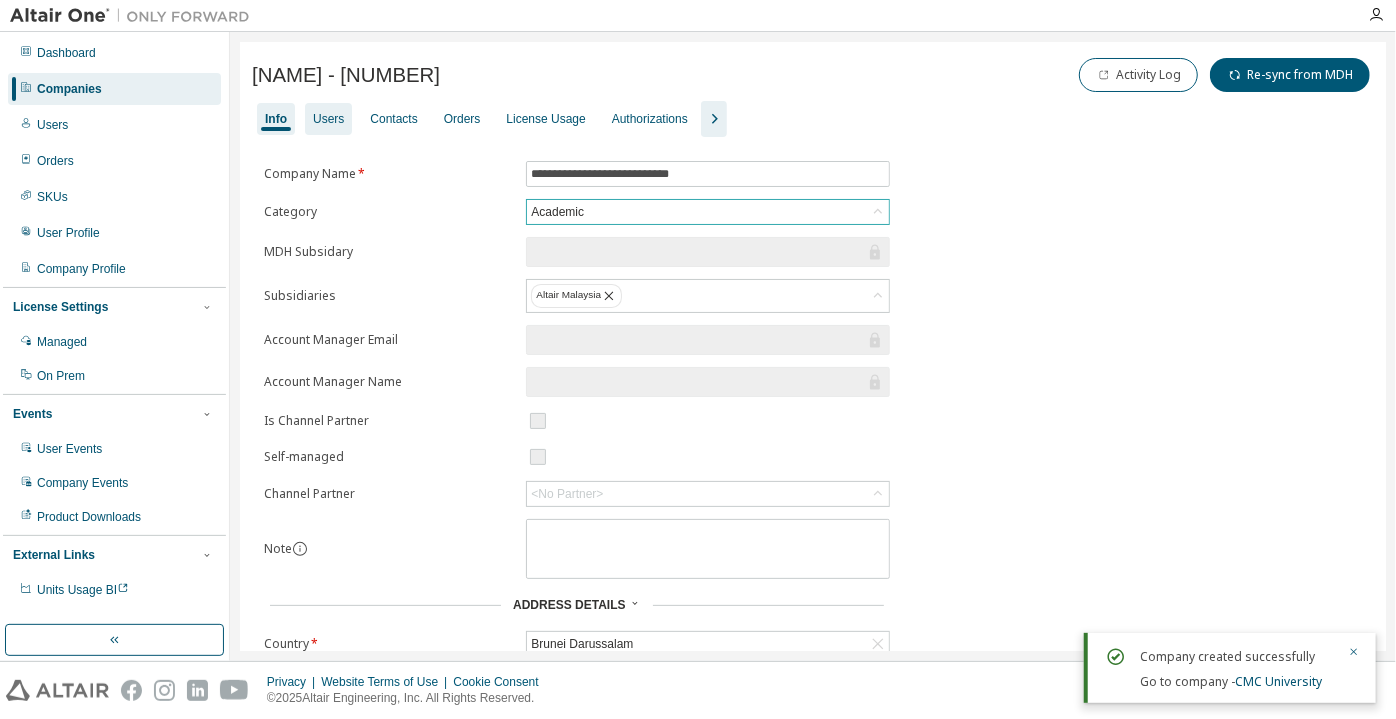 click on "Users" at bounding box center (328, 119) 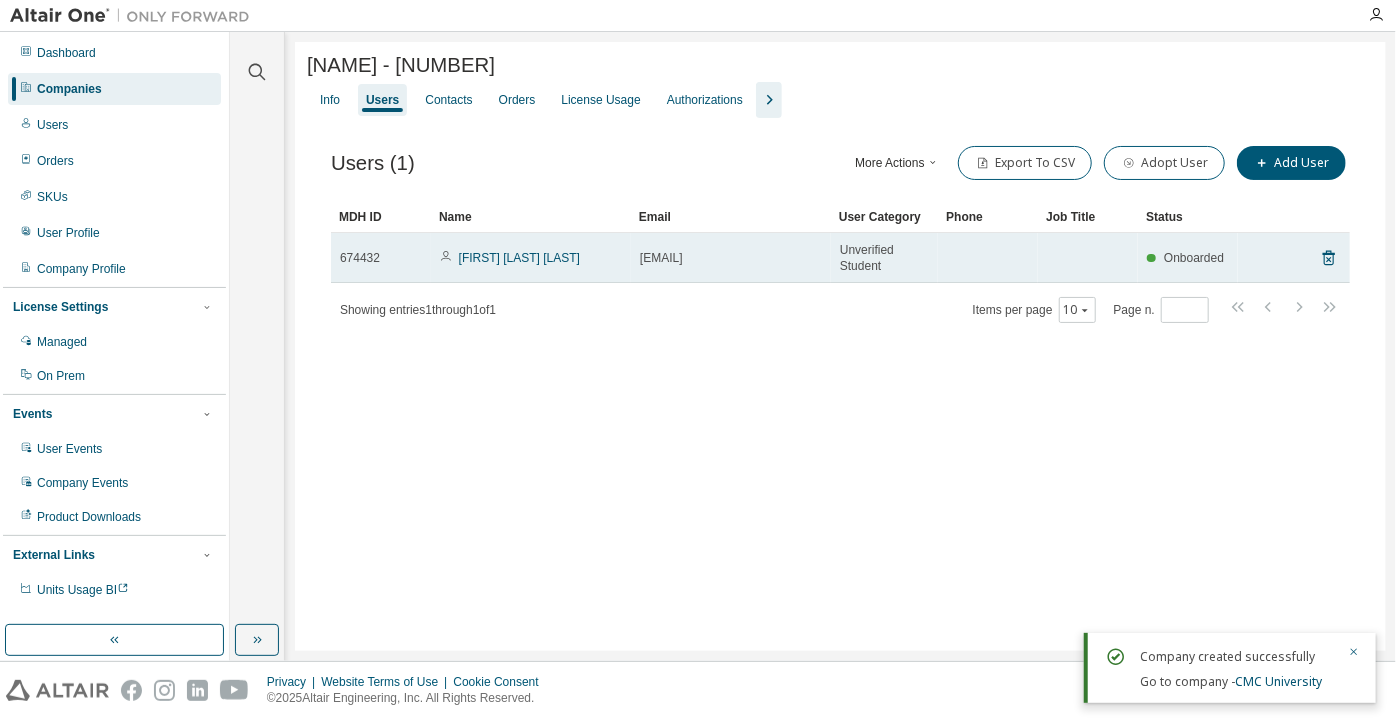 drag, startPoint x: 748, startPoint y: 264, endPoint x: 816, endPoint y: 268, distance: 68.117546 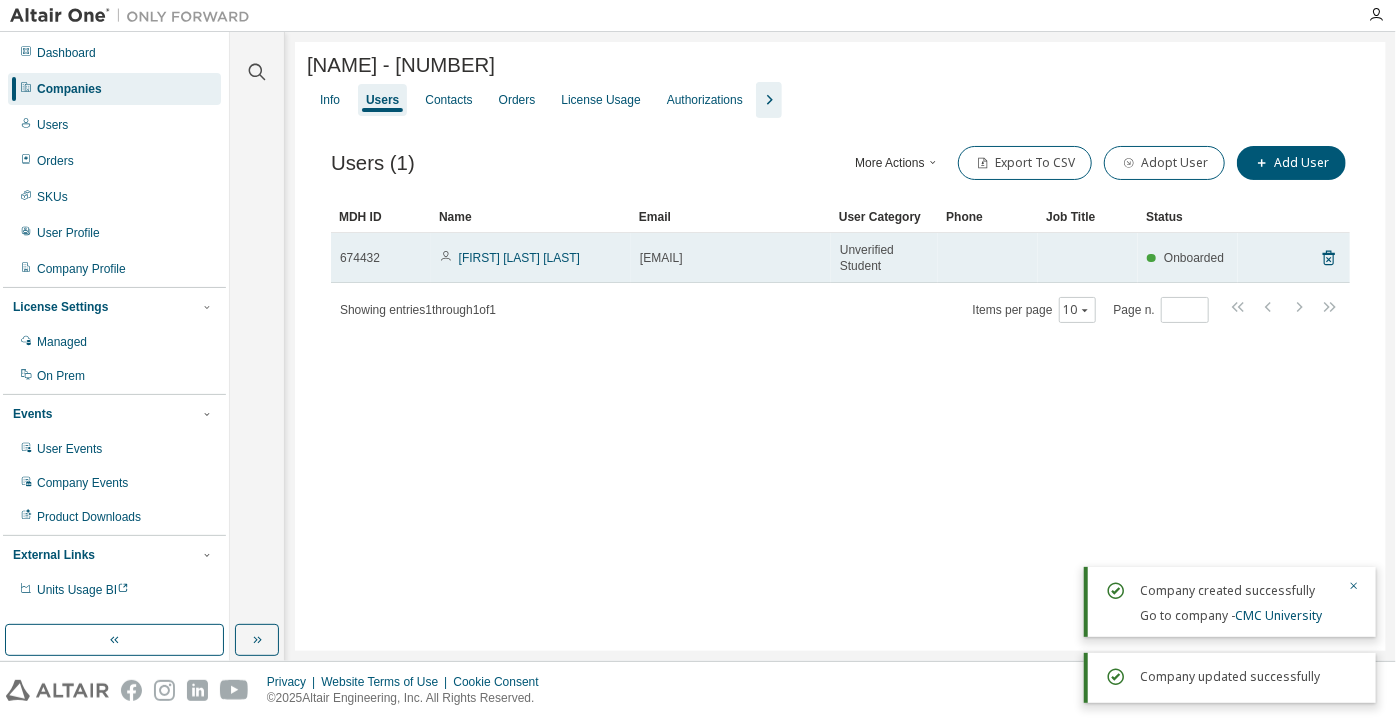 copy on "[DOMAIN]" 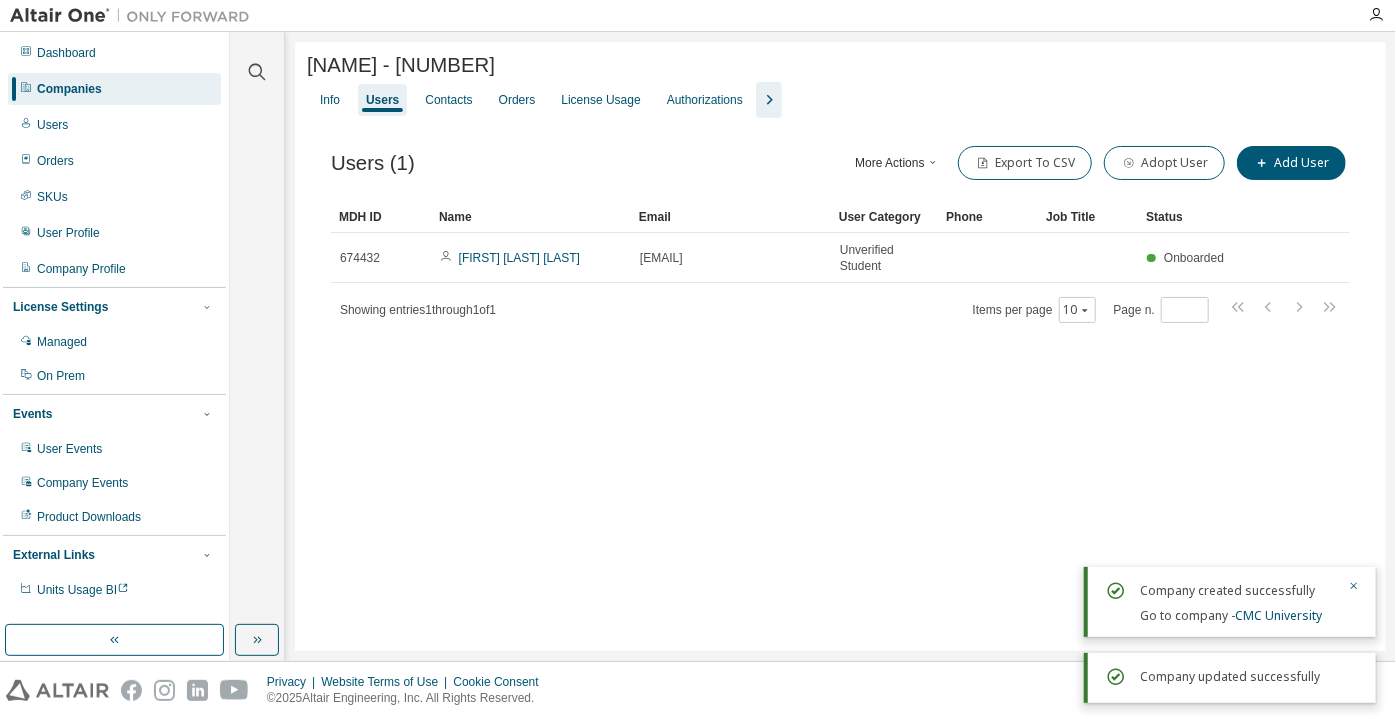 click 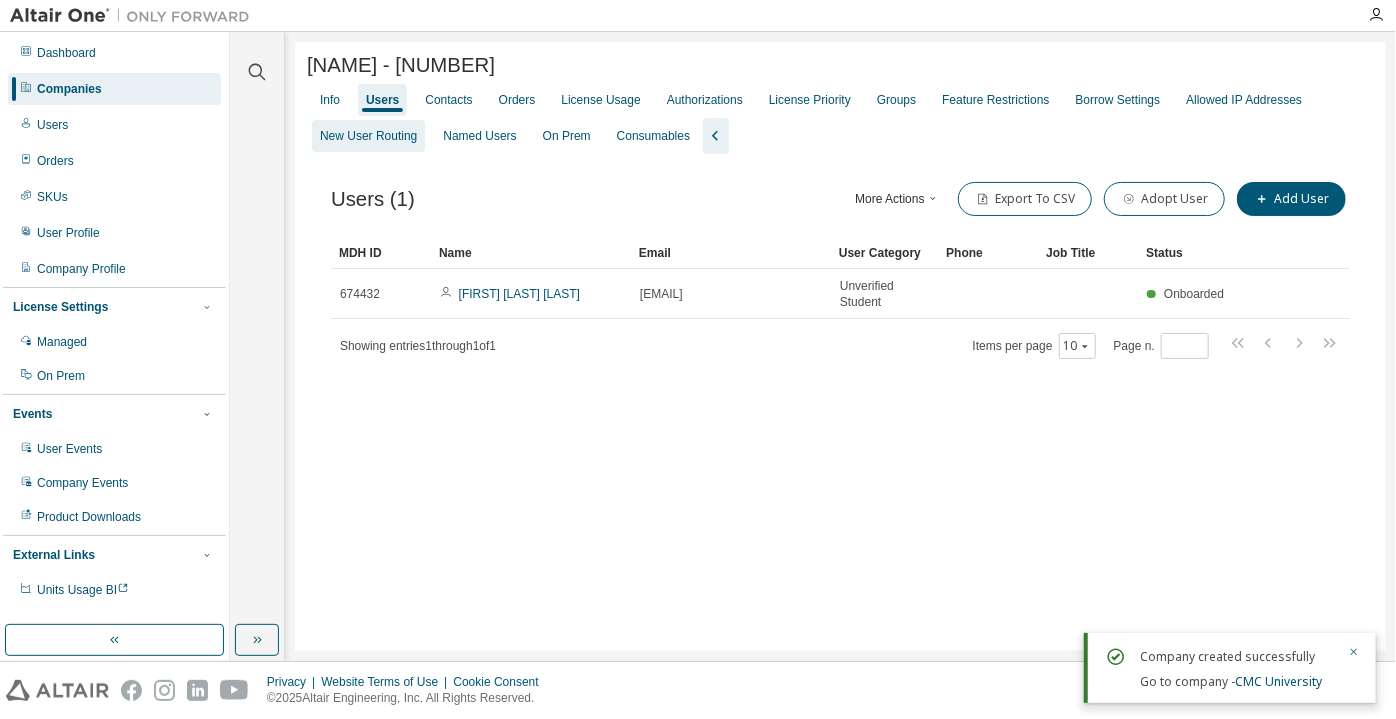 click on "New User Routing" at bounding box center [368, 136] 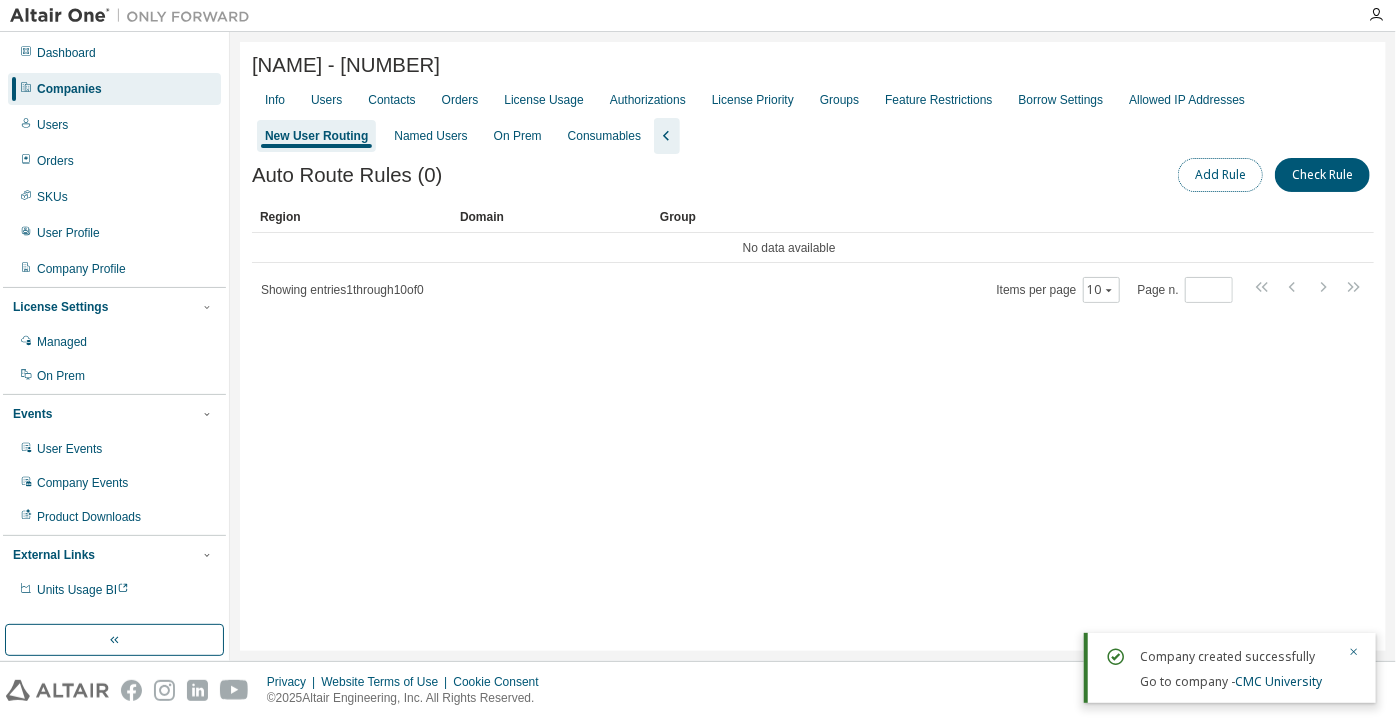 click on "Add Rule" at bounding box center [1220, 175] 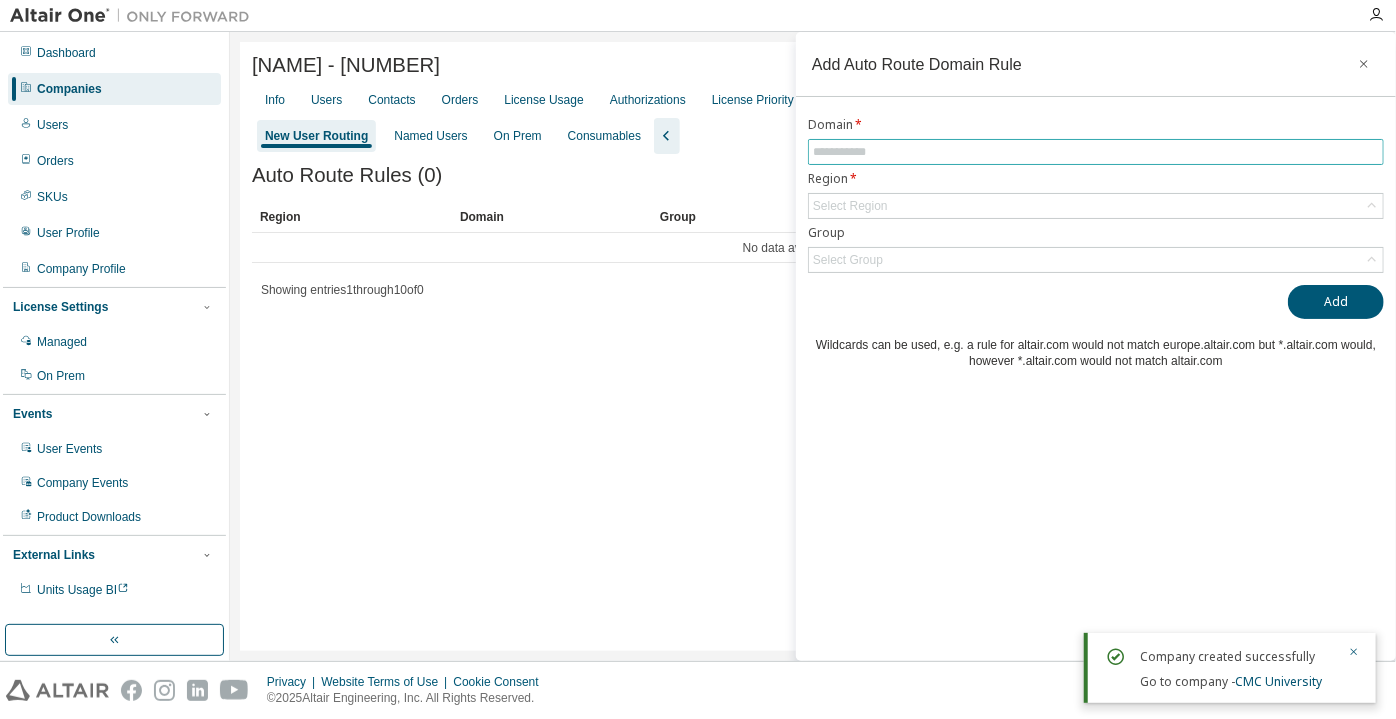 click at bounding box center [1096, 152] 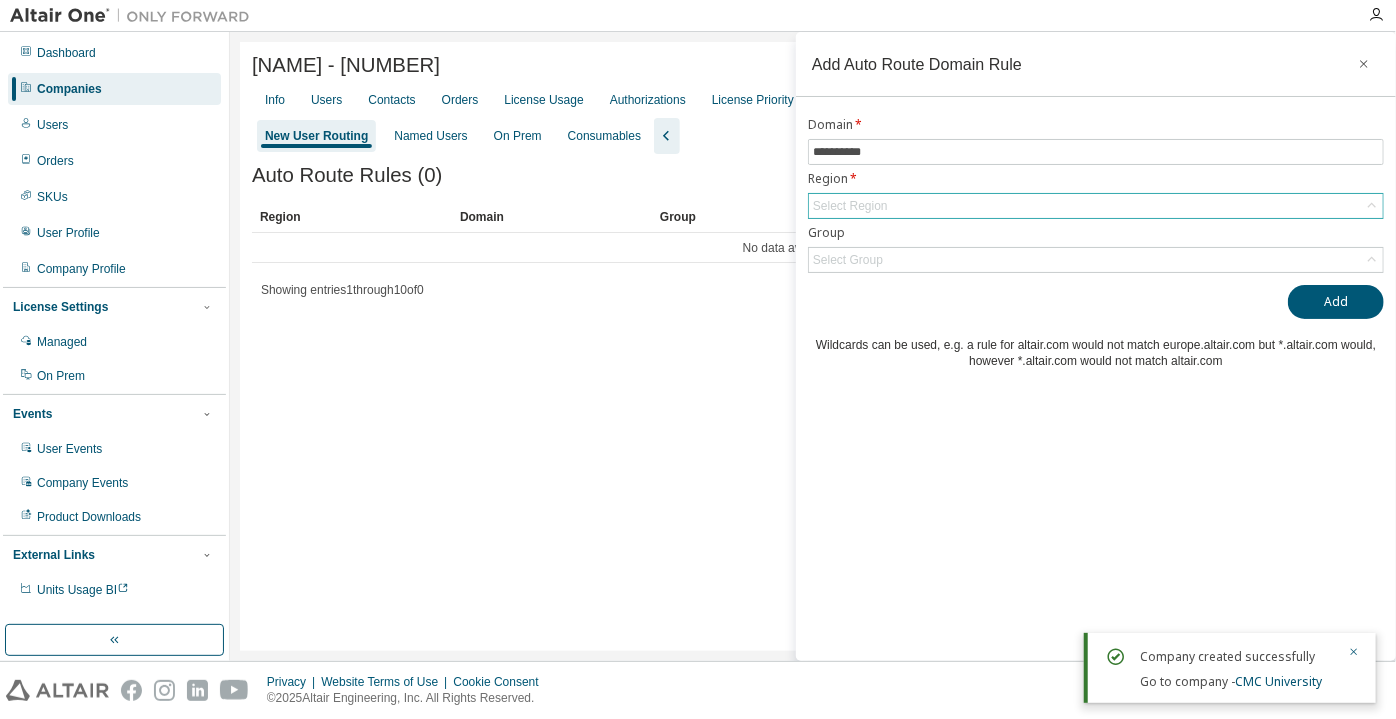 click on "Select Region" at bounding box center (1096, 206) 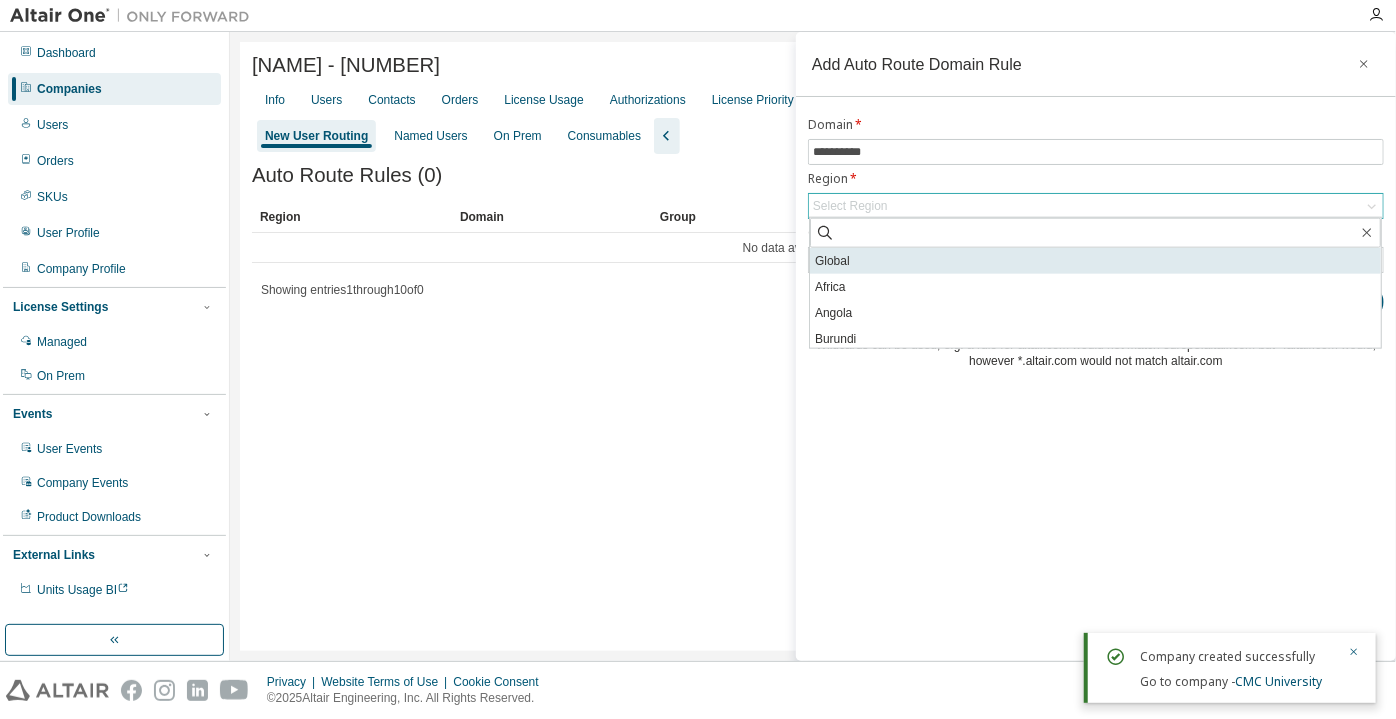click on "Global" at bounding box center (1095, 261) 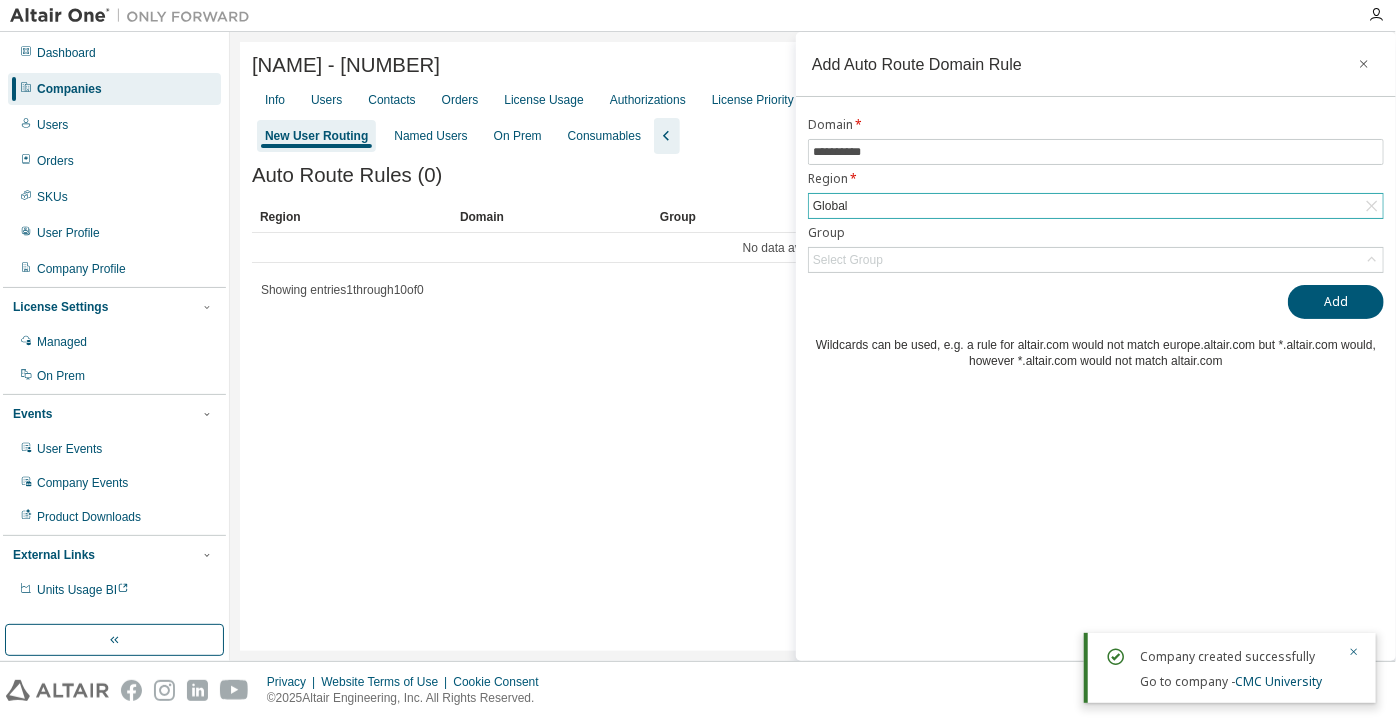 click on "Select Group" at bounding box center [848, 260] 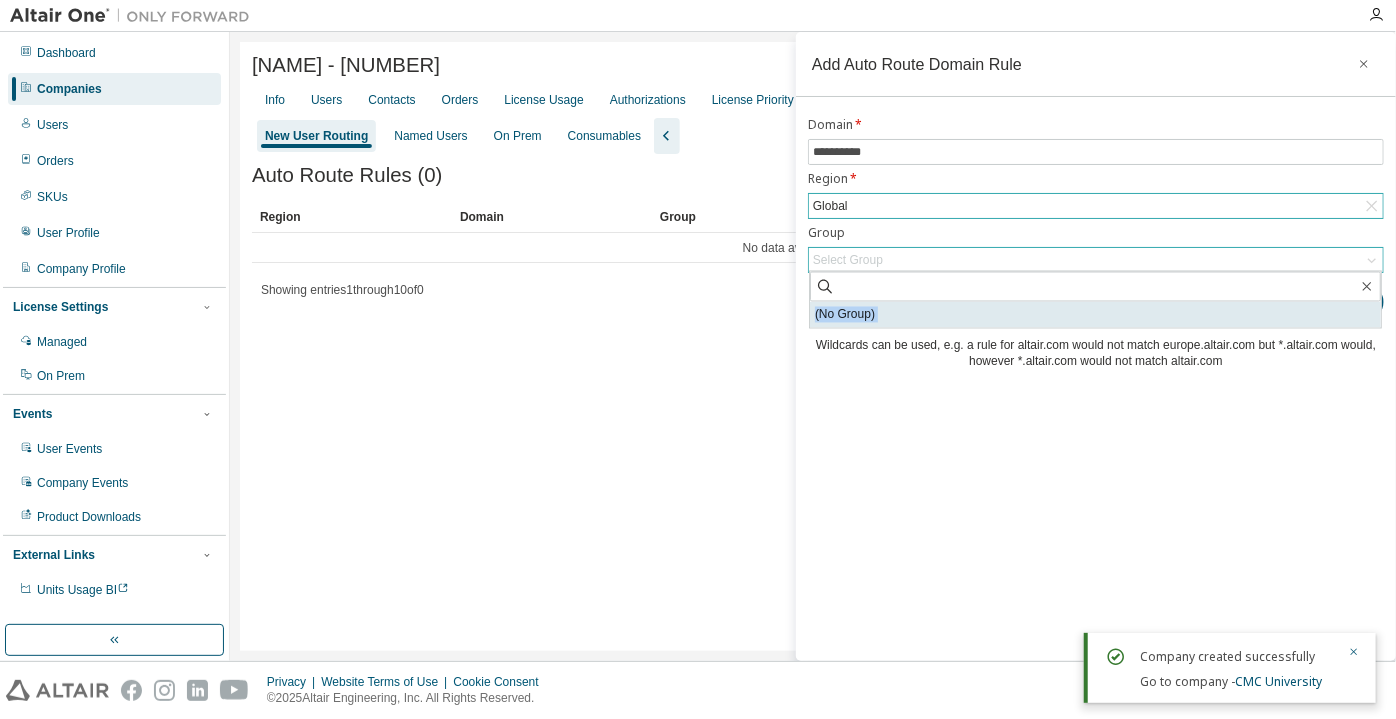 click on "(No Group)" at bounding box center [1095, 315] 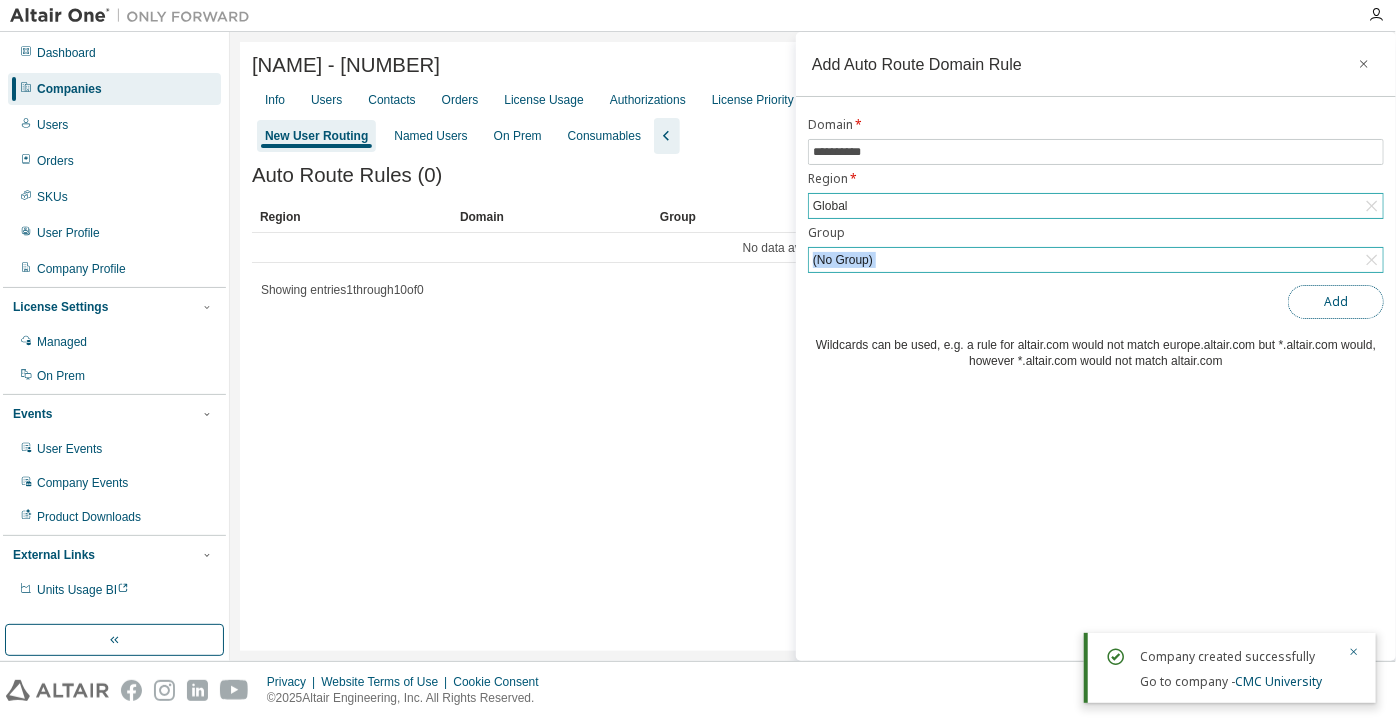 click on "Add" at bounding box center [1336, 302] 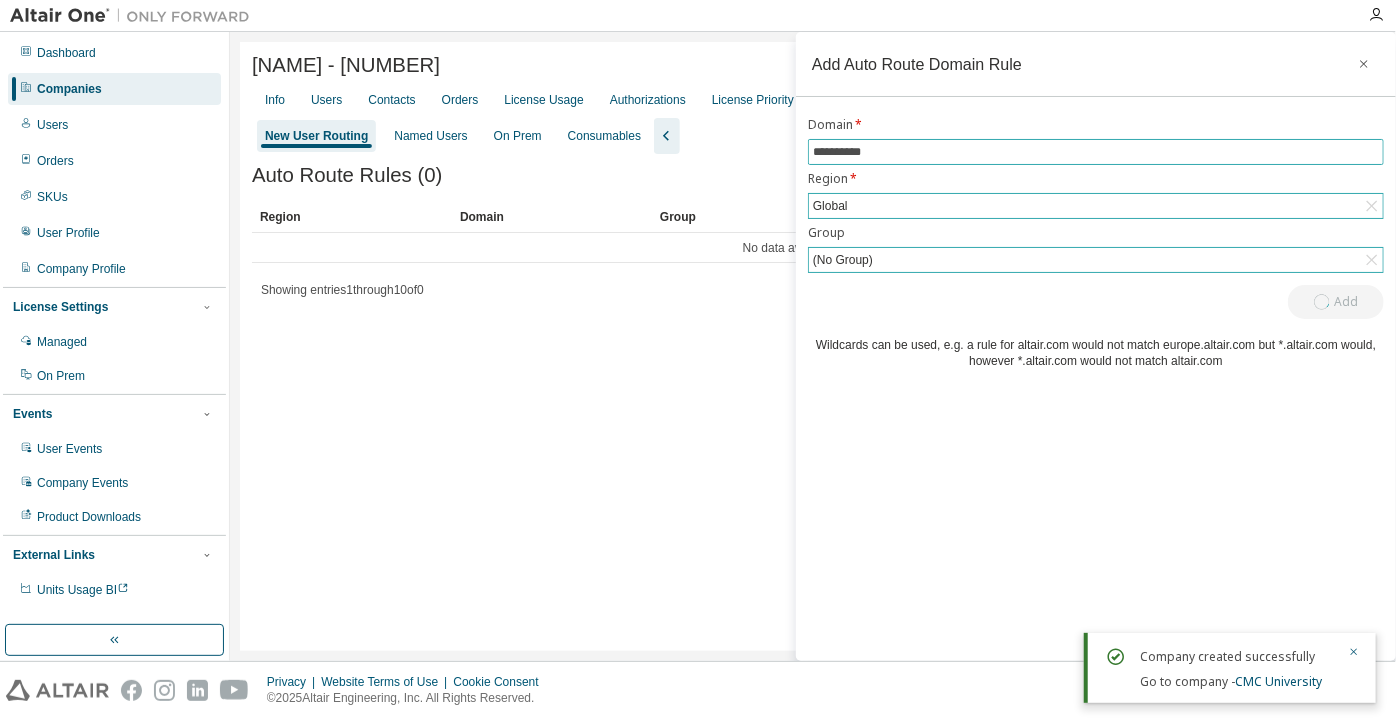 click on "**********" at bounding box center [1096, 152] 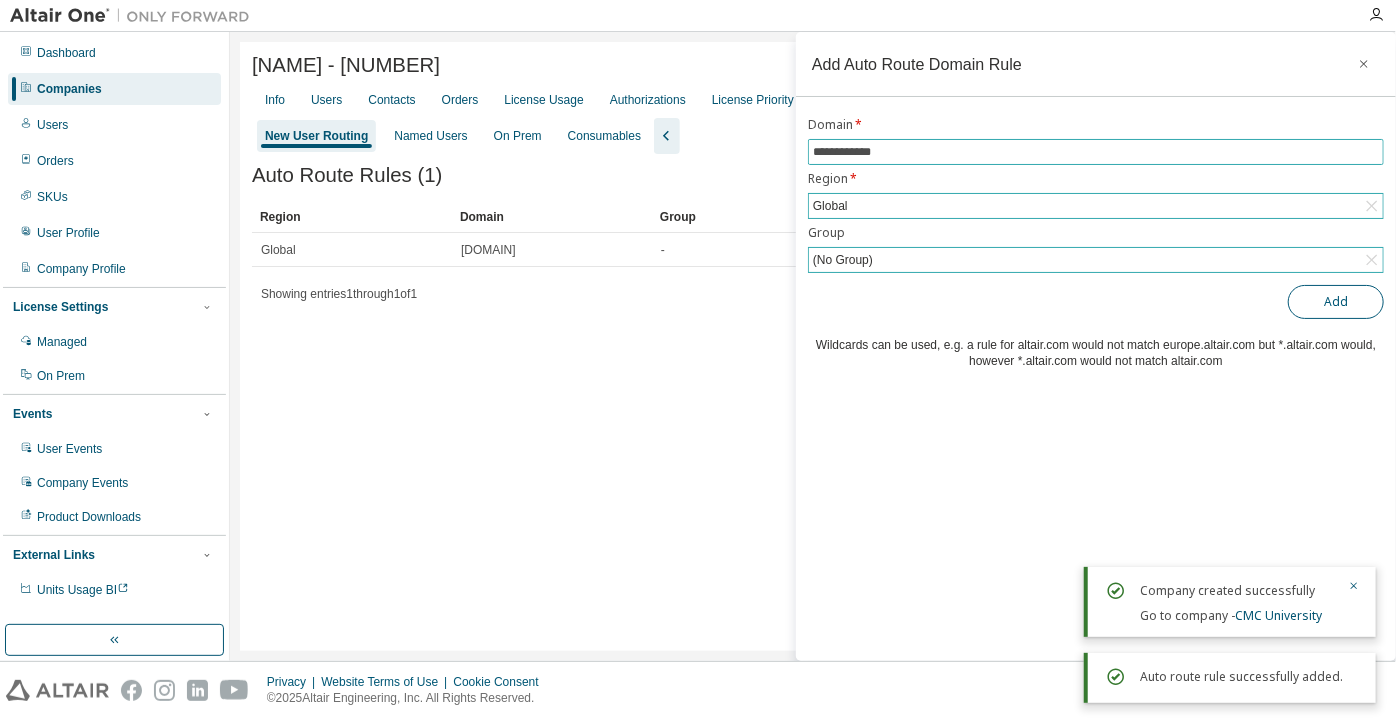 type on "**********" 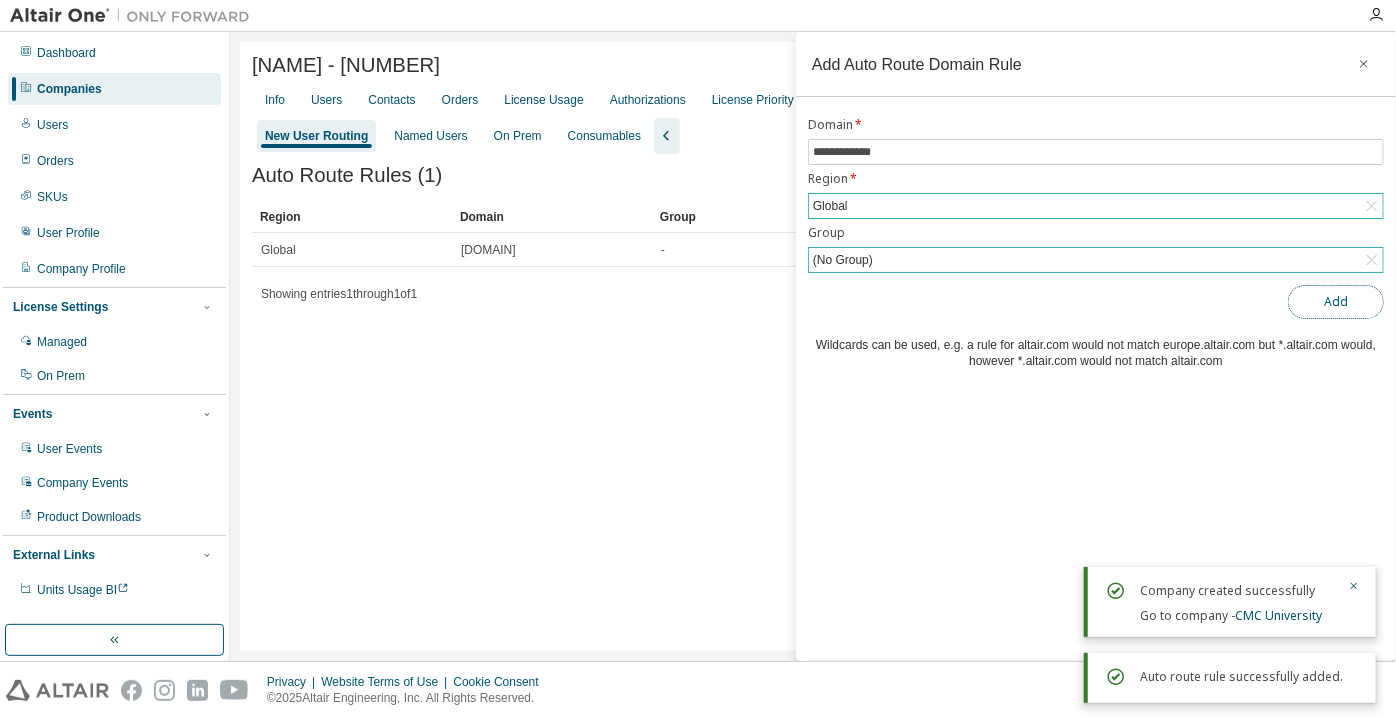 click on "Add" at bounding box center [1336, 302] 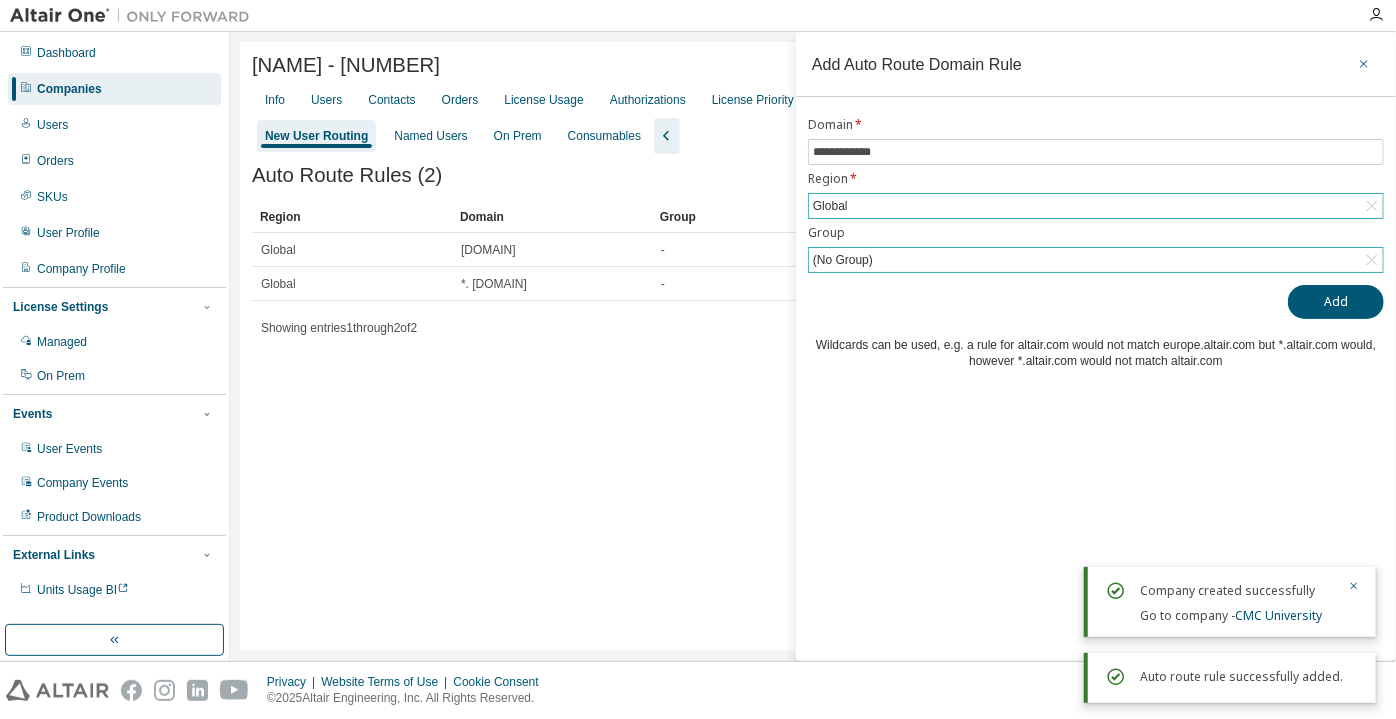 click 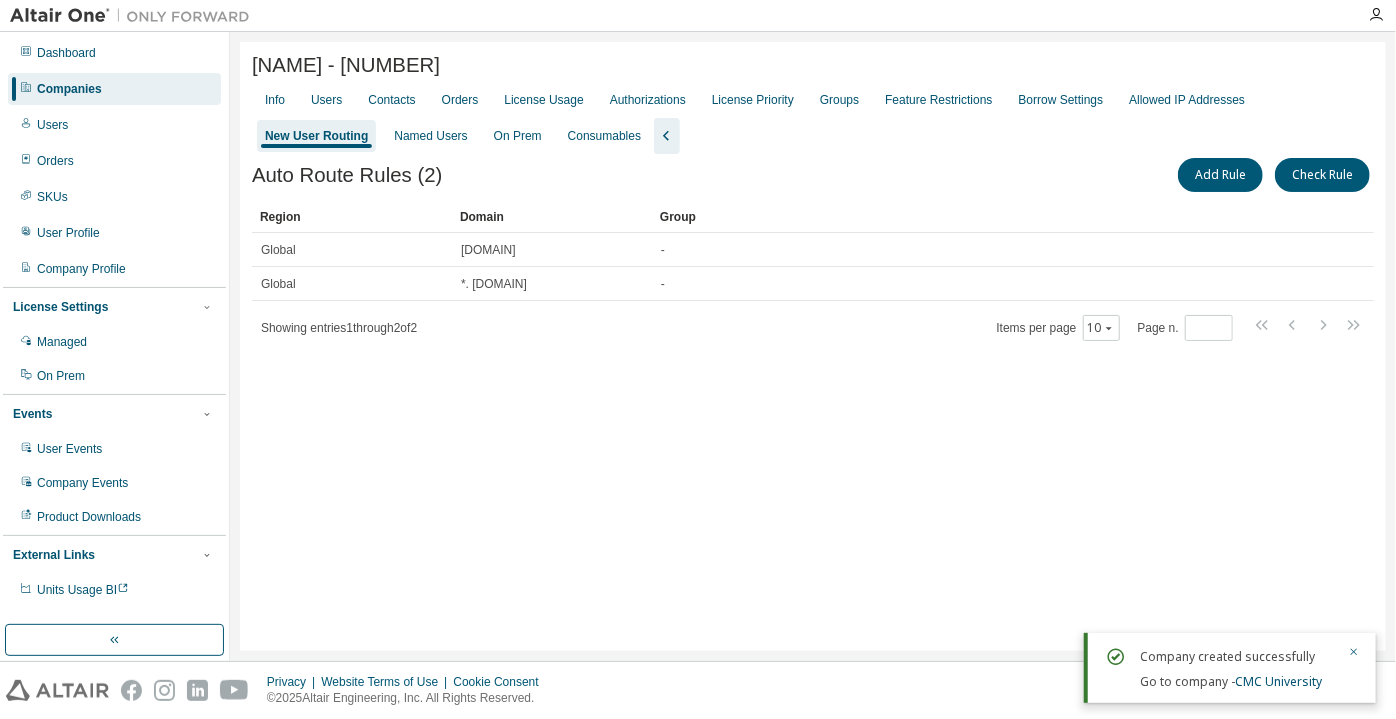 click on "Companies" at bounding box center (114, 89) 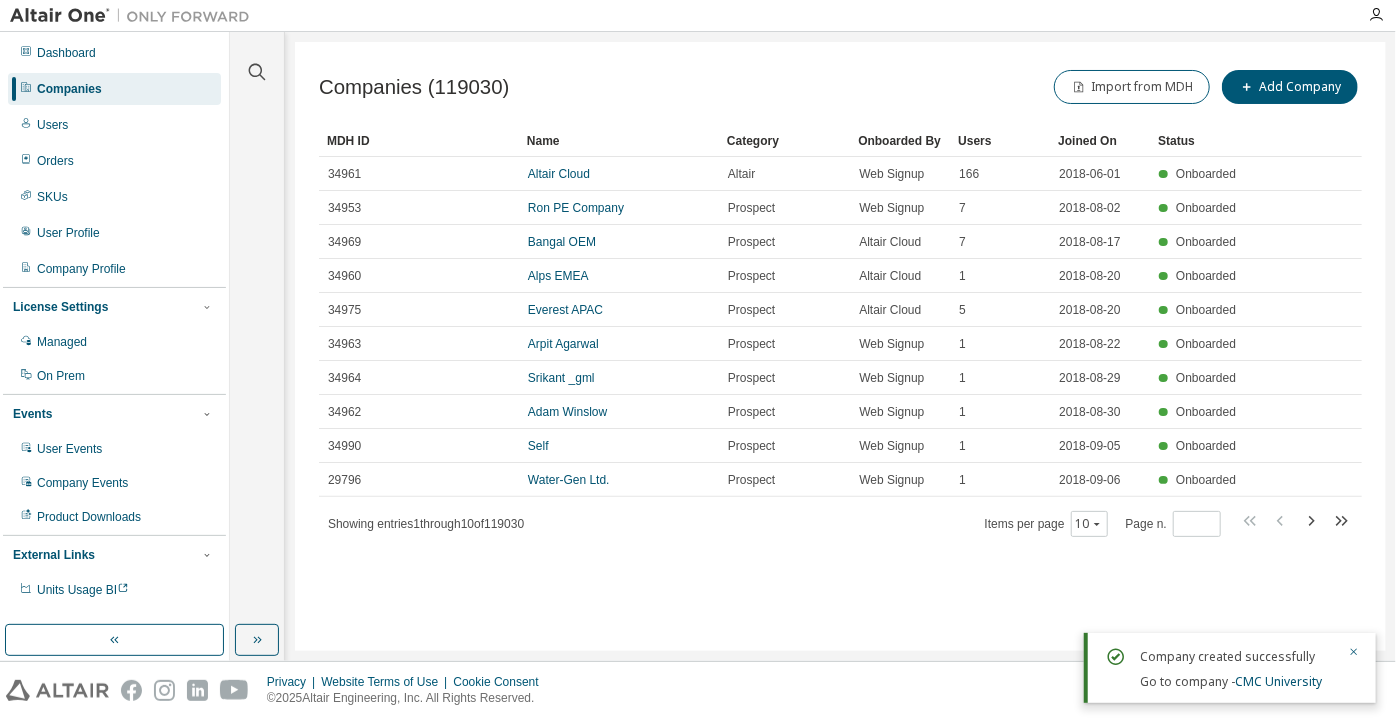 click at bounding box center [257, 60] 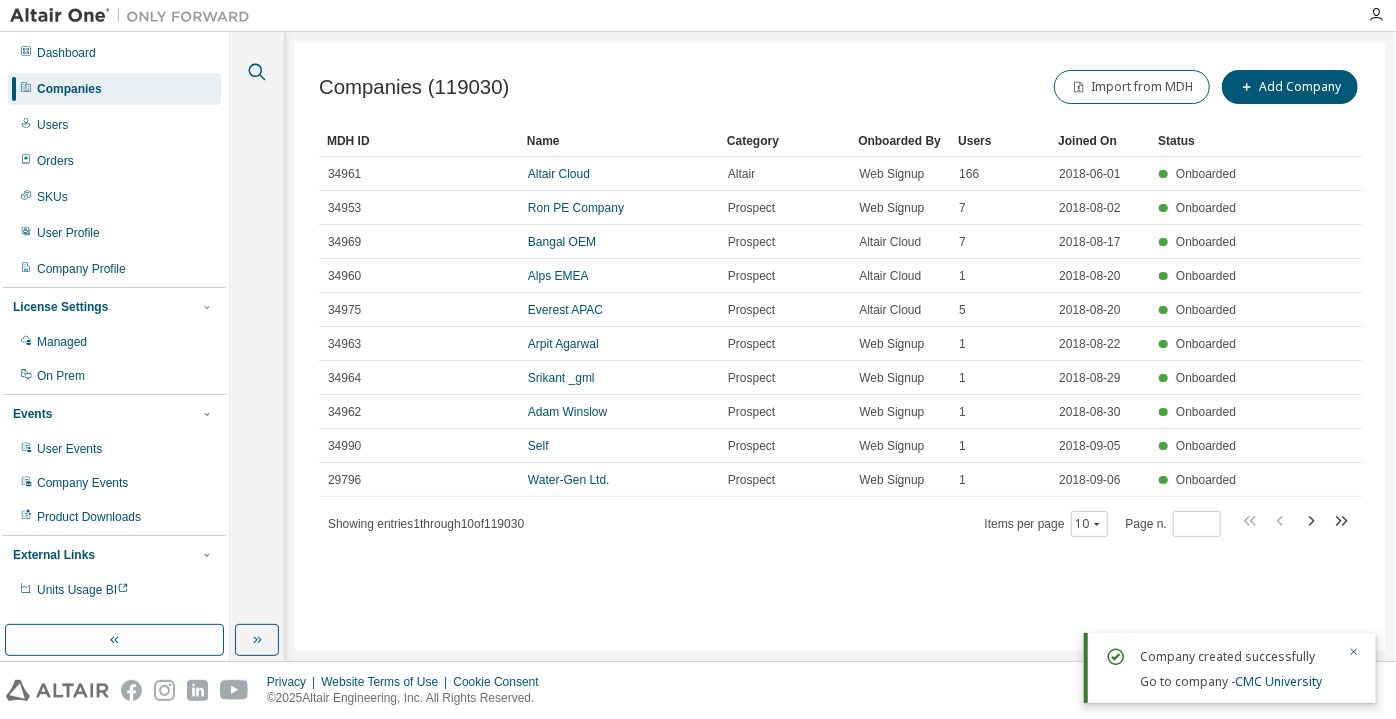 click 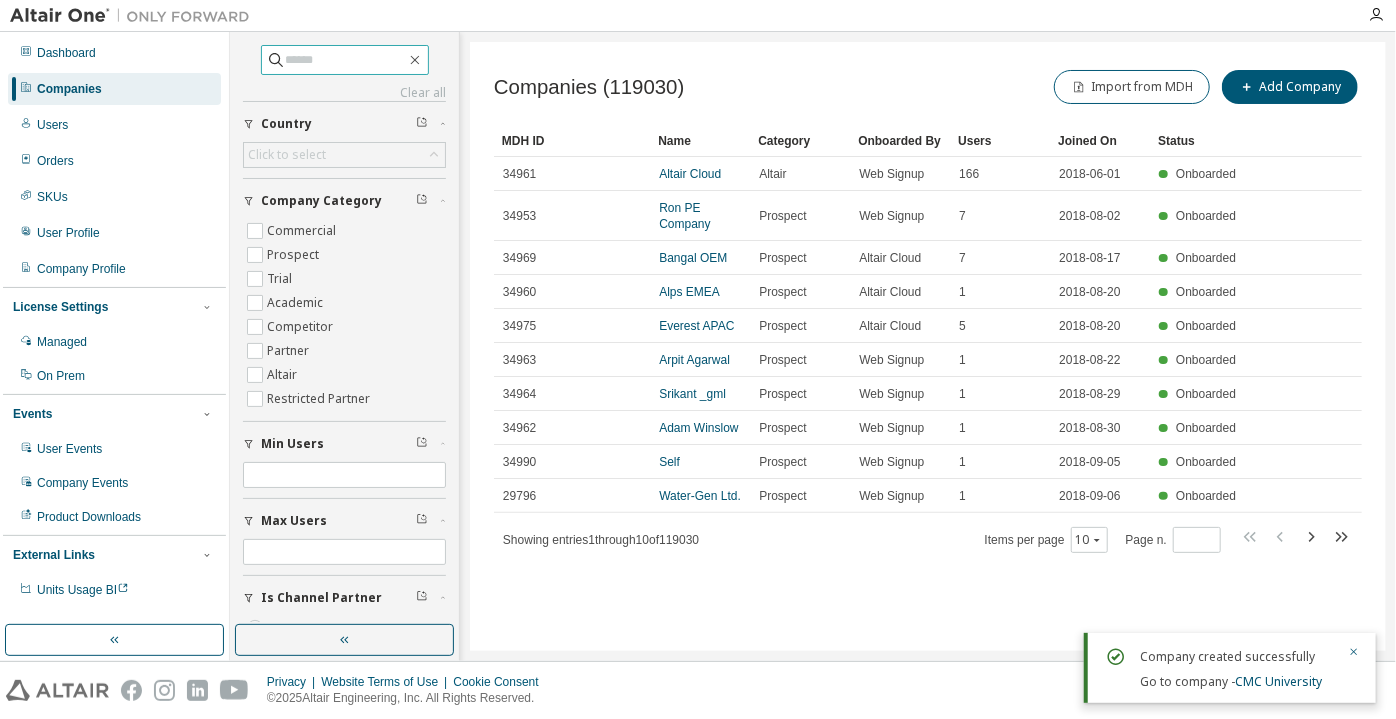 click at bounding box center [346, 60] 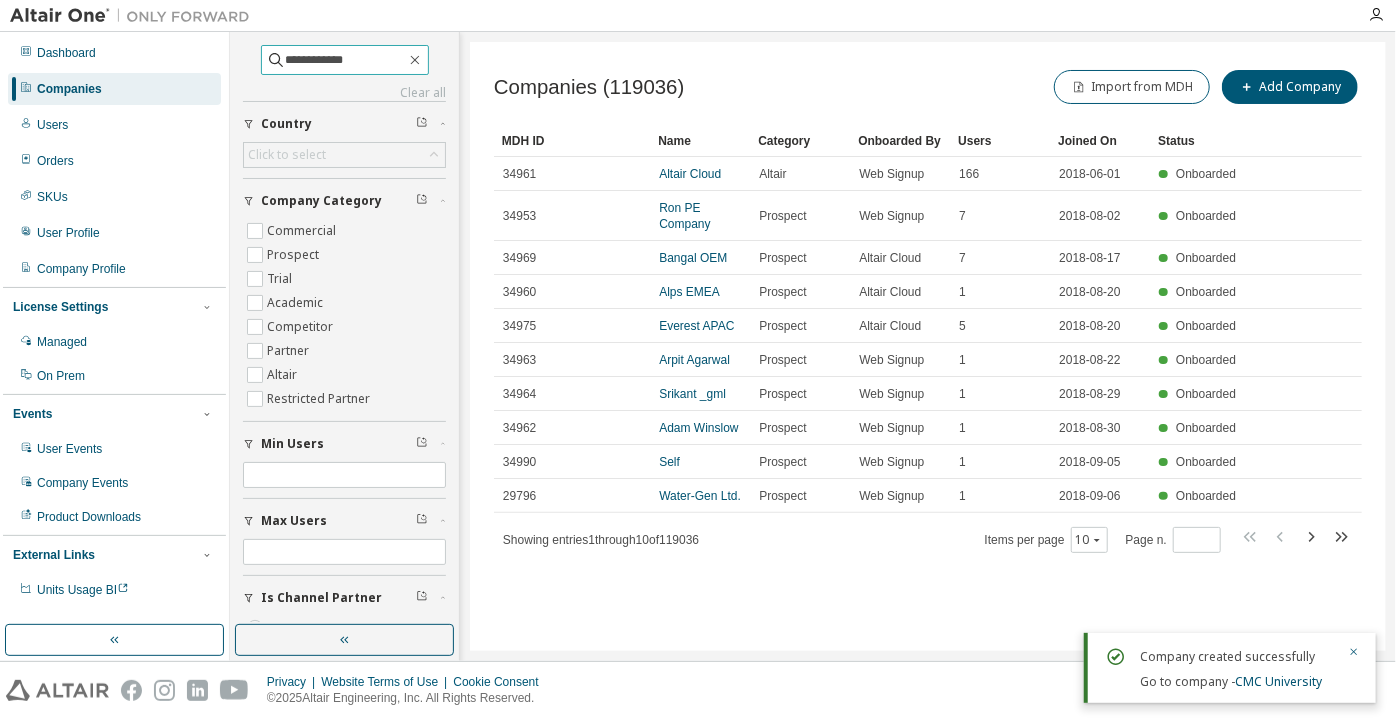 type on "**********" 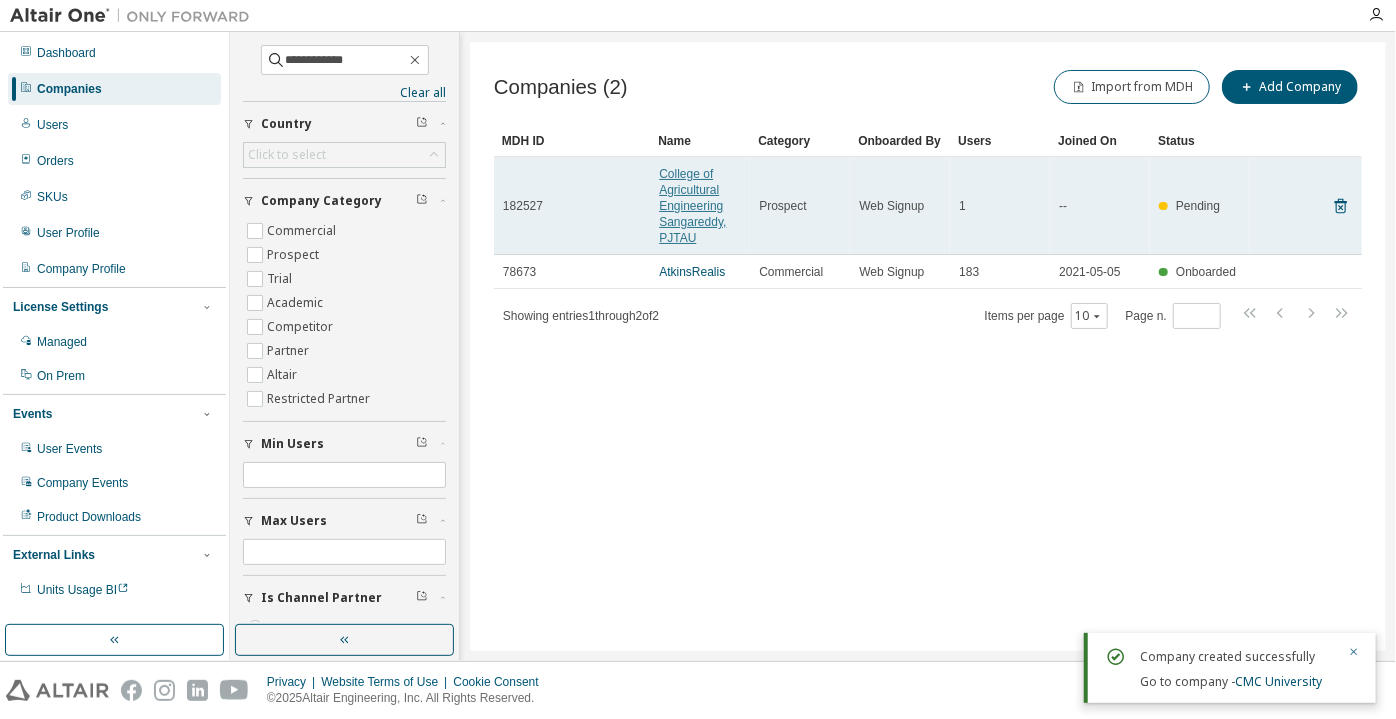 click on "College of Agricultural Engineering Sangareddy, PJTAU" at bounding box center (692, 206) 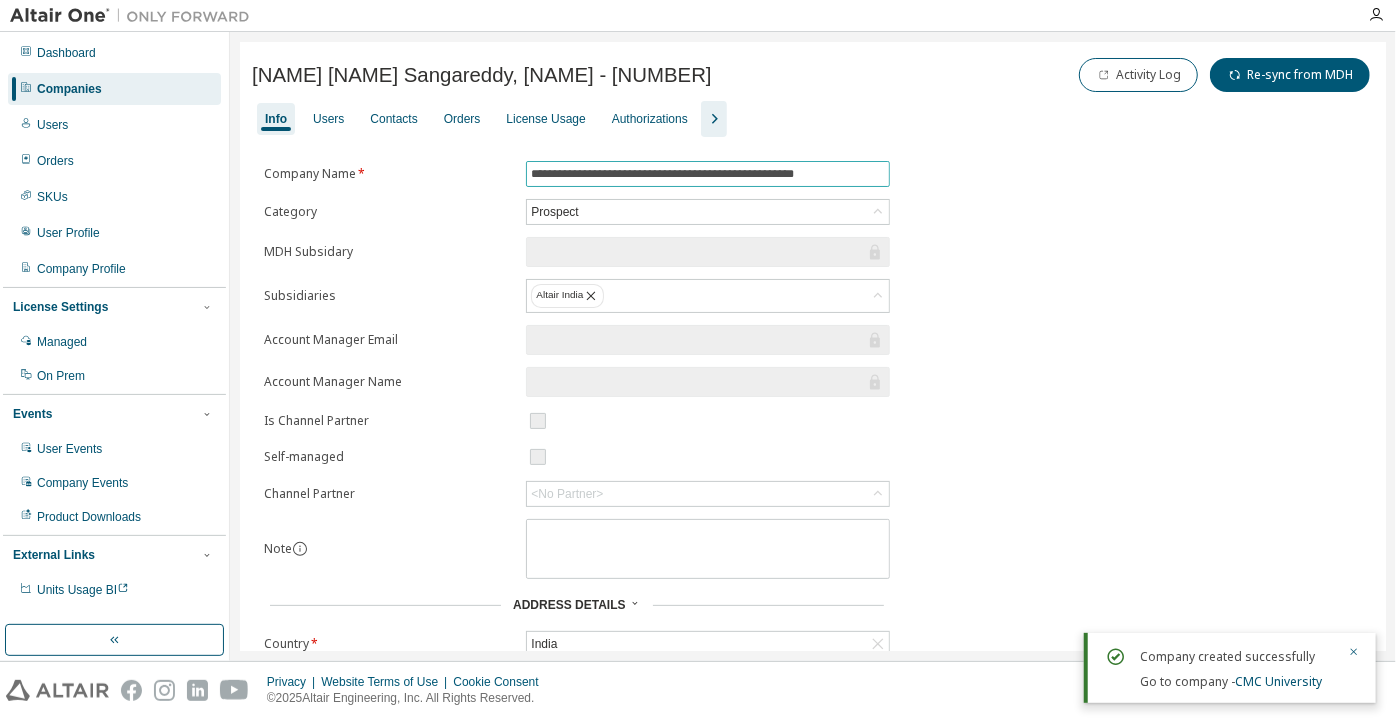 drag, startPoint x: 533, startPoint y: 188, endPoint x: 795, endPoint y: 201, distance: 262.32233 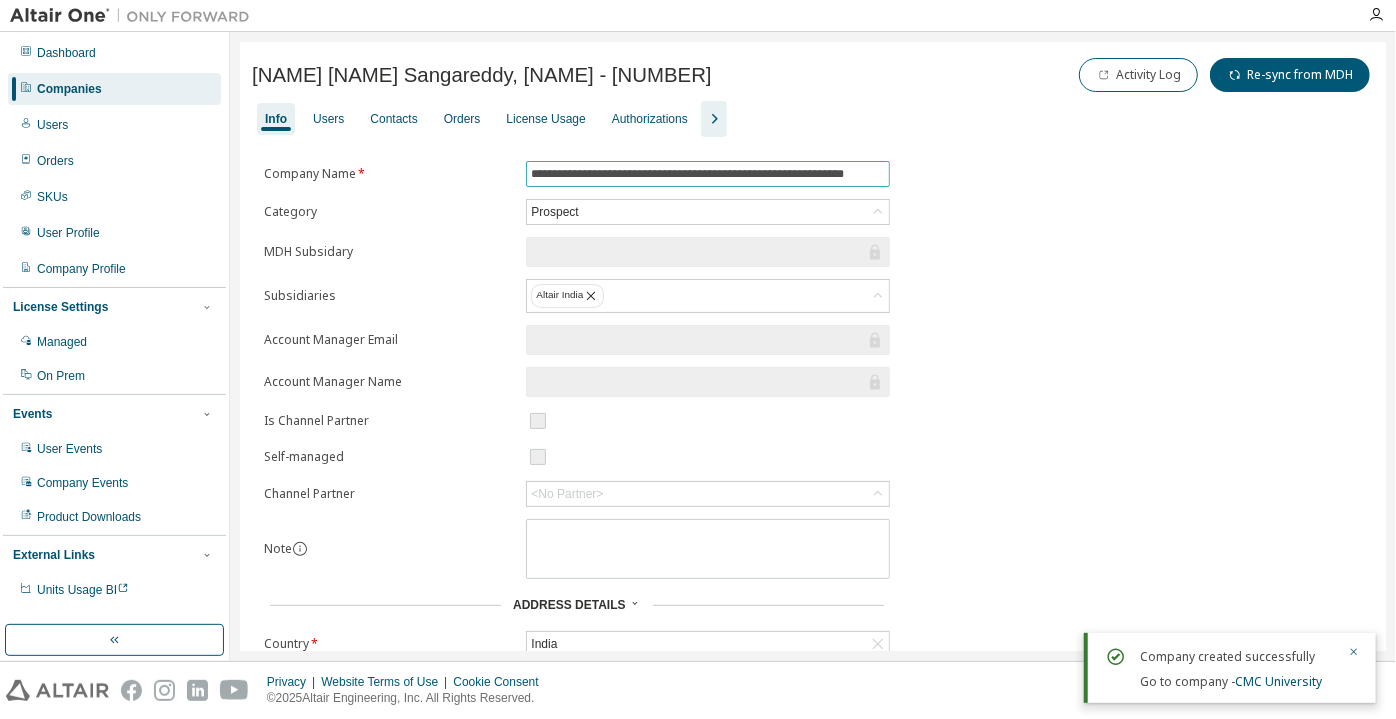 scroll, scrollTop: 0, scrollLeft: 7, axis: horizontal 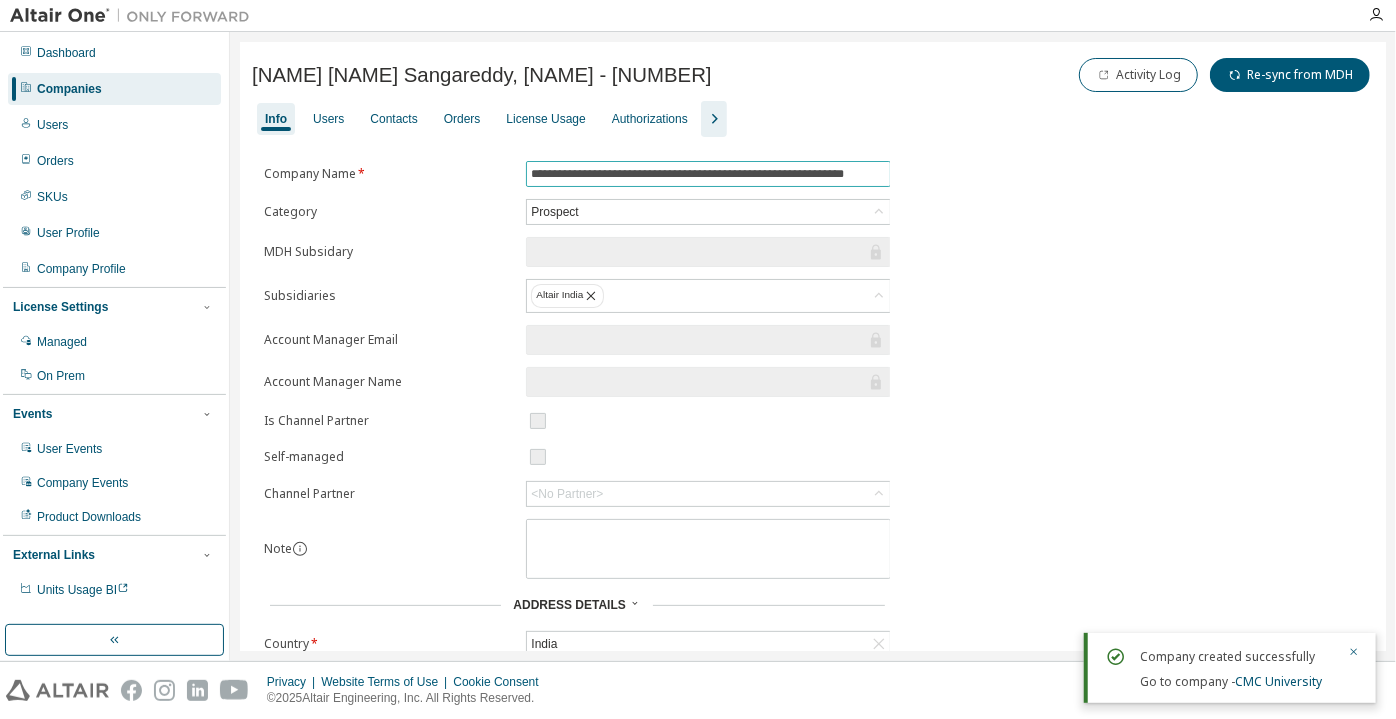click on "**********" at bounding box center [708, 174] 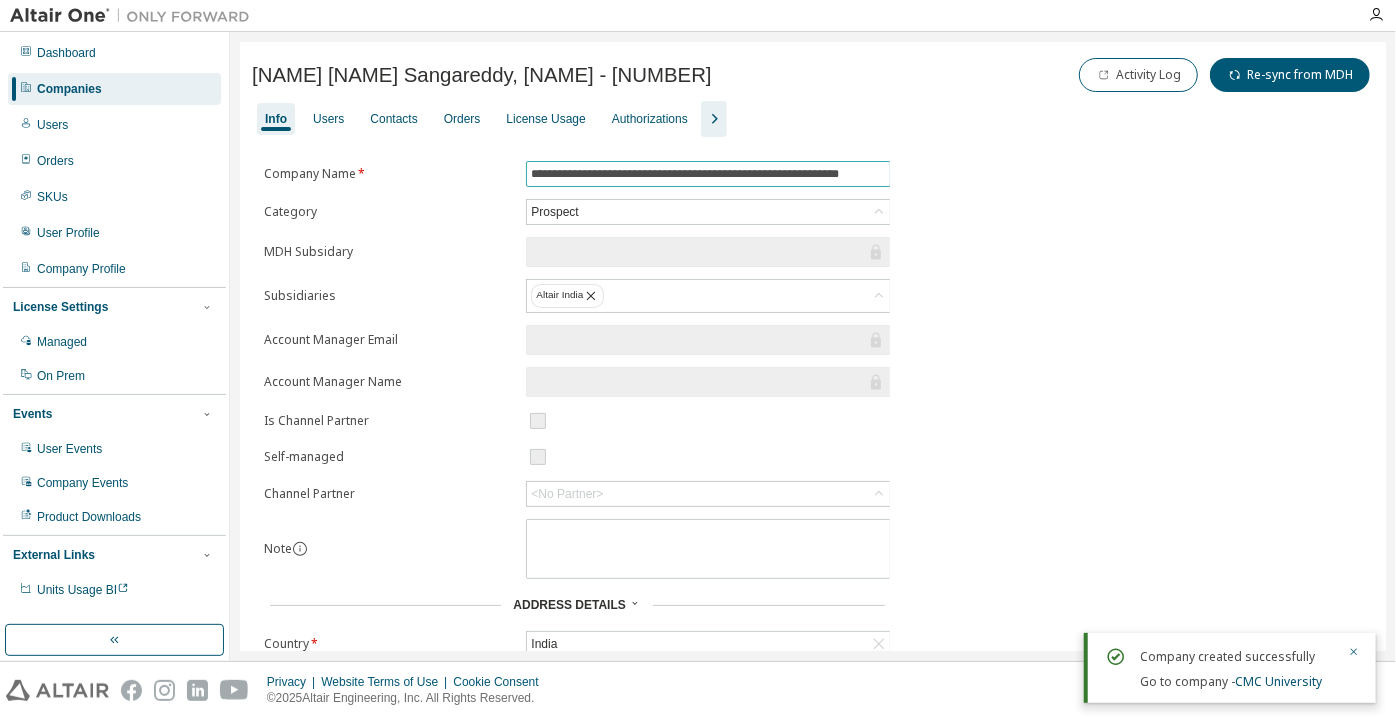 scroll, scrollTop: 0, scrollLeft: 3, axis: horizontal 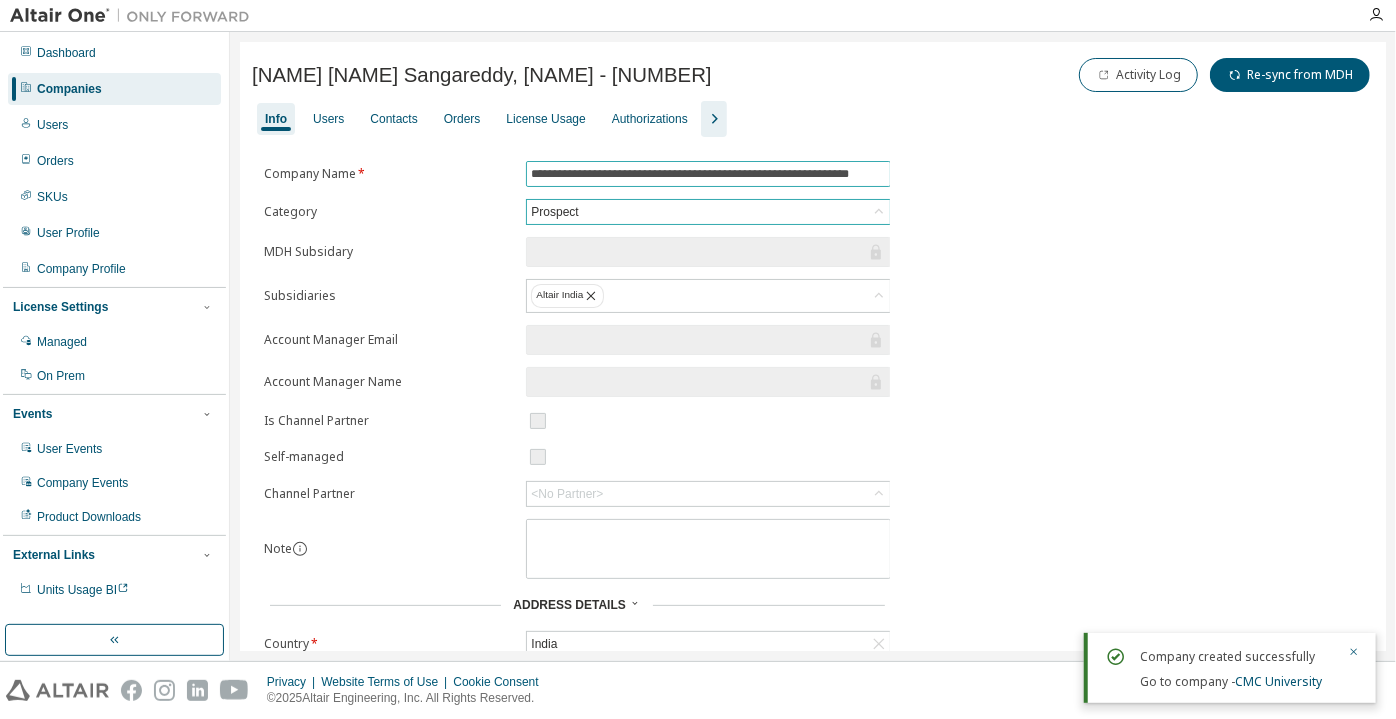 type on "**********" 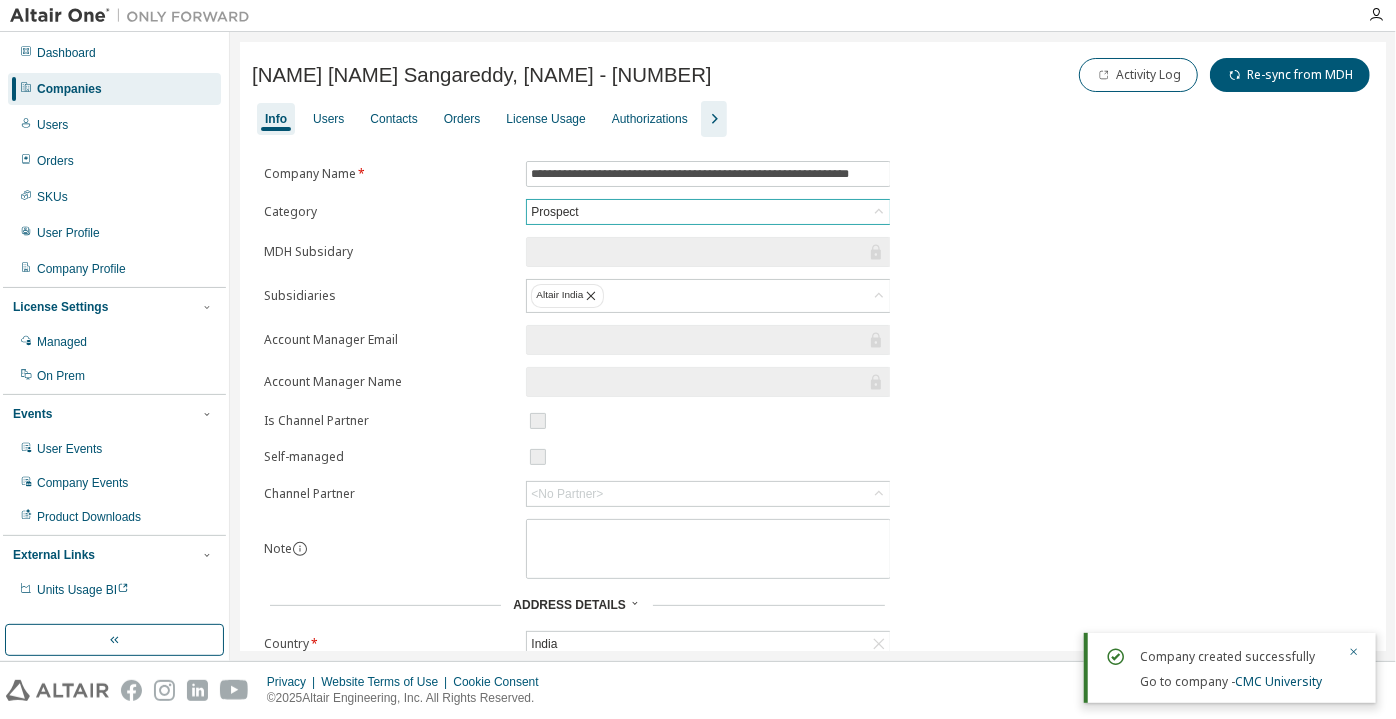 scroll, scrollTop: 0, scrollLeft: 0, axis: both 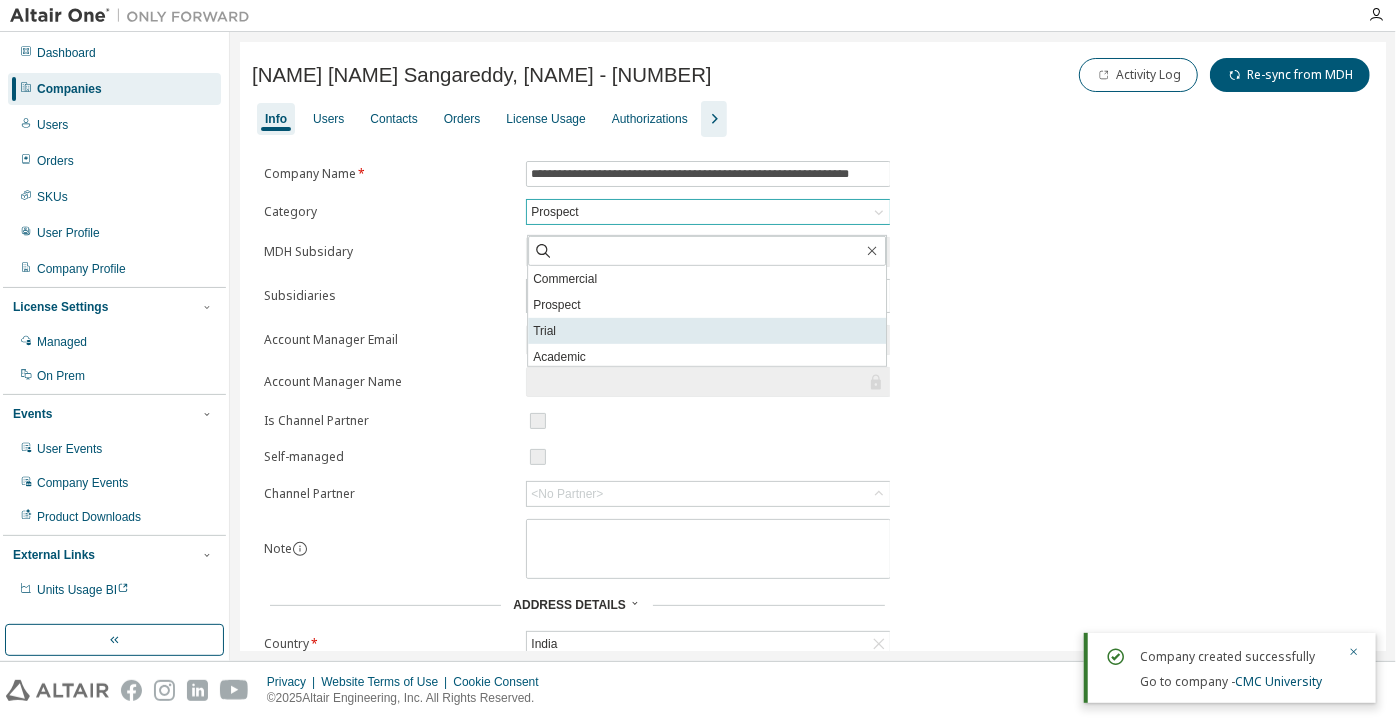 click on "Trial" at bounding box center (707, 331) 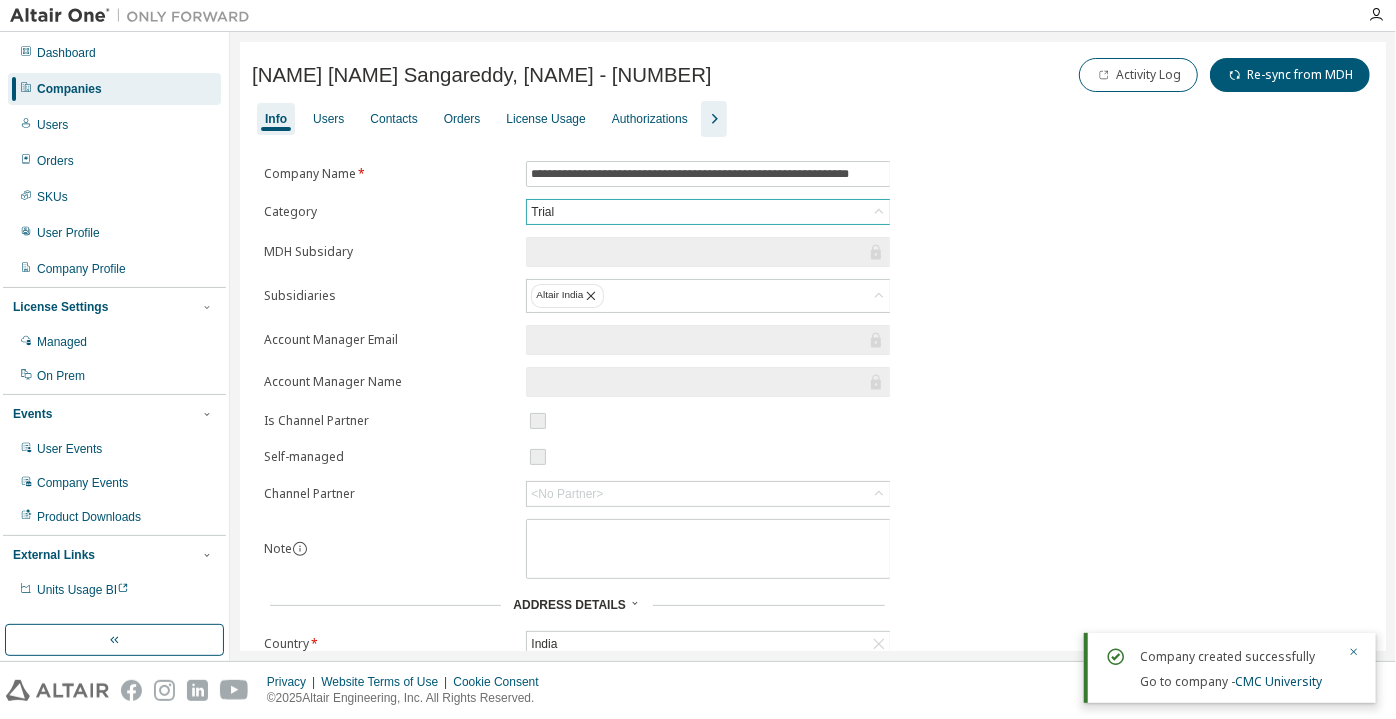click on "Trial" at bounding box center [708, 212] 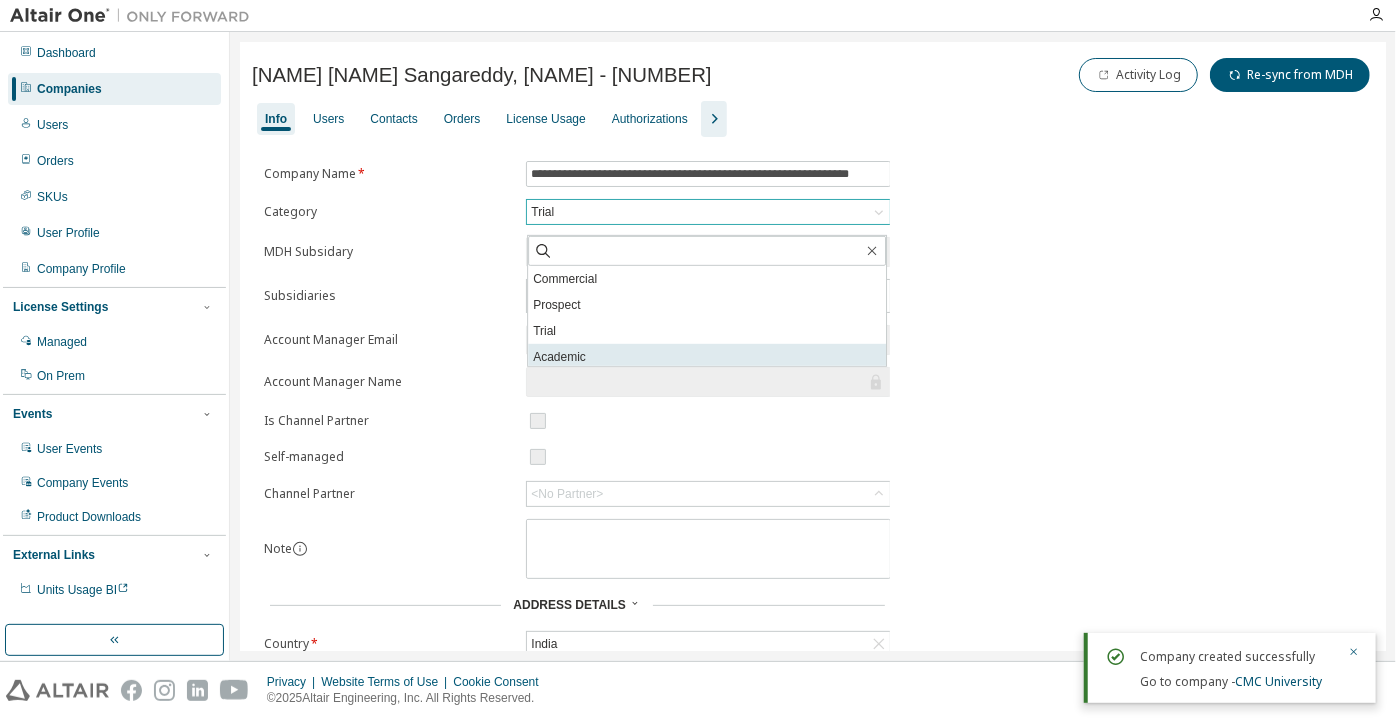 click on "Academic" at bounding box center (707, 357) 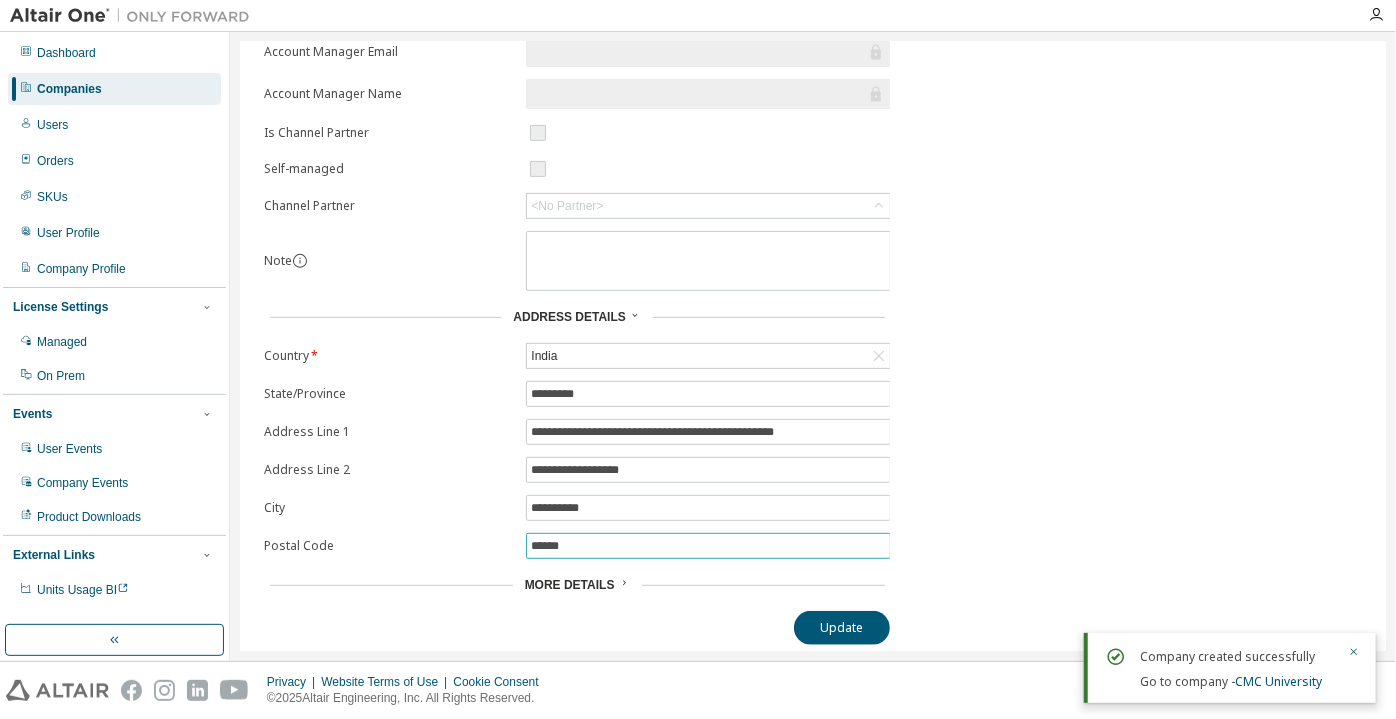 scroll, scrollTop: 296, scrollLeft: 0, axis: vertical 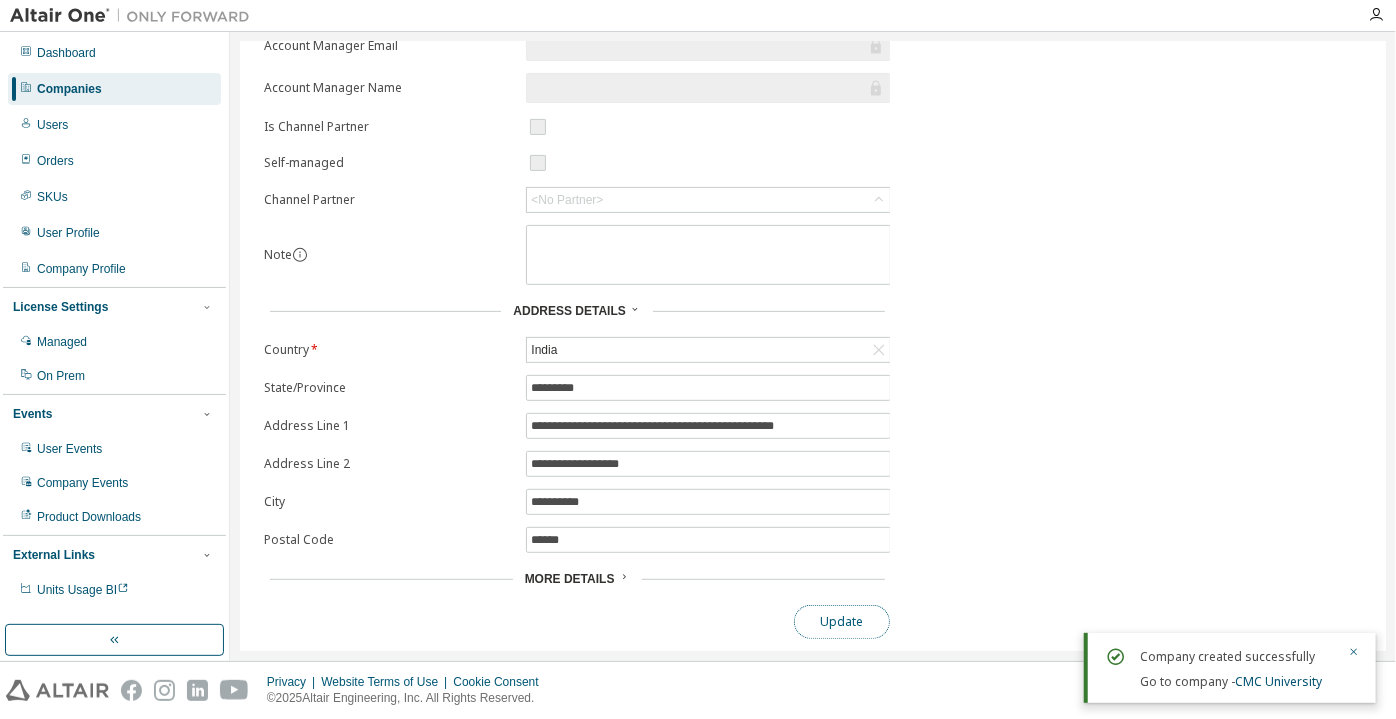 click on "Update" at bounding box center [842, 622] 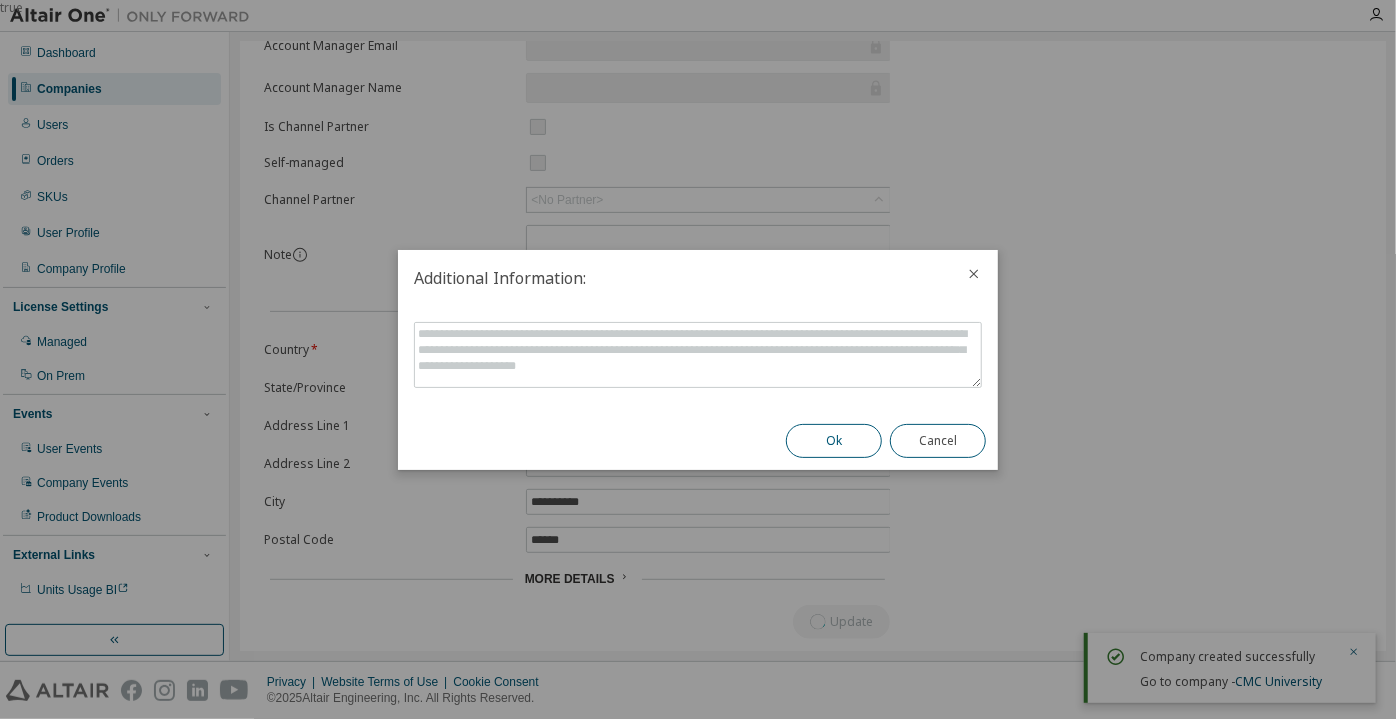 click on "Ok" at bounding box center [834, 441] 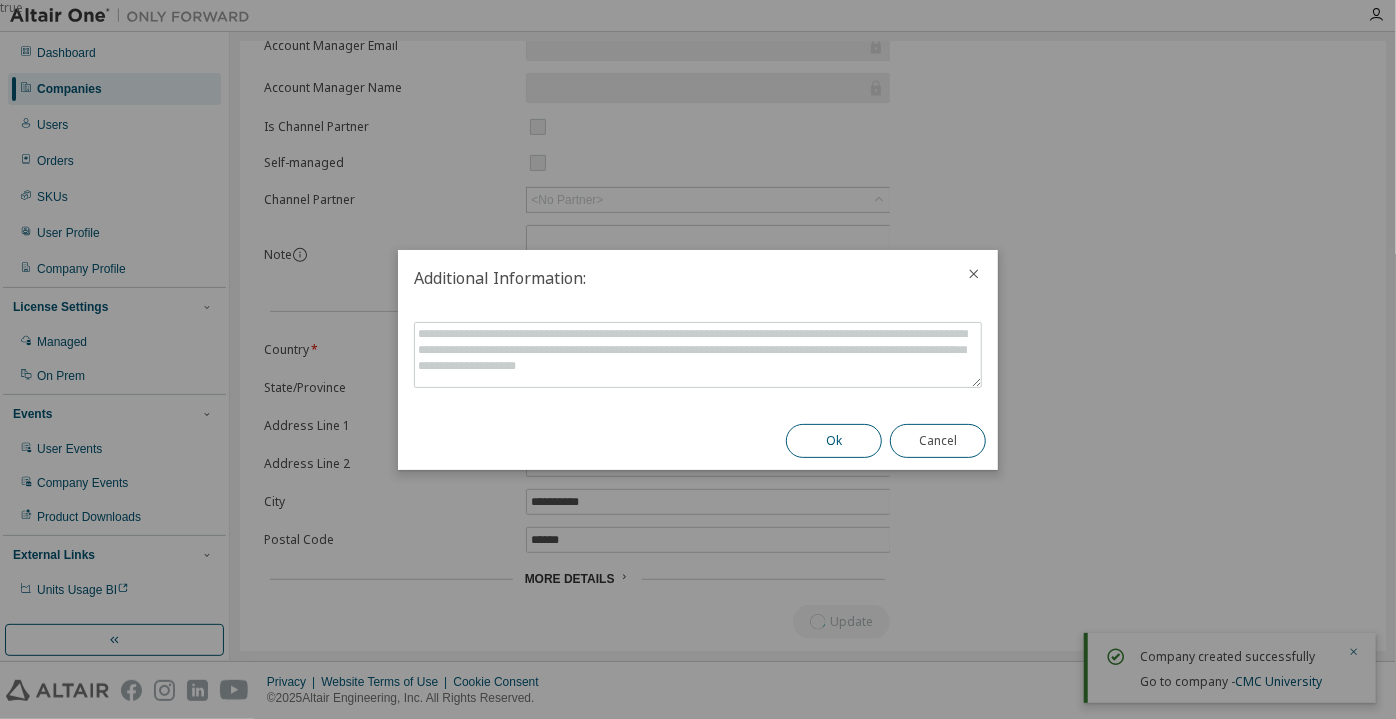 scroll, scrollTop: 0, scrollLeft: 0, axis: both 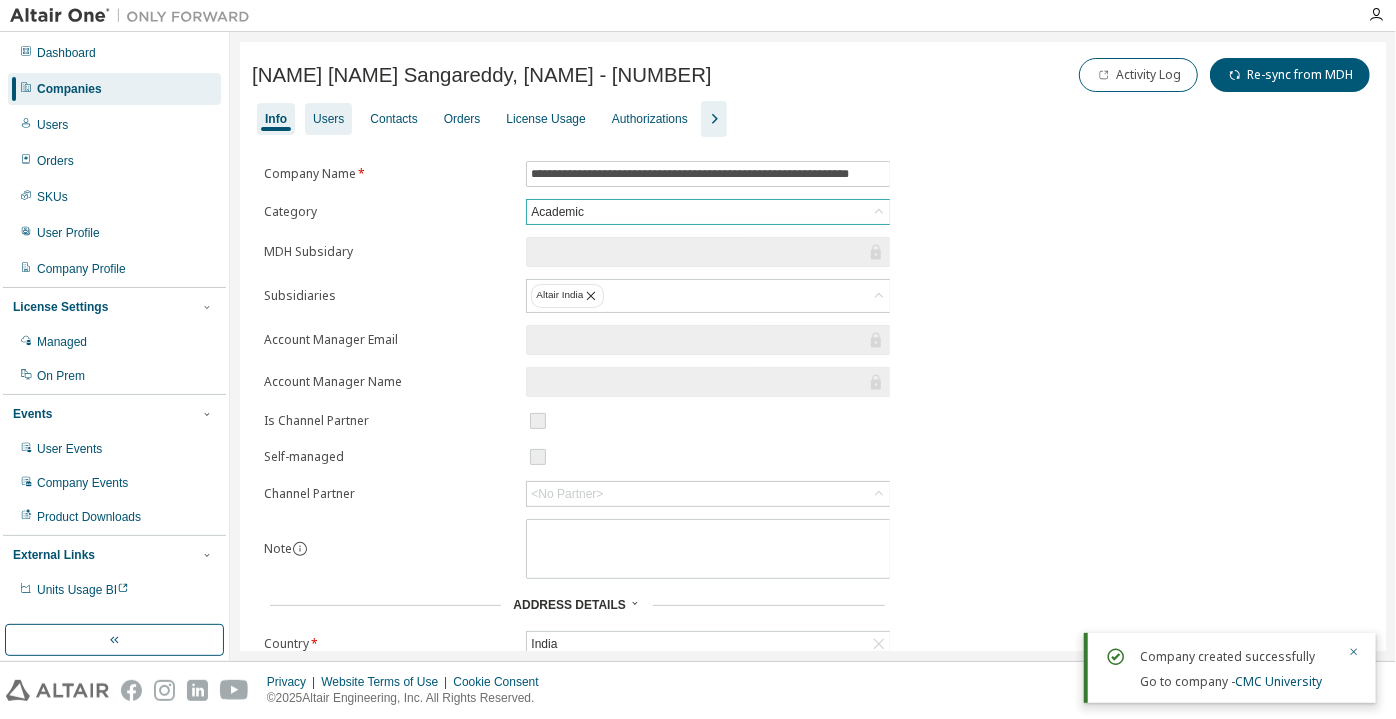 click on "Users" at bounding box center [328, 119] 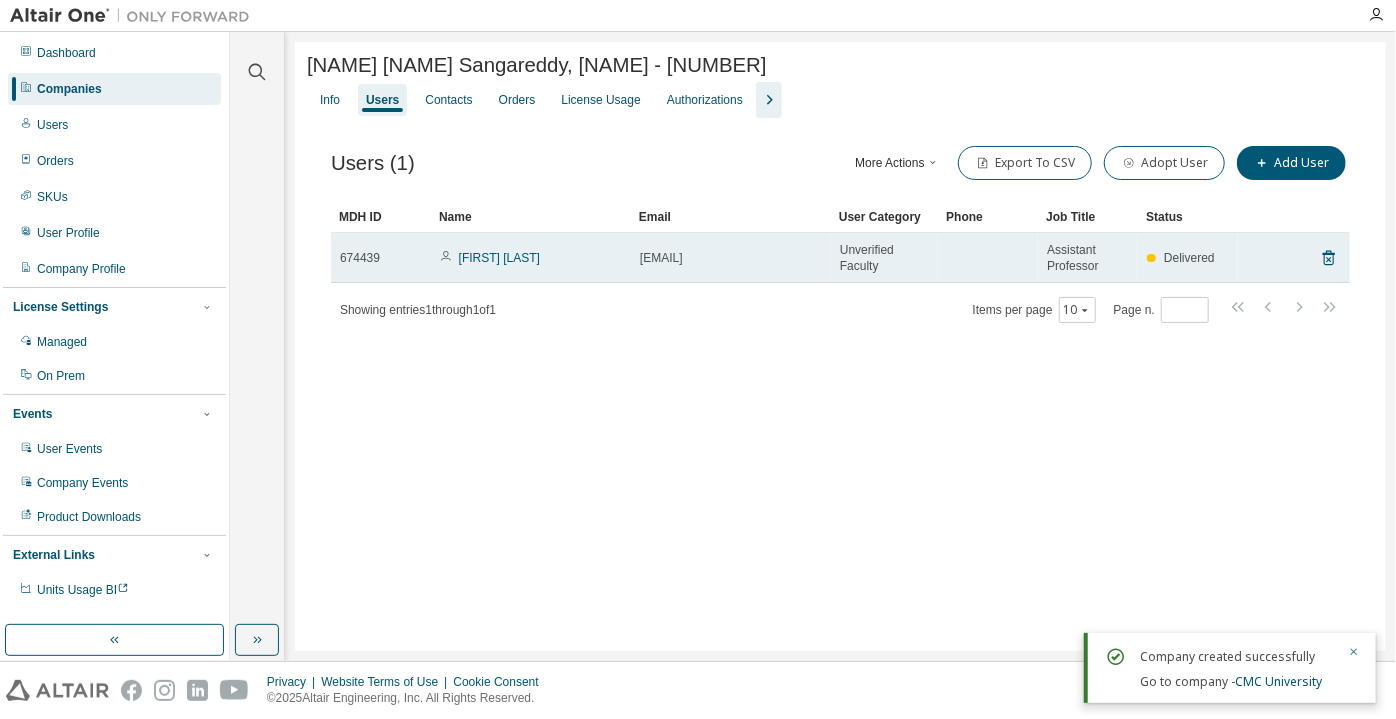 drag, startPoint x: 789, startPoint y: 290, endPoint x: 634, endPoint y: 298, distance: 155.20631 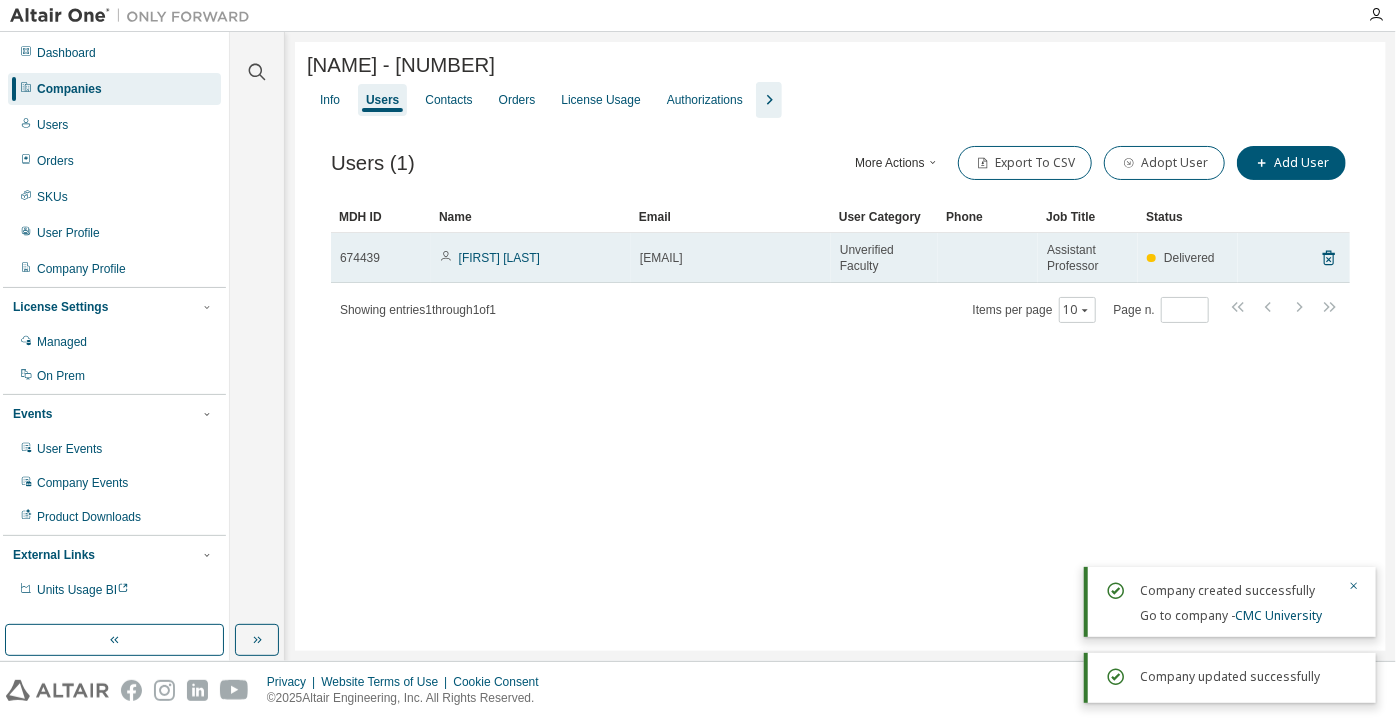 drag, startPoint x: 792, startPoint y: 295, endPoint x: 721, endPoint y: 295, distance: 71 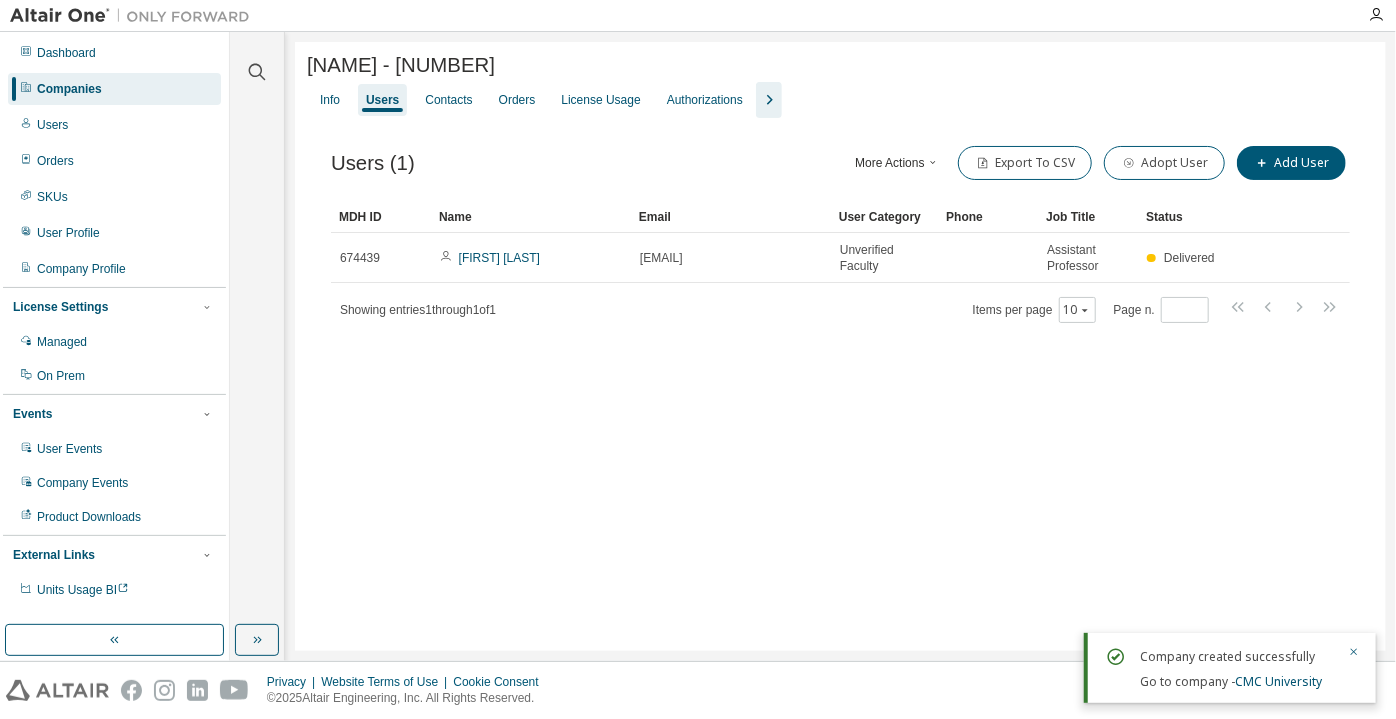 click 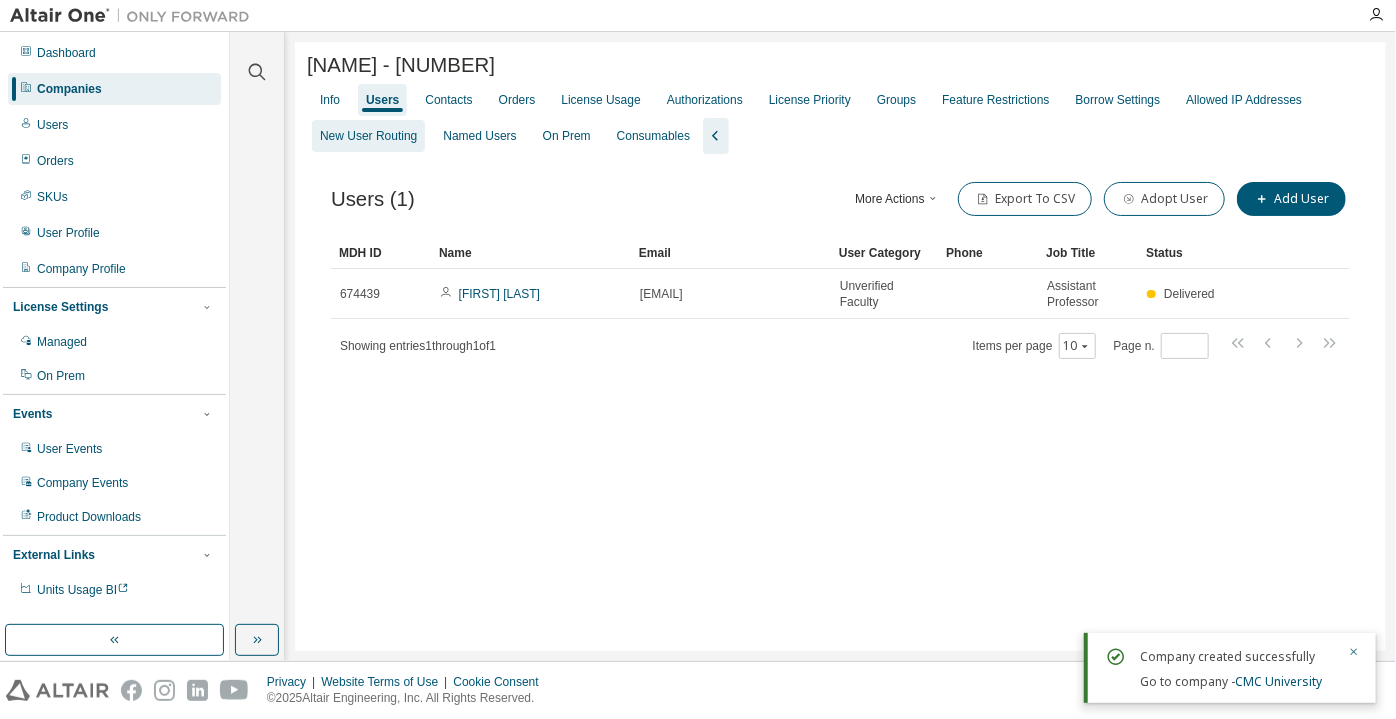 click on "New User Routing" at bounding box center (368, 136) 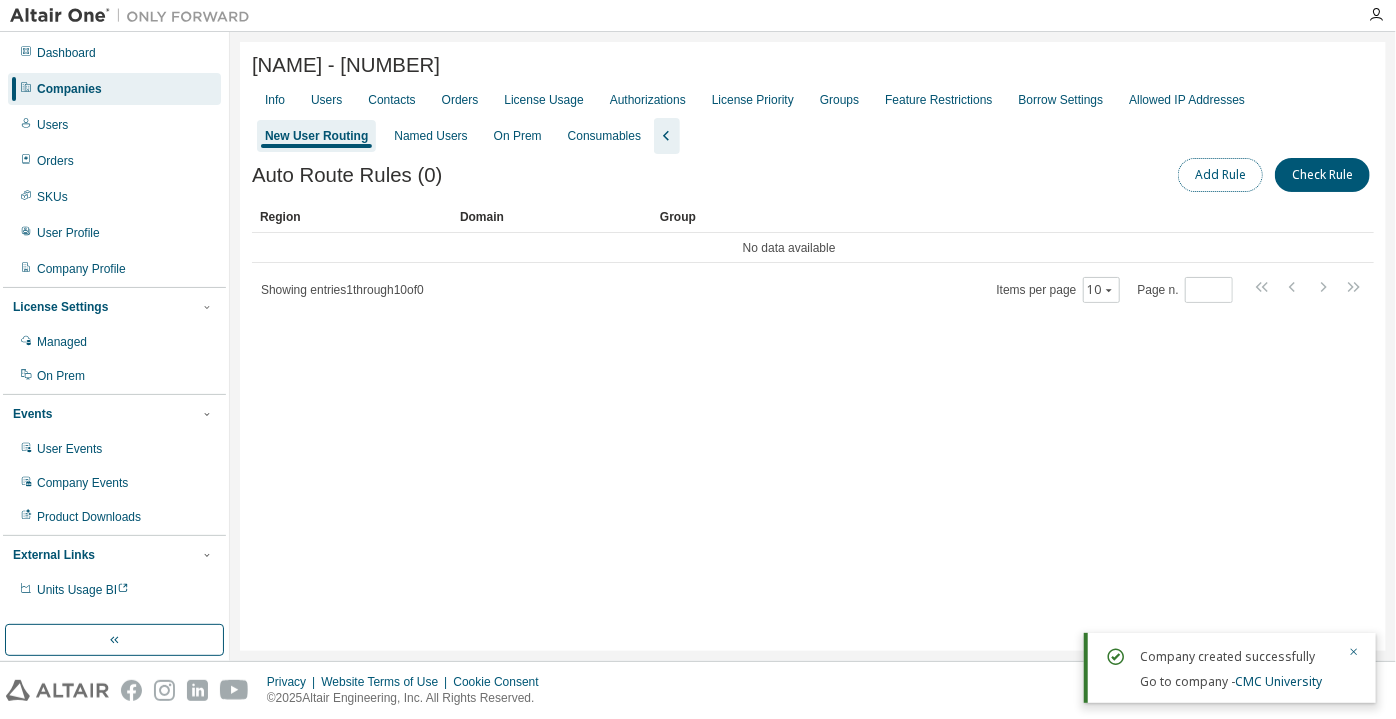 click on "Add Rule" at bounding box center (1220, 175) 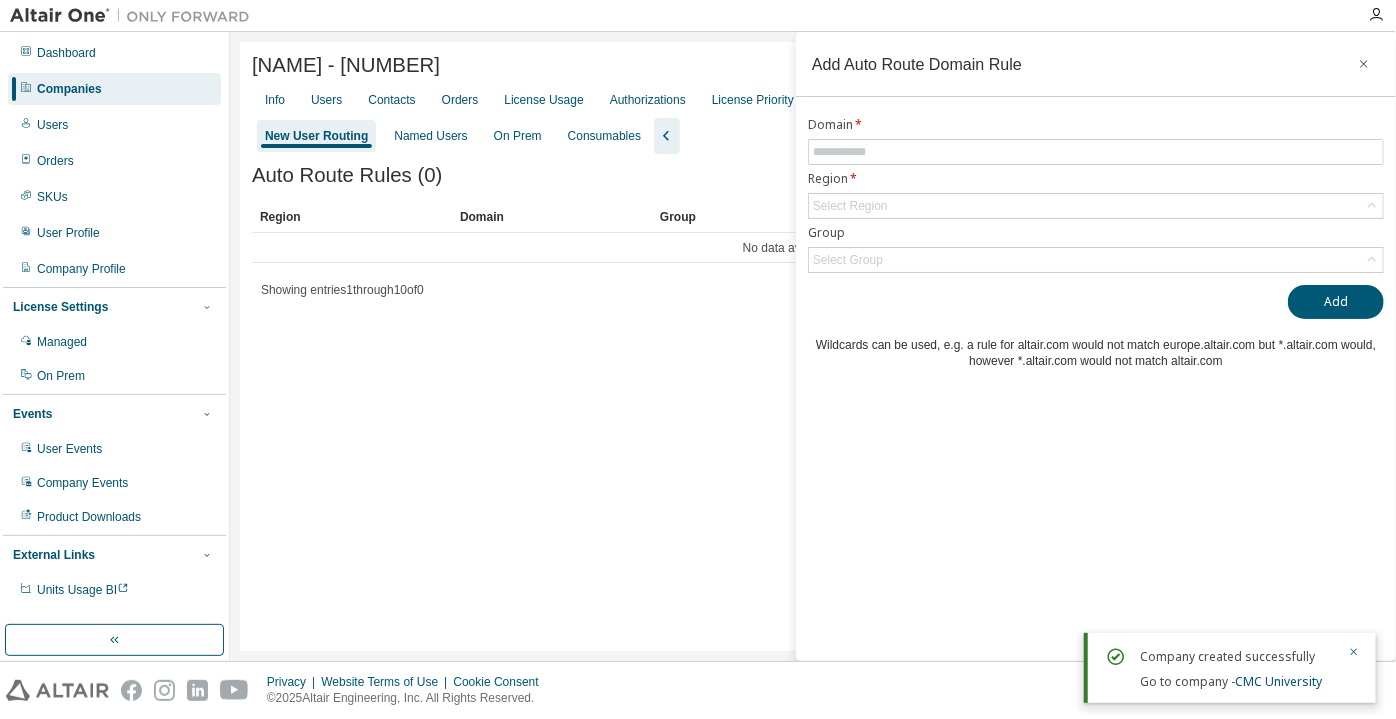 click on "**********" at bounding box center (1096, 243) 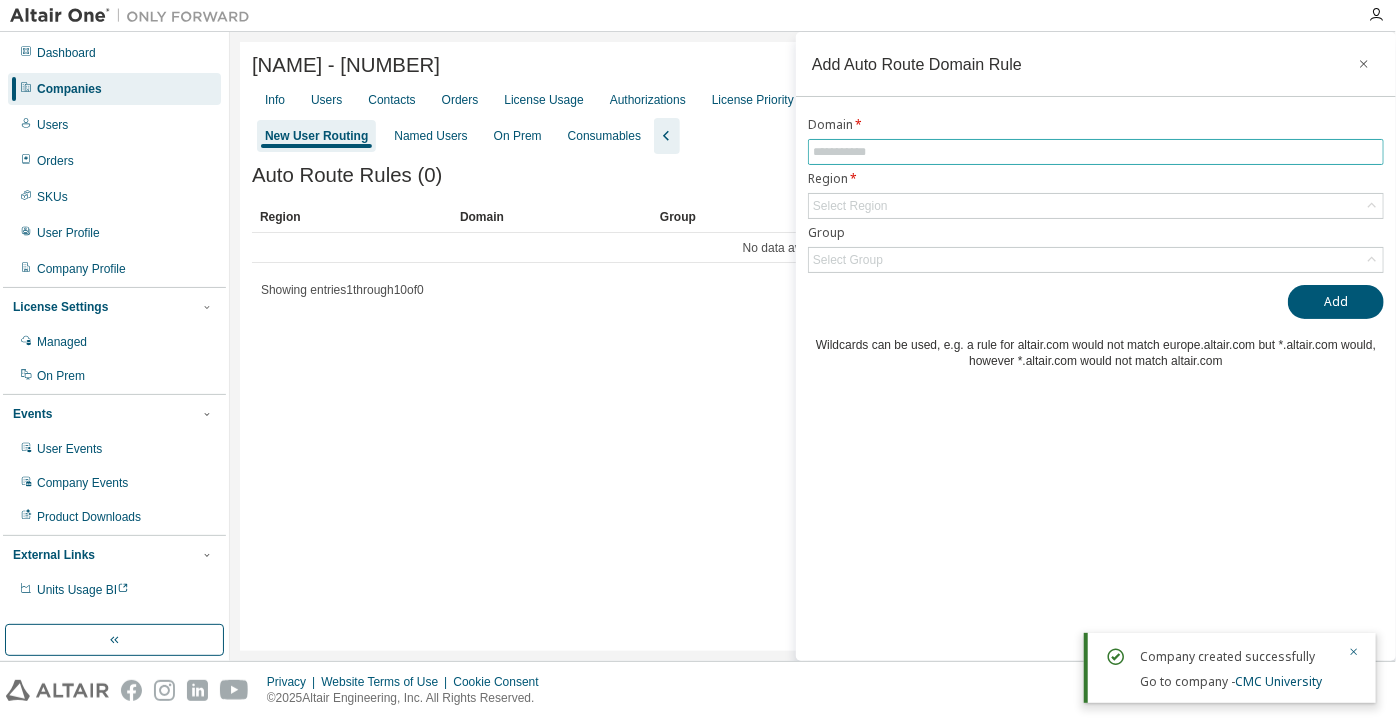 click at bounding box center [1096, 152] 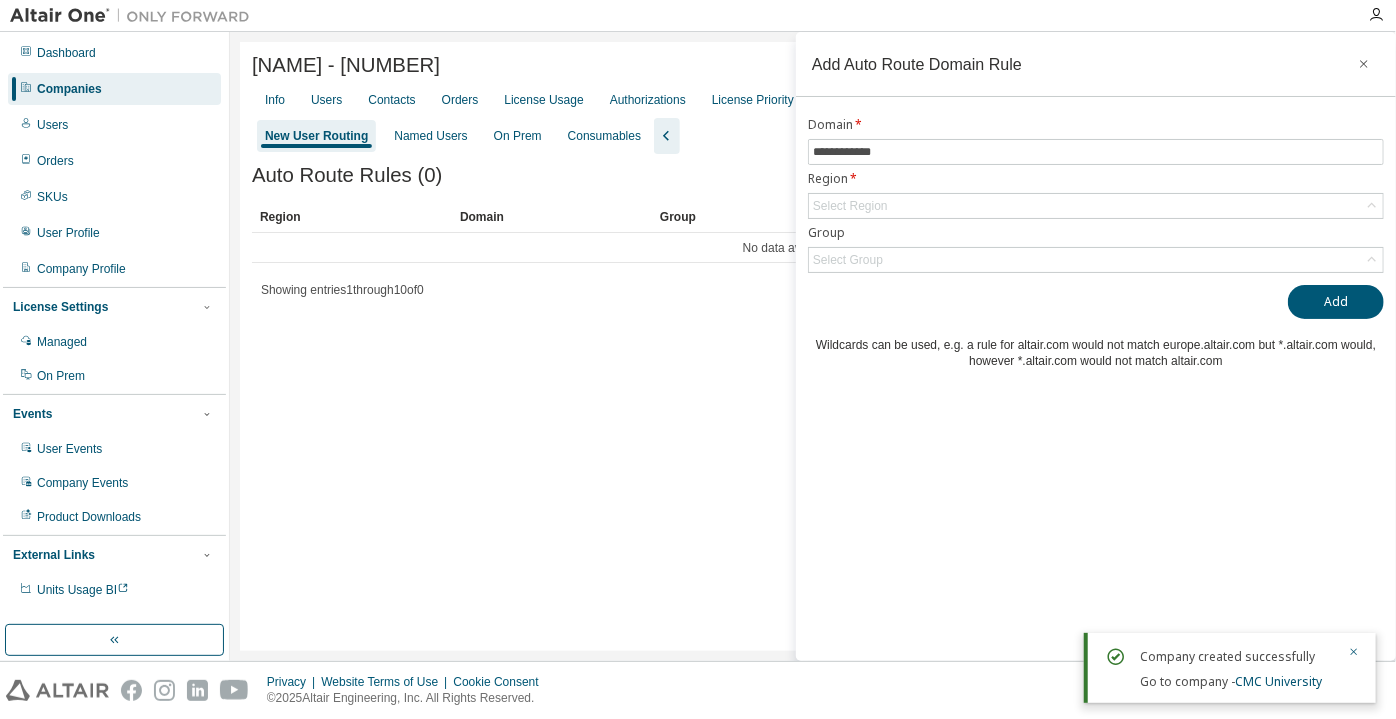 click on "**********" at bounding box center (1096, 195) 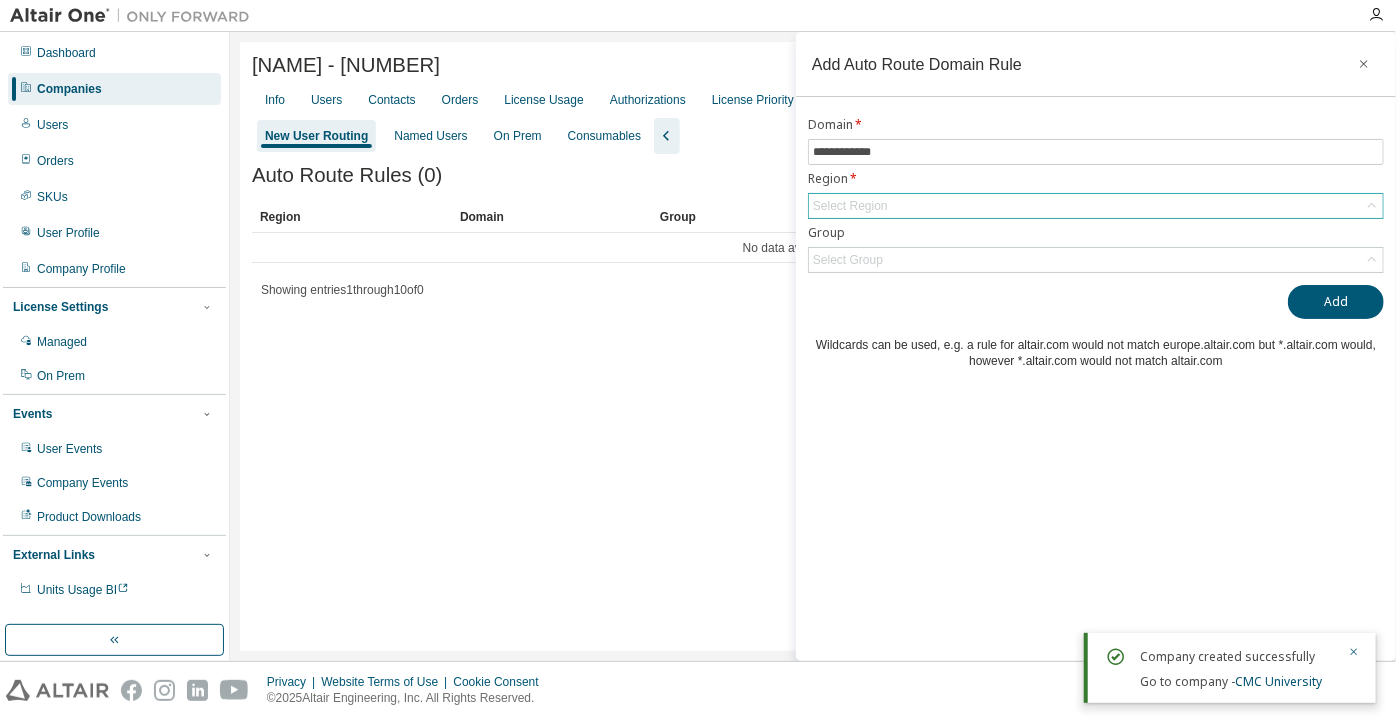 click on "Select Region" at bounding box center [850, 206] 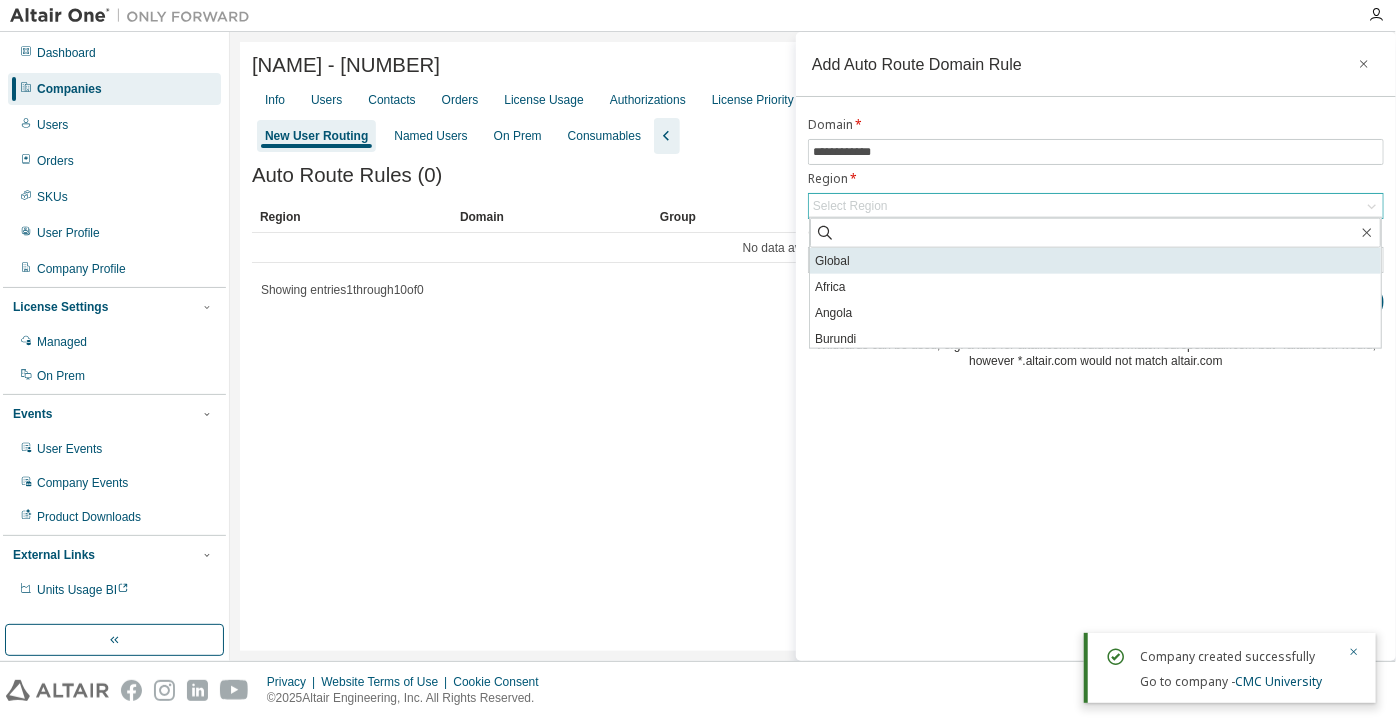 click on "Global" at bounding box center (1095, 261) 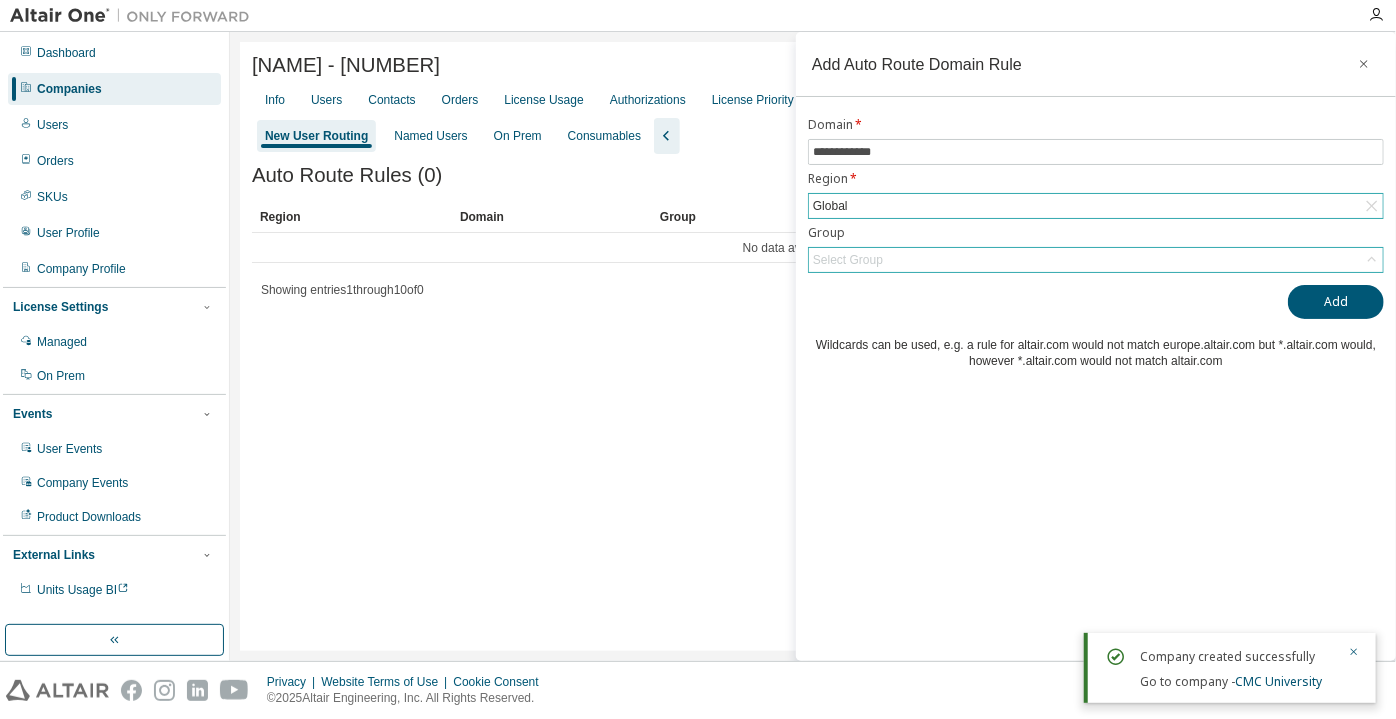 click on "Select Group" at bounding box center (848, 260) 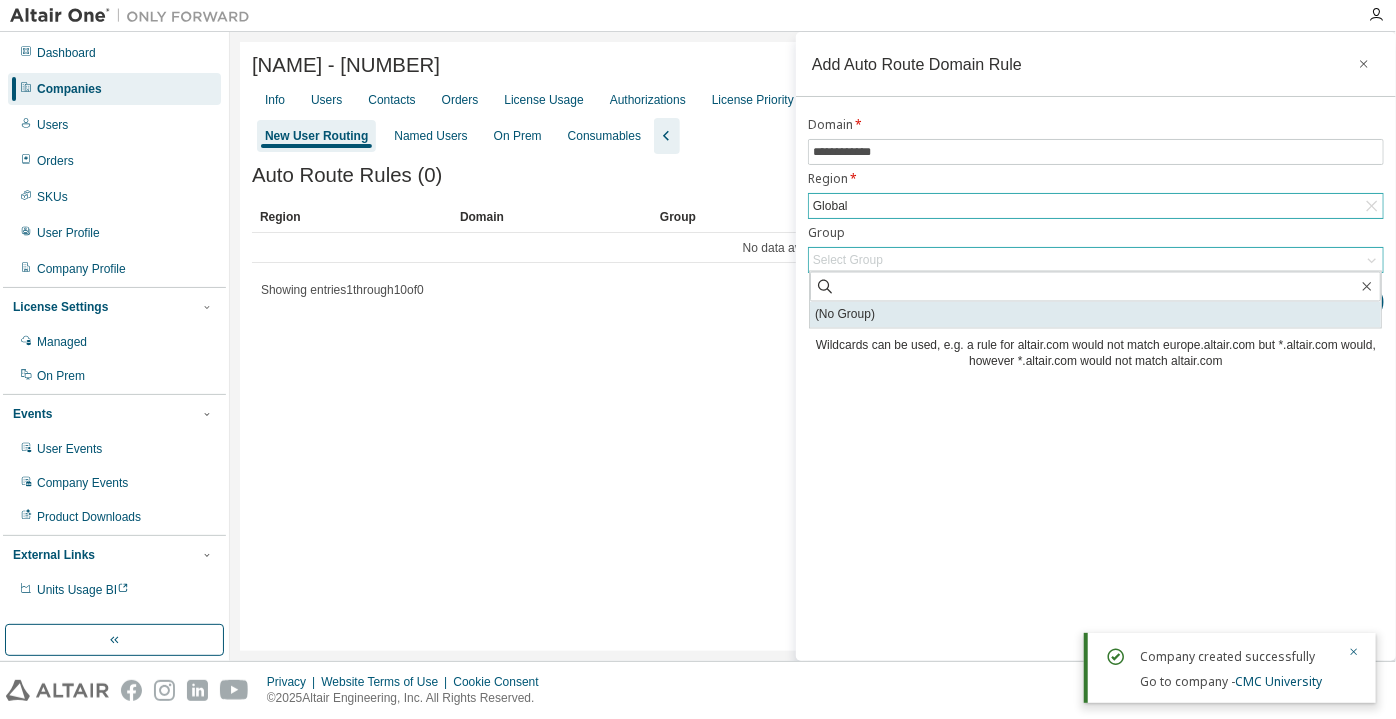 click on "(No Group)" at bounding box center [1095, 315] 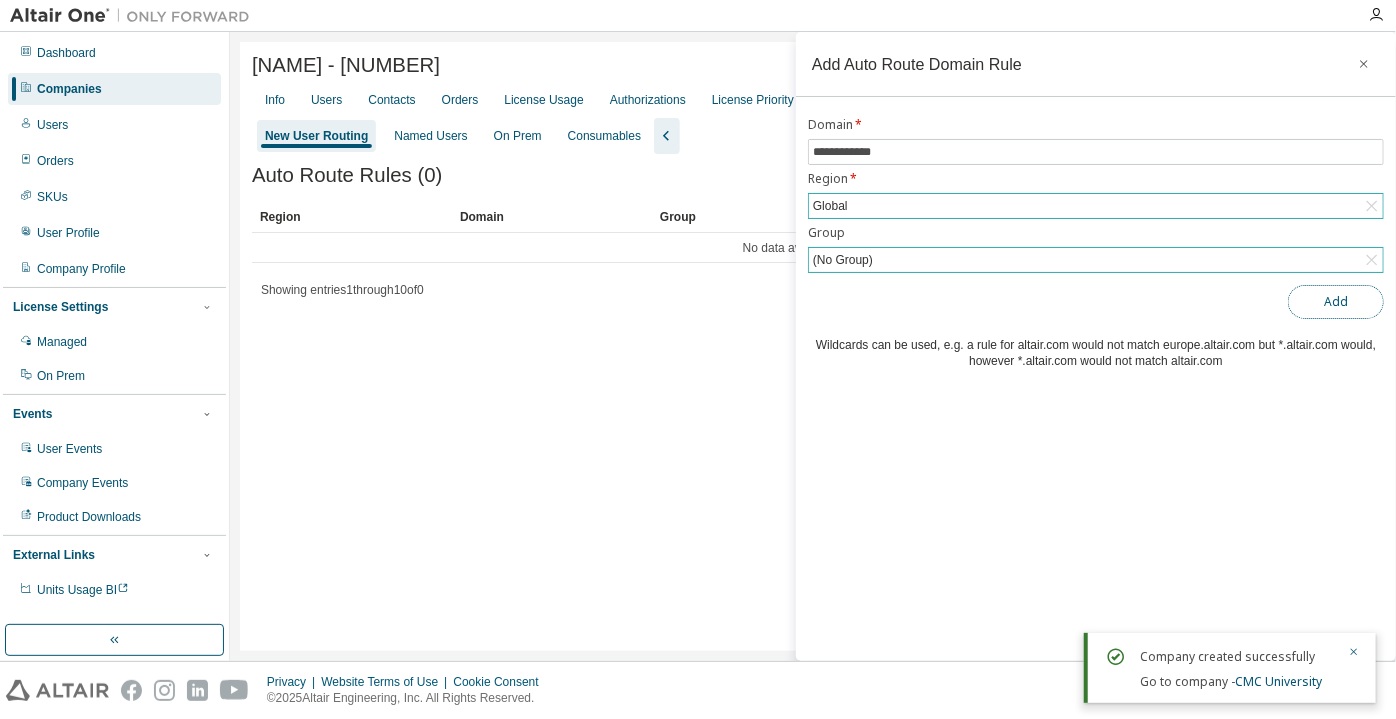 click on "Add" at bounding box center [1336, 302] 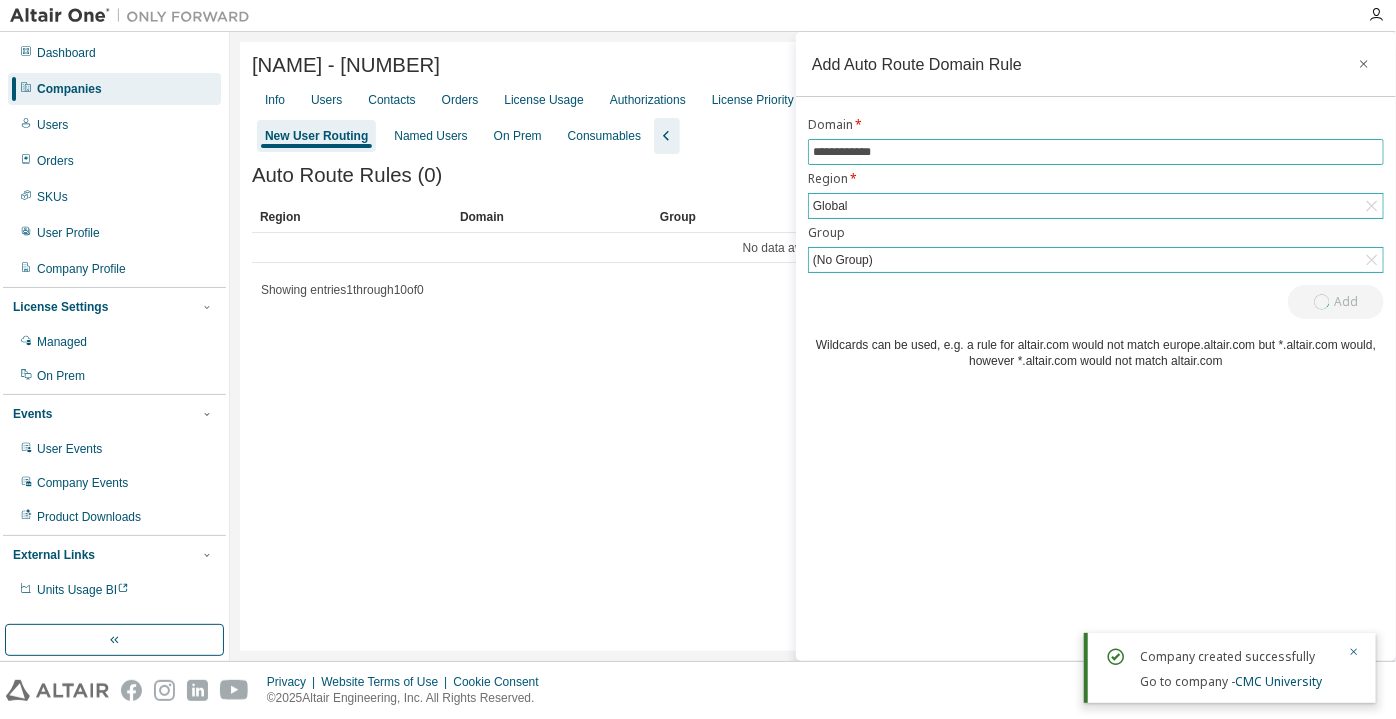 click on "**********" at bounding box center [1096, 152] 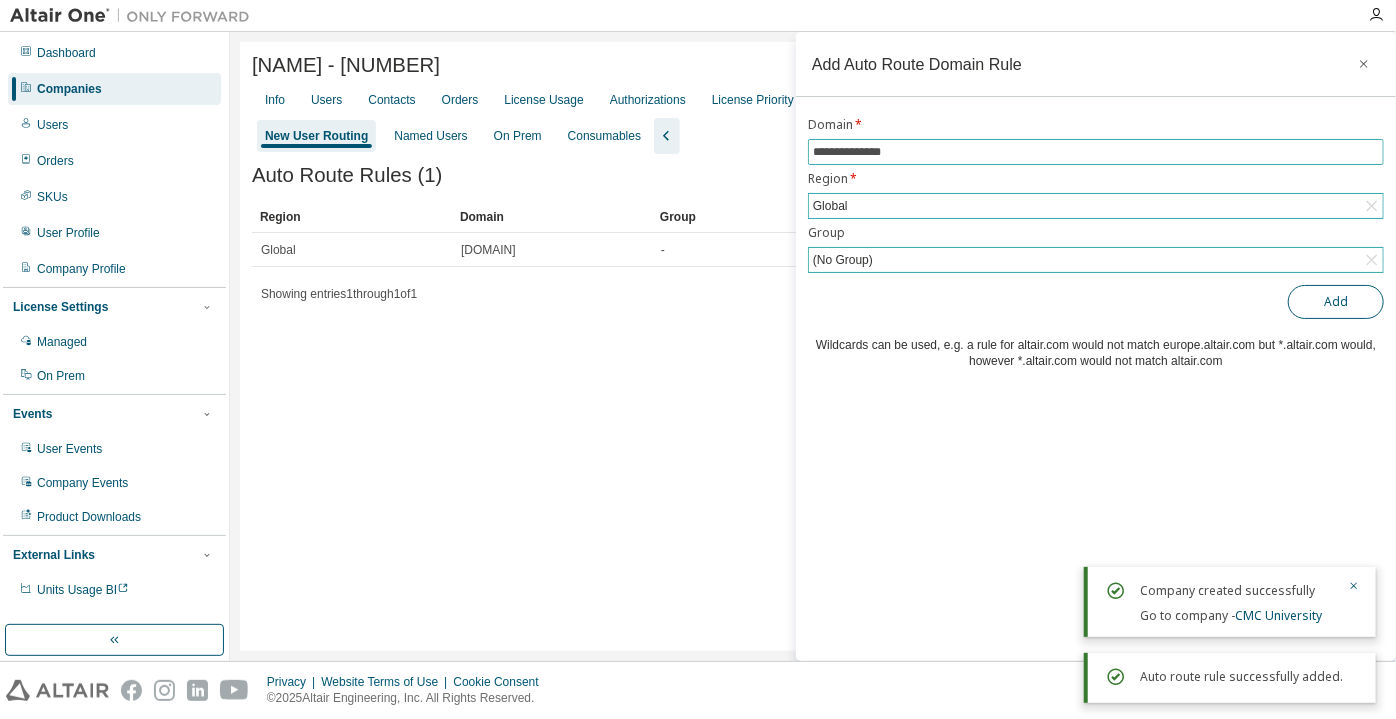 type on "**********" 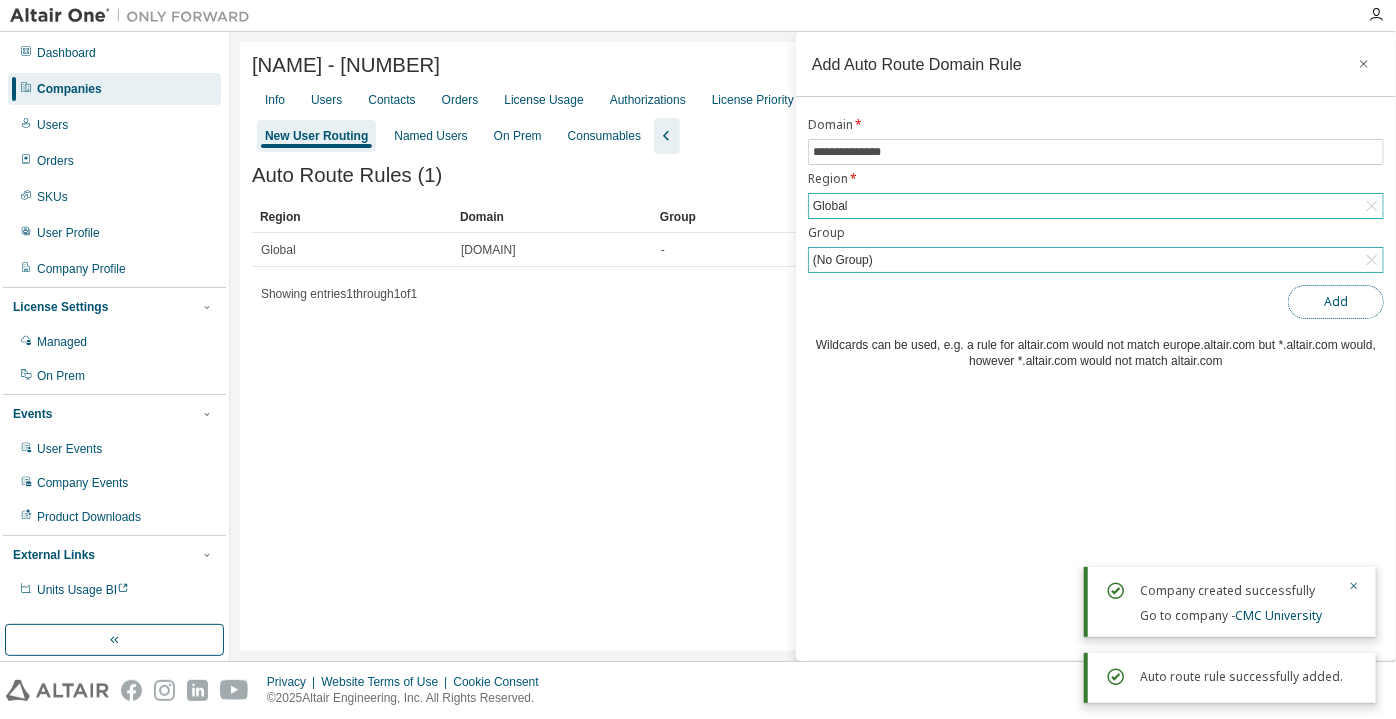 click on "Add" at bounding box center (1336, 302) 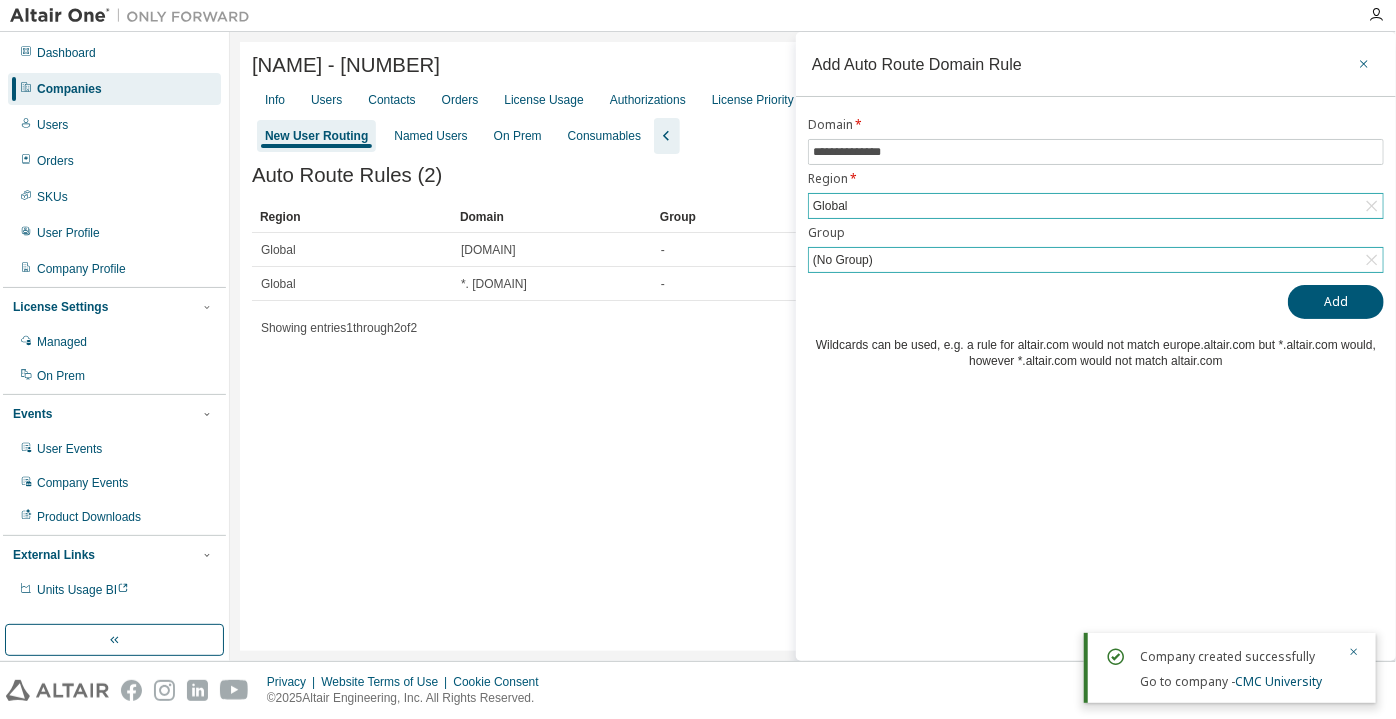 click 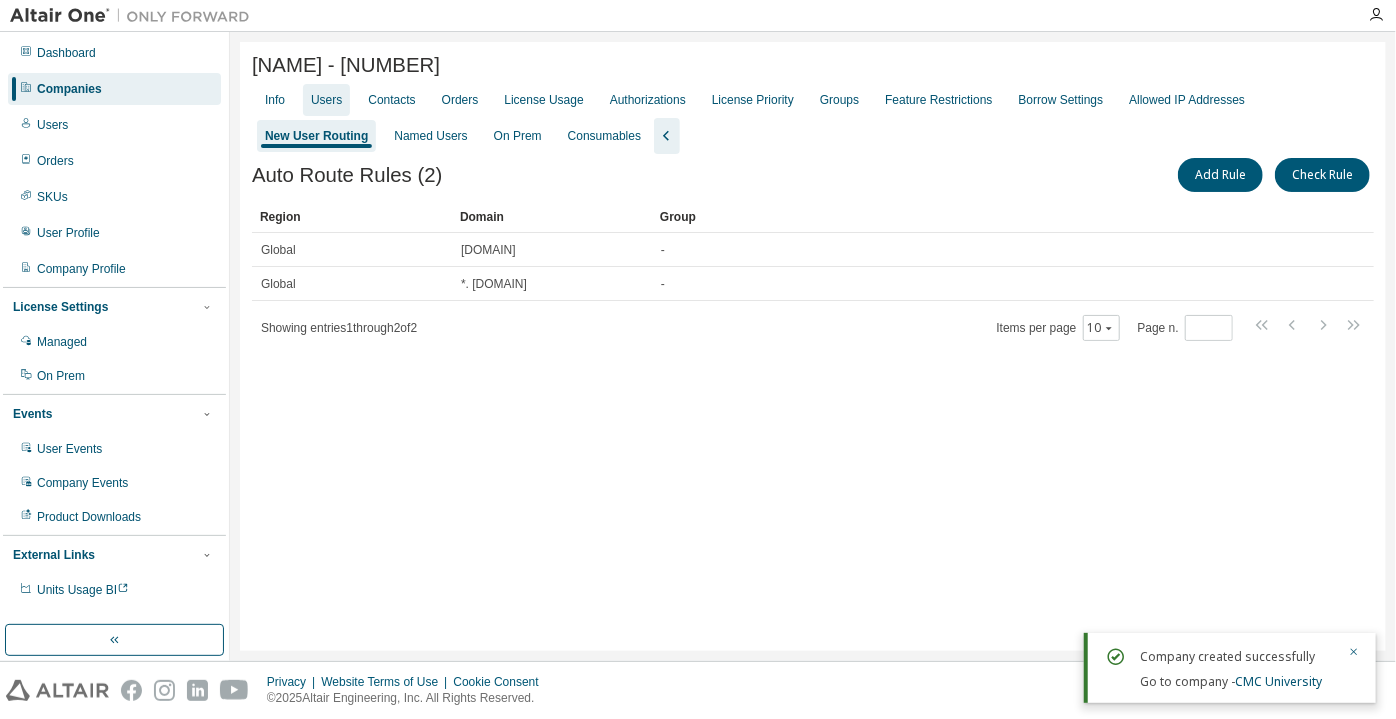 click on "Users" at bounding box center [326, 100] 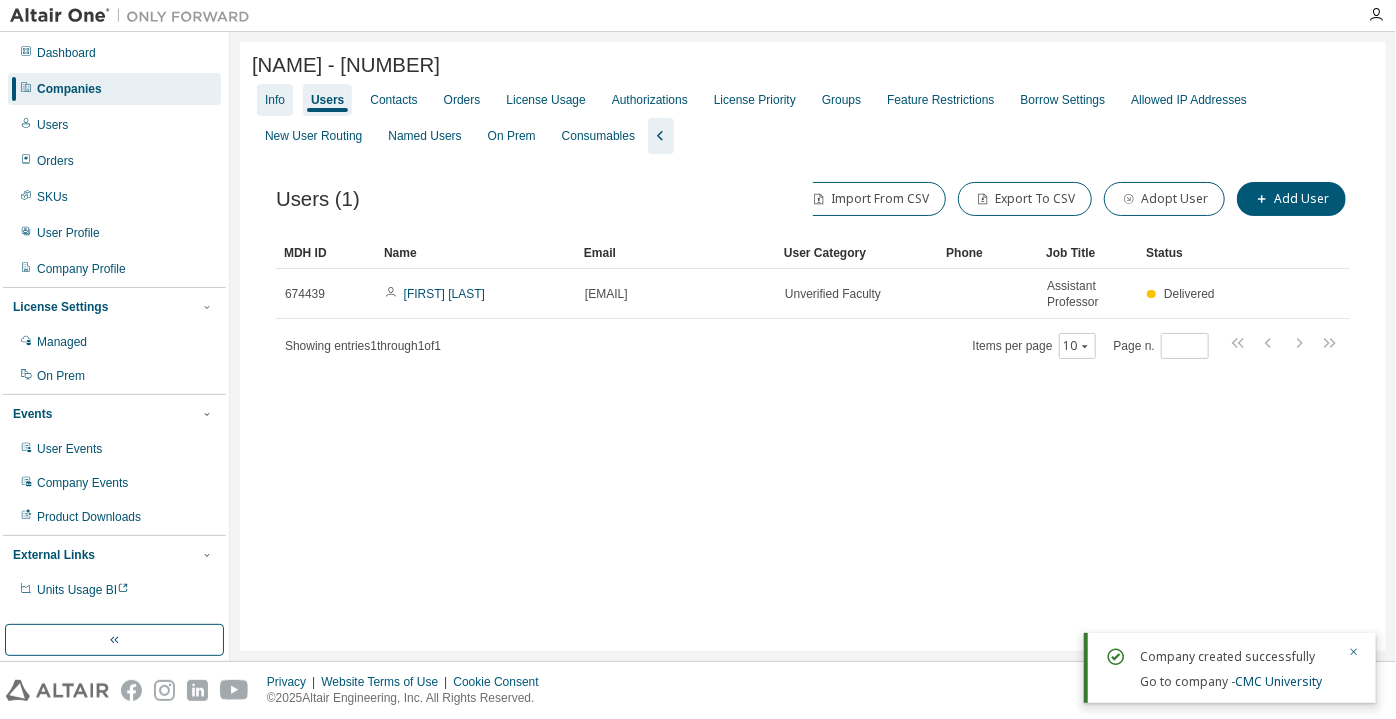 click on "[NAME] - [EMAIL] Unverified Faculty Assistant Professor Delivered Showing entries  1  through  1  of  1 Items per page 10 Page n. *" at bounding box center [813, 346] 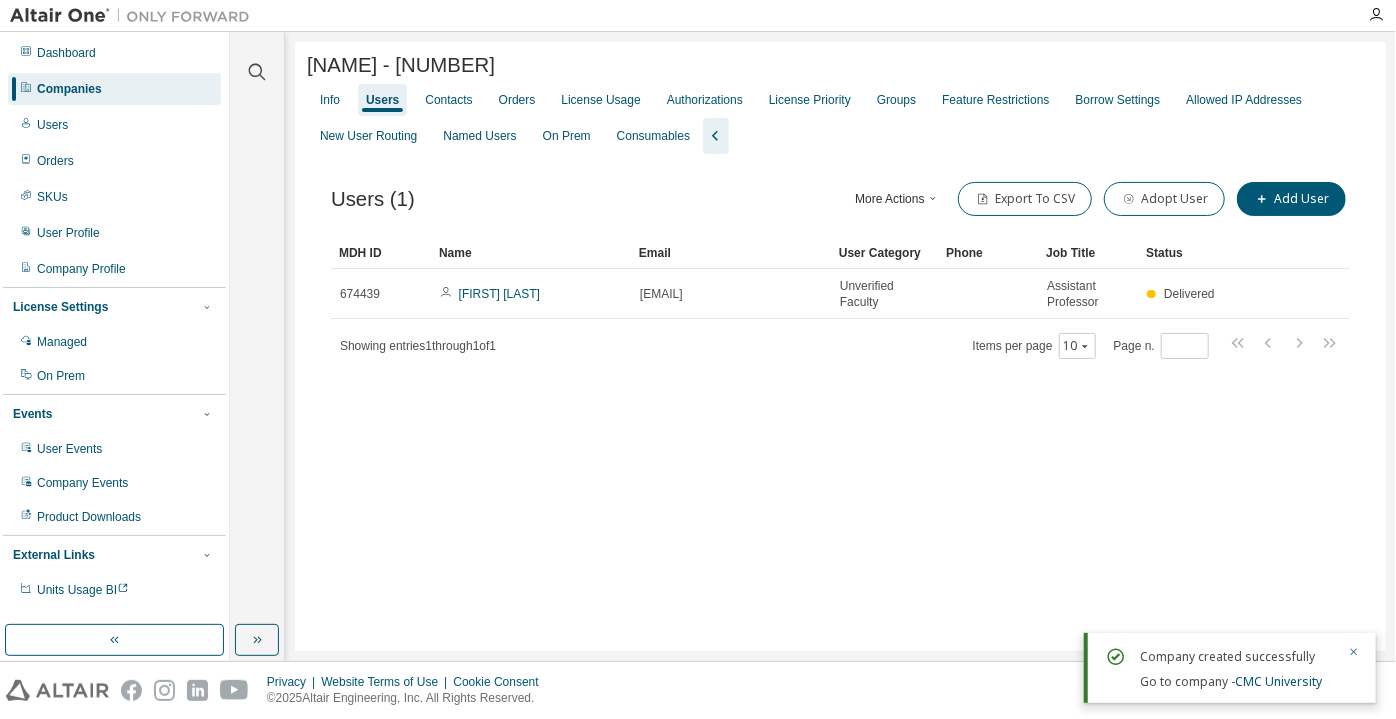 click on "Companies" at bounding box center (114, 89) 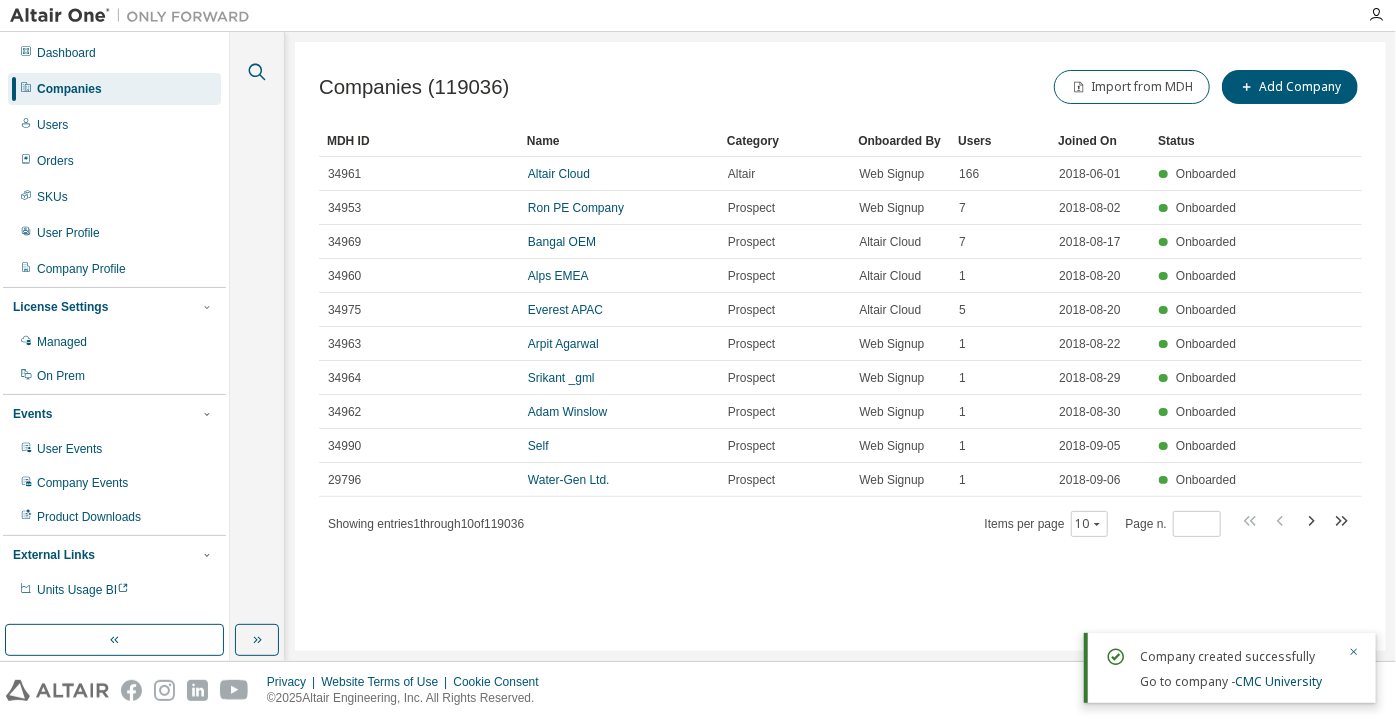 click 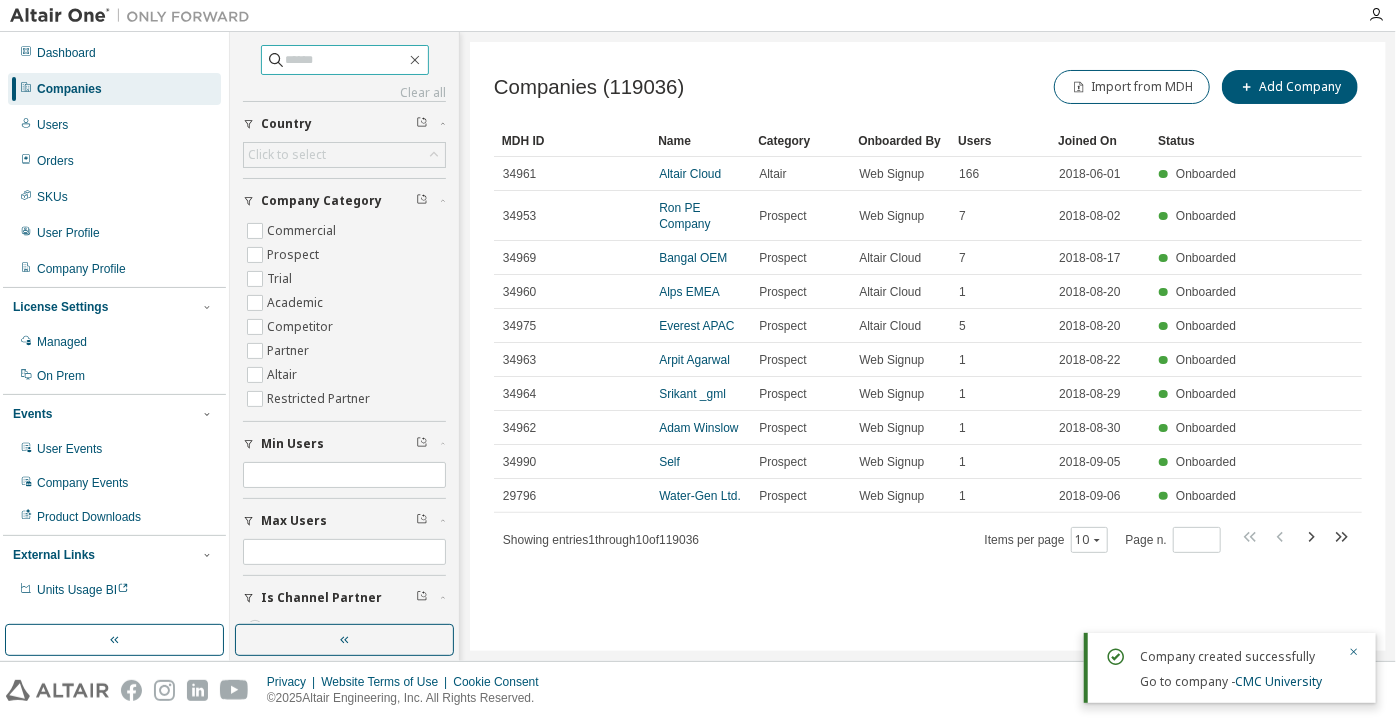 click at bounding box center (346, 60) 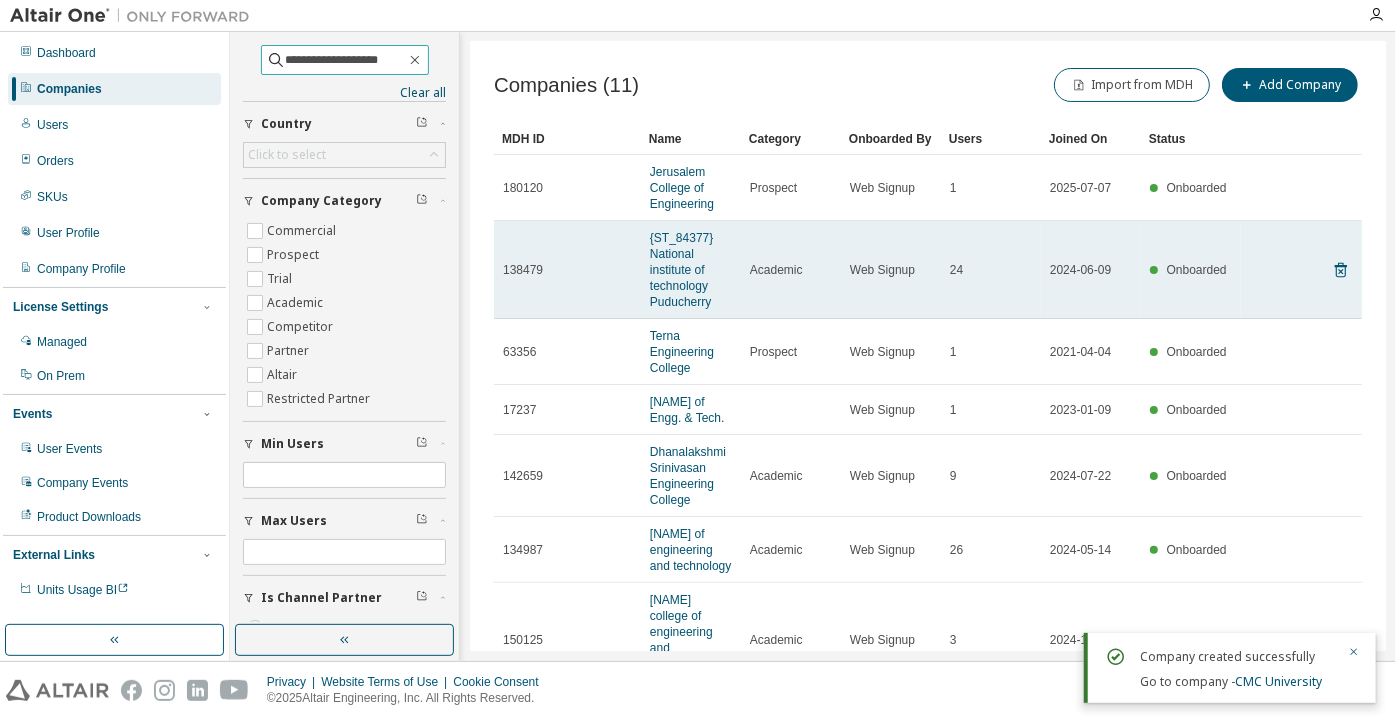 scroll, scrollTop: 0, scrollLeft: 0, axis: both 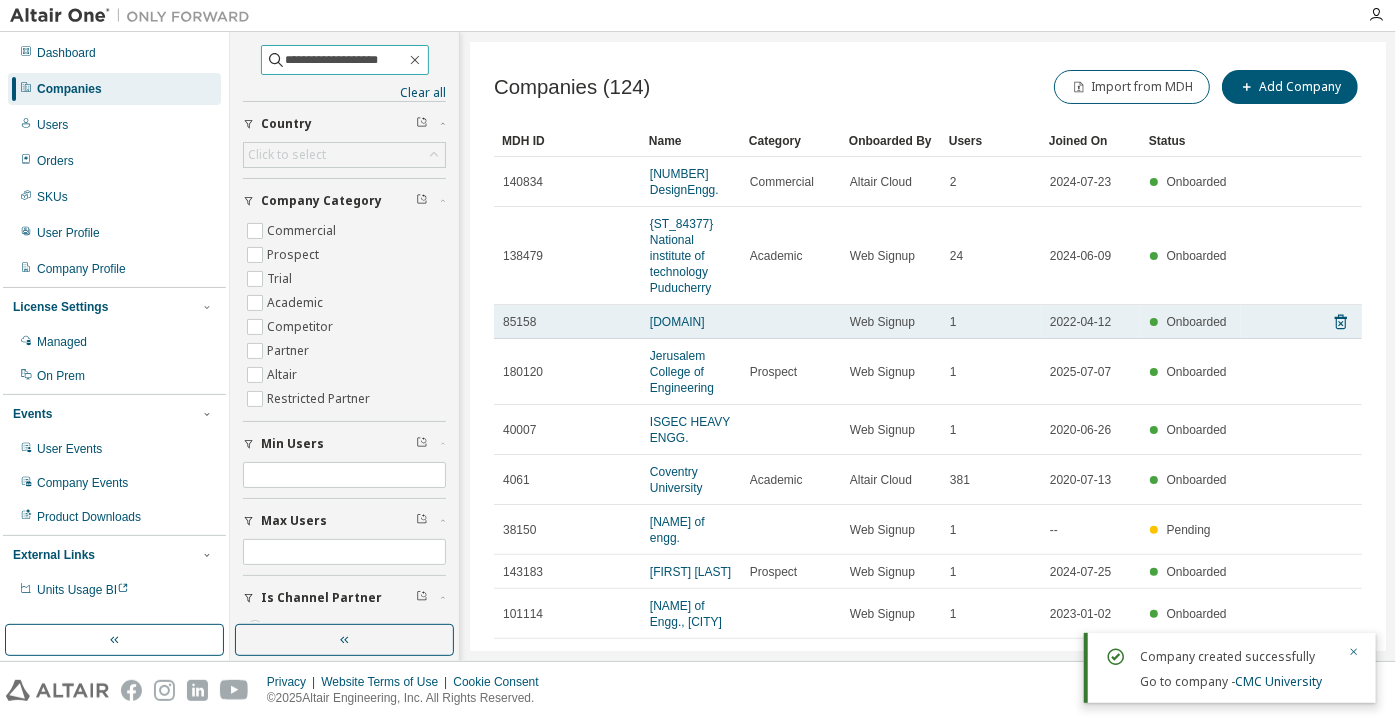 type on "**********" 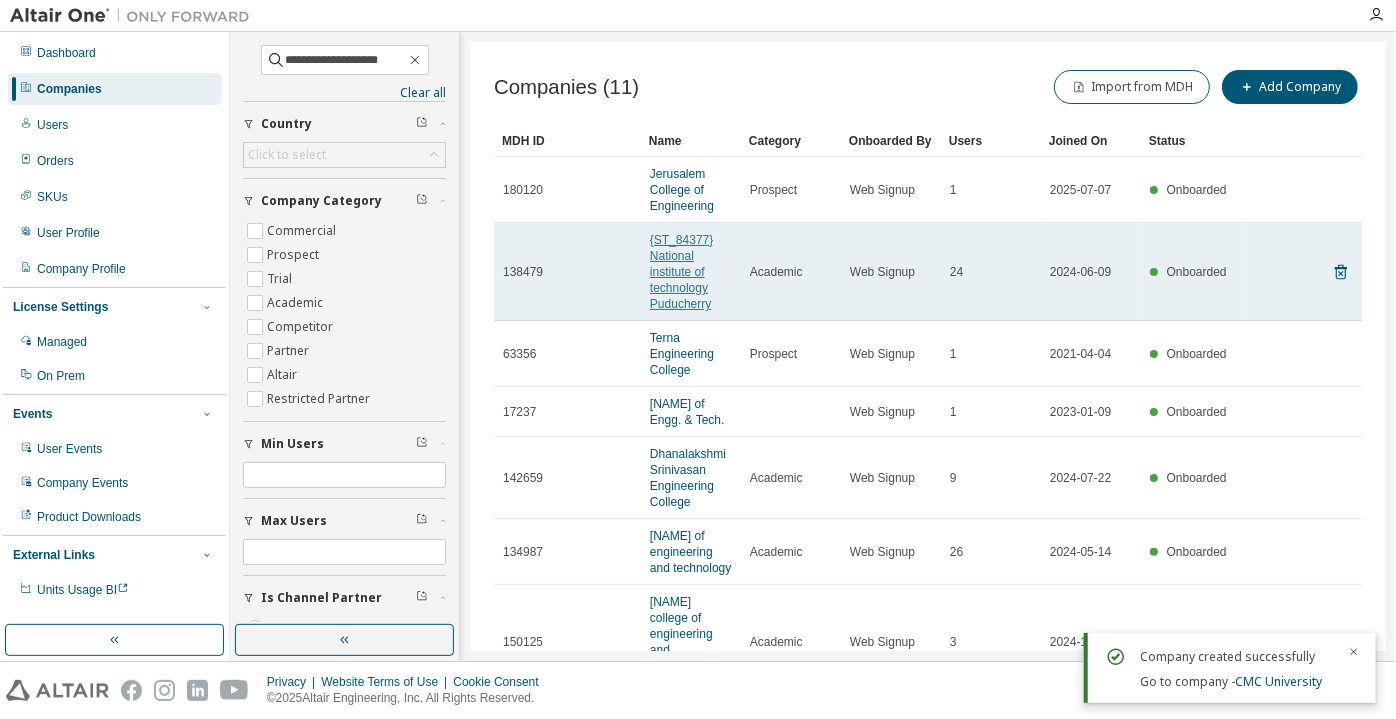click on "{ST_84377} National institute of technology Puducherry" at bounding box center (681, 272) 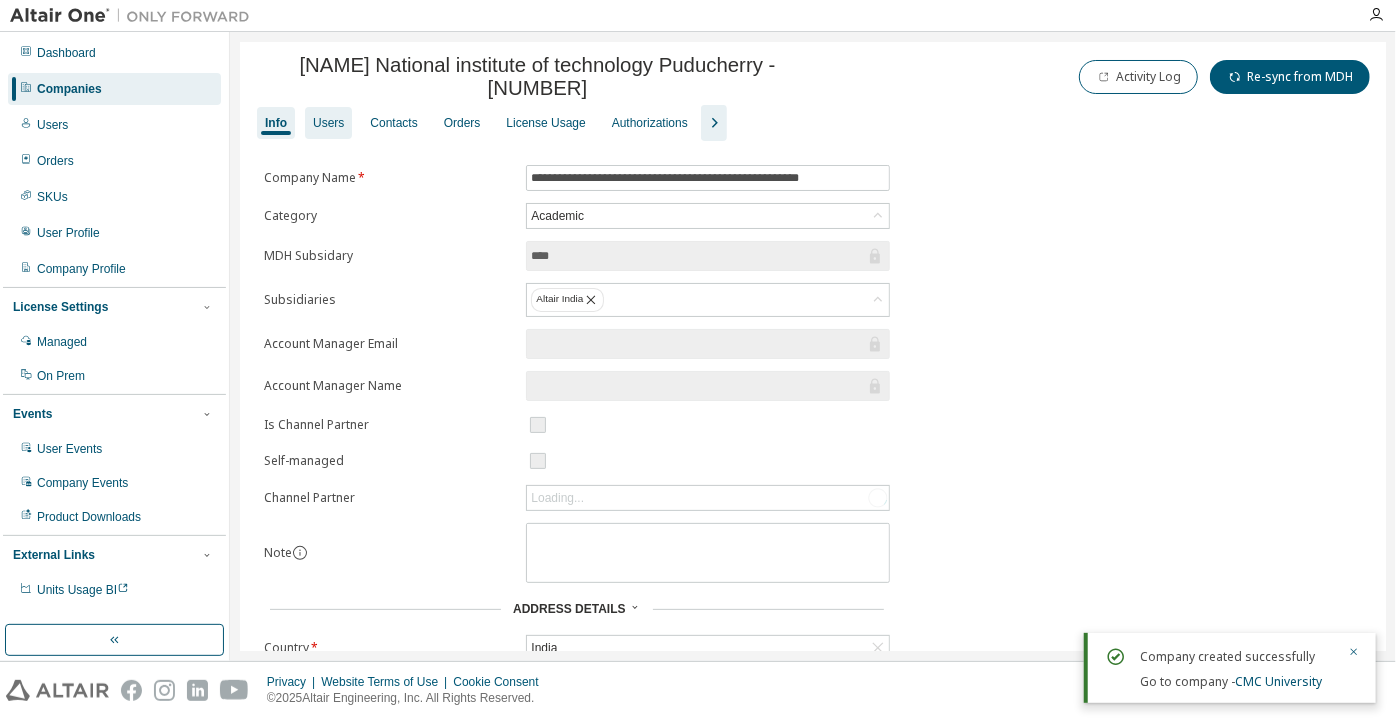 click on "Users" at bounding box center [328, 123] 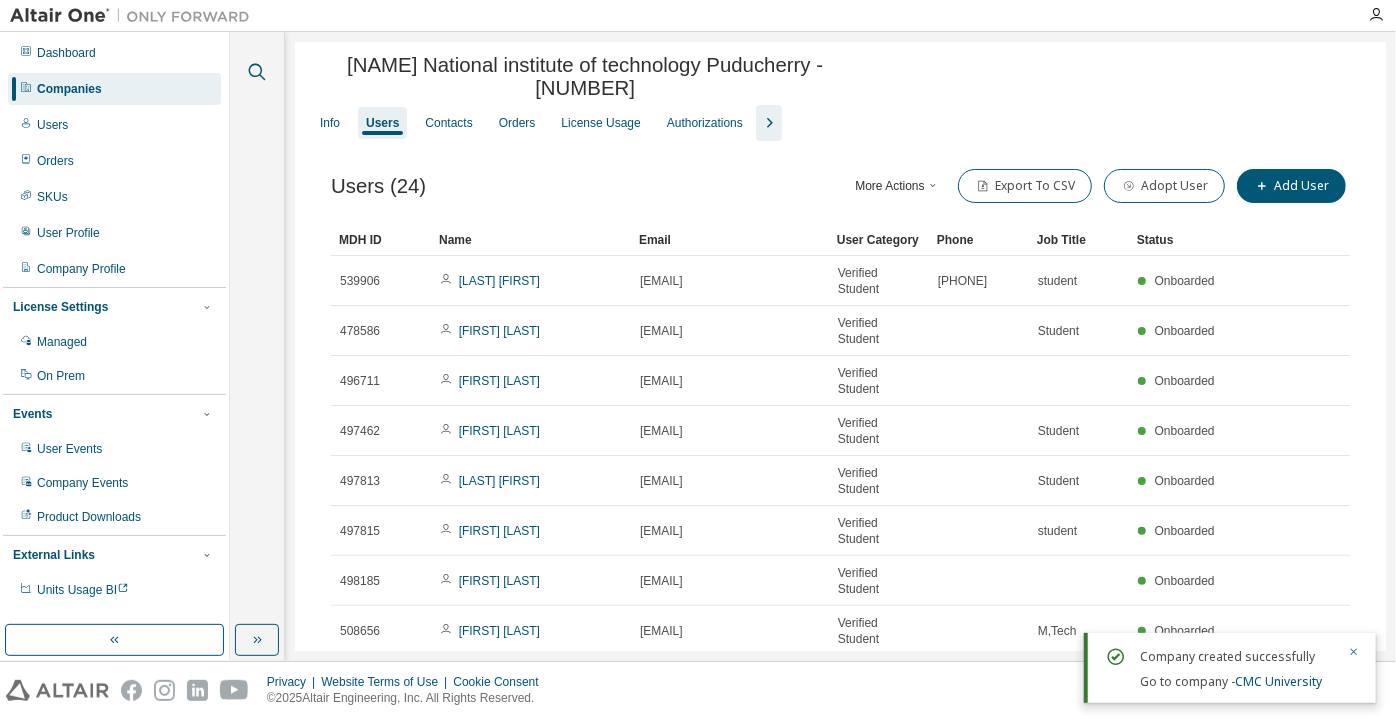 click 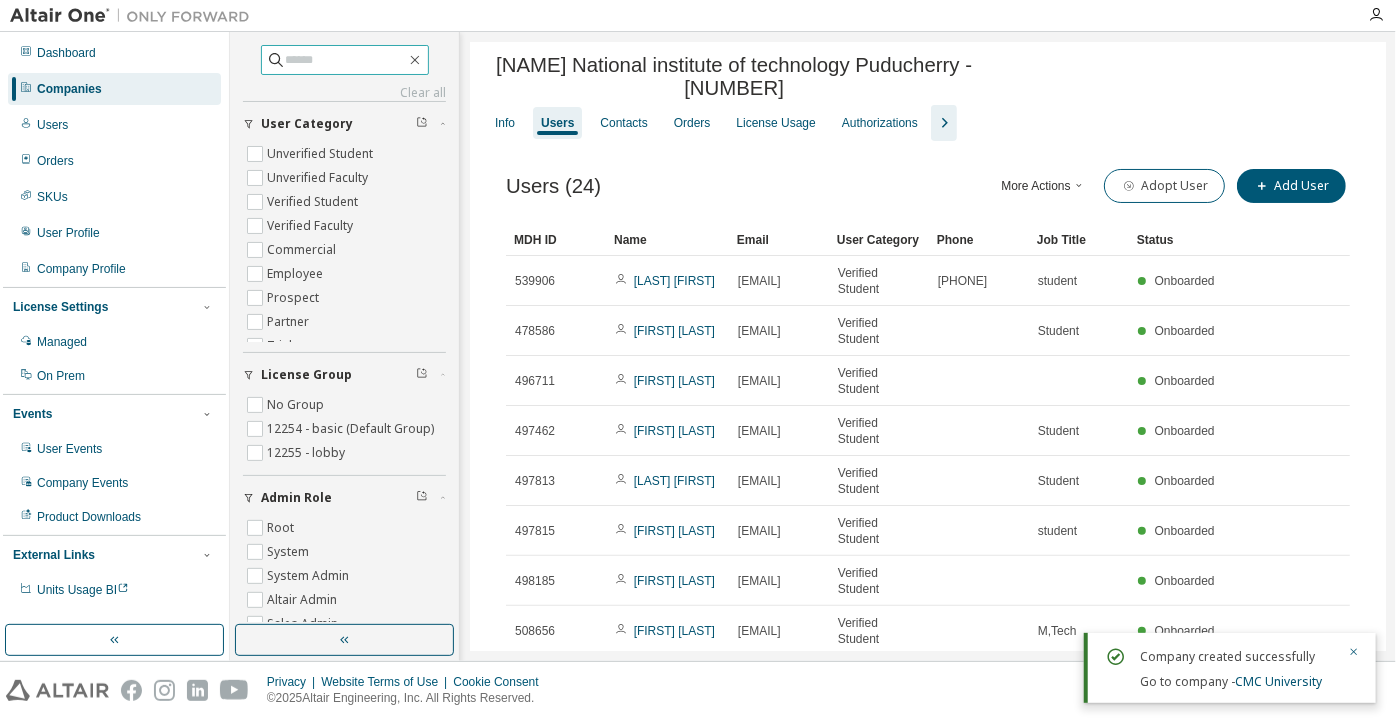 click at bounding box center (346, 60) 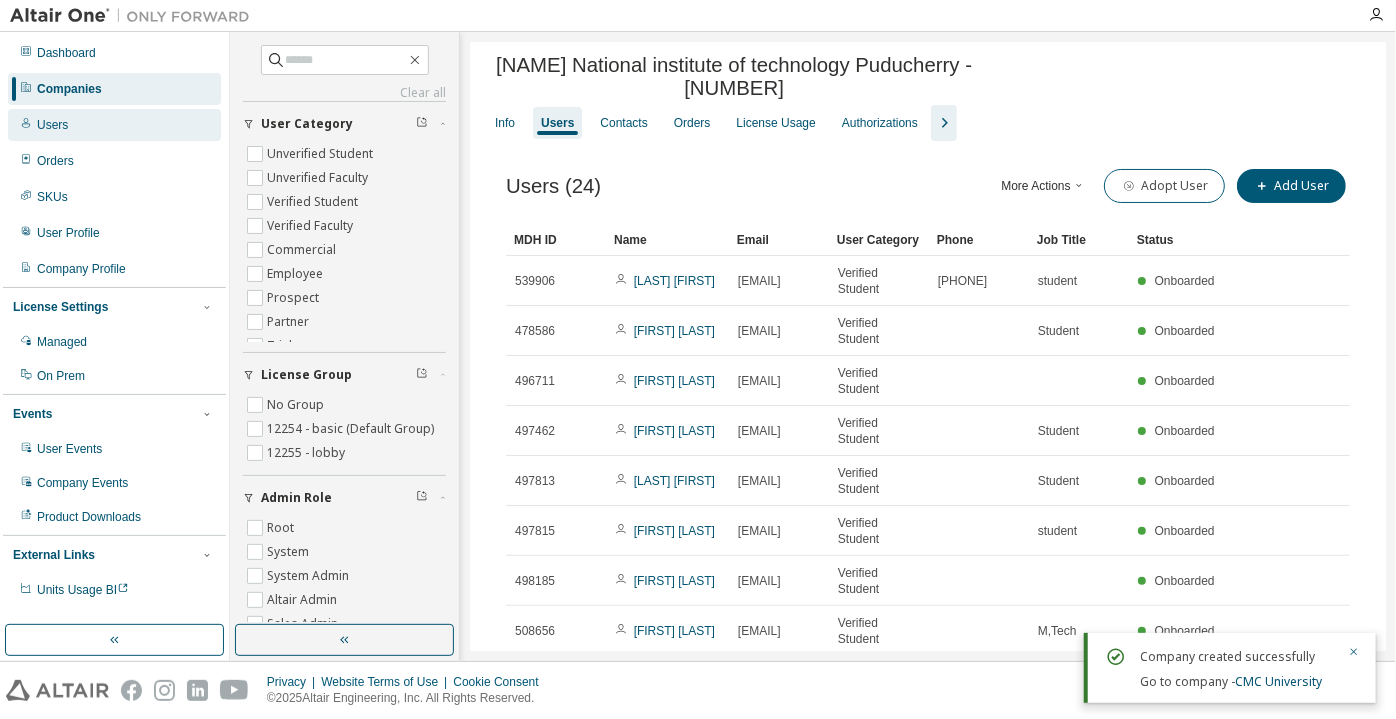 click on "Users" at bounding box center (114, 125) 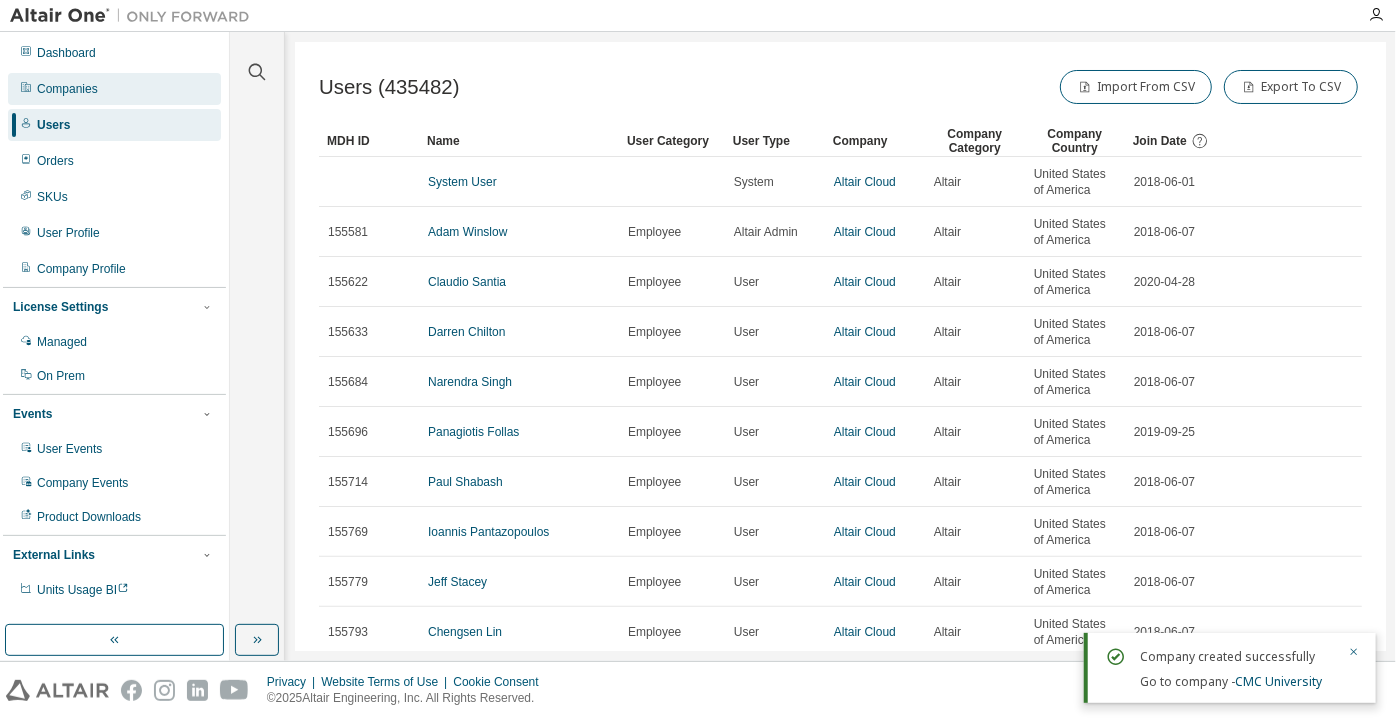 click on "Companies" at bounding box center (114, 89) 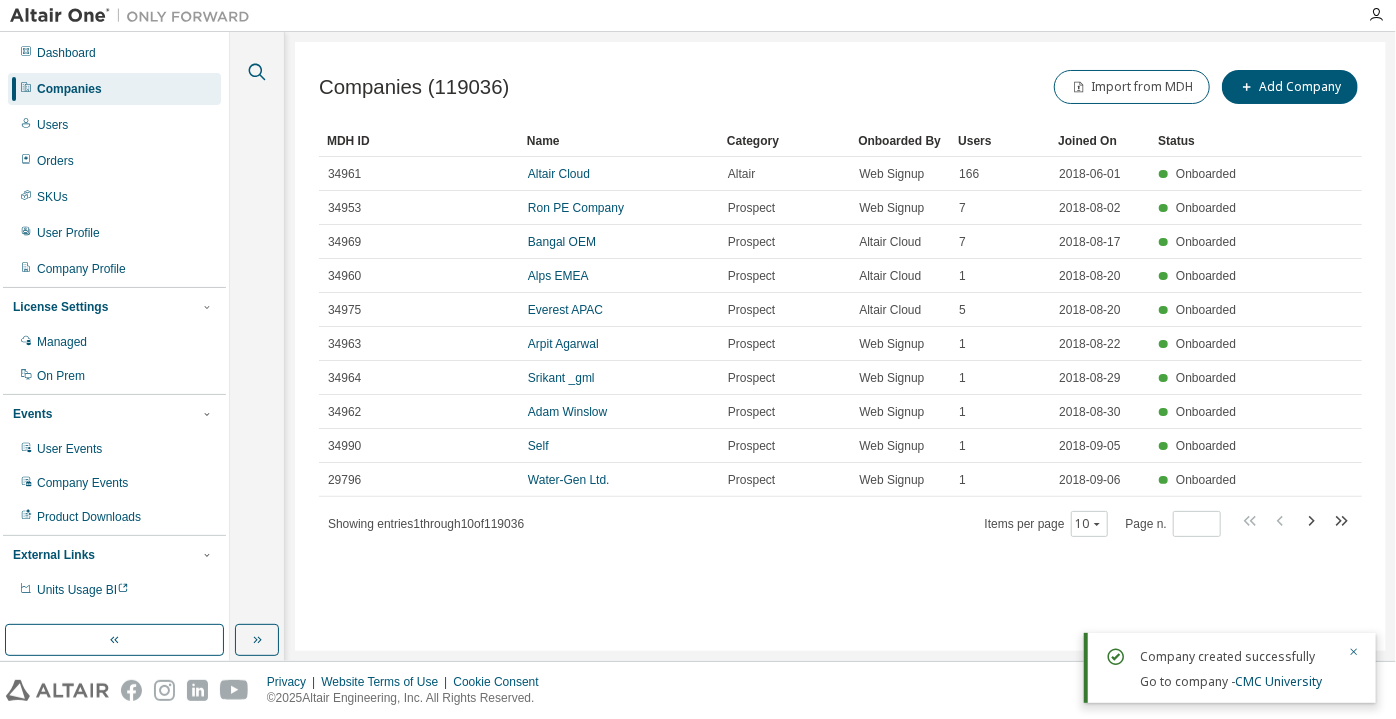 click 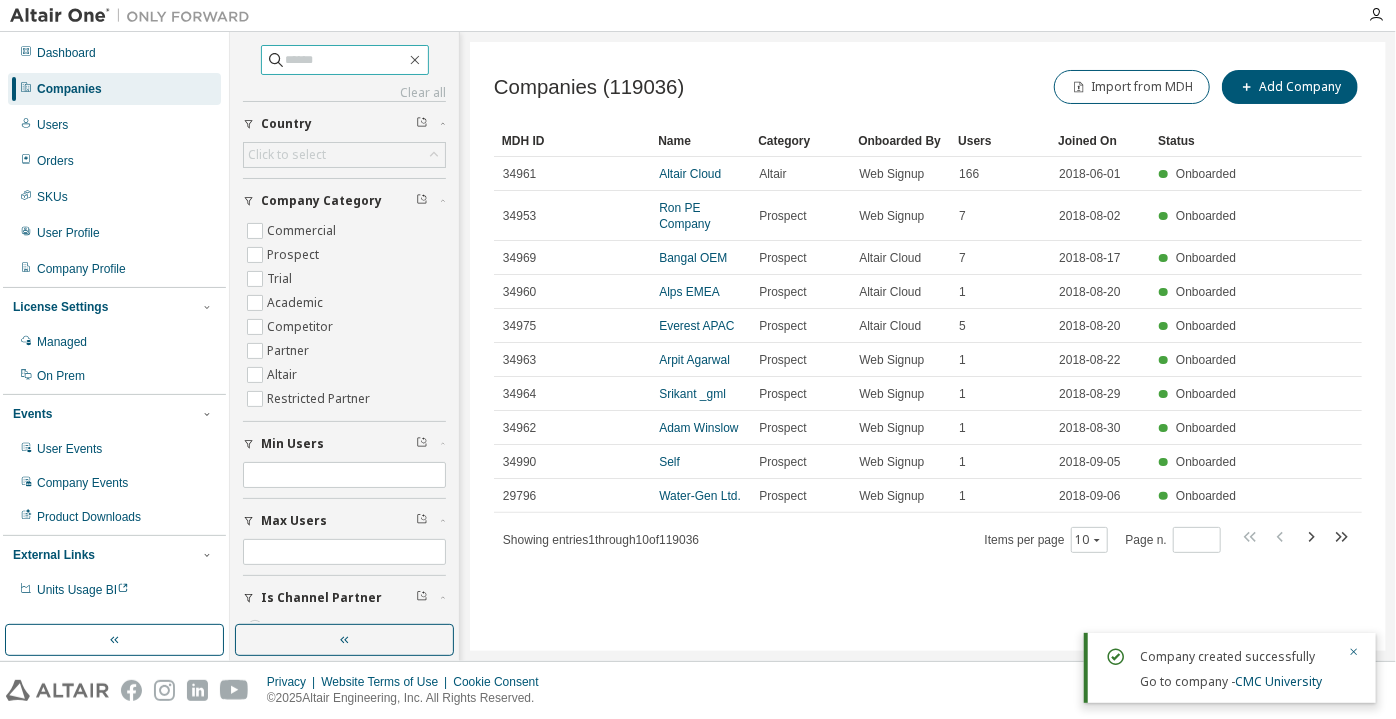 click at bounding box center (346, 60) 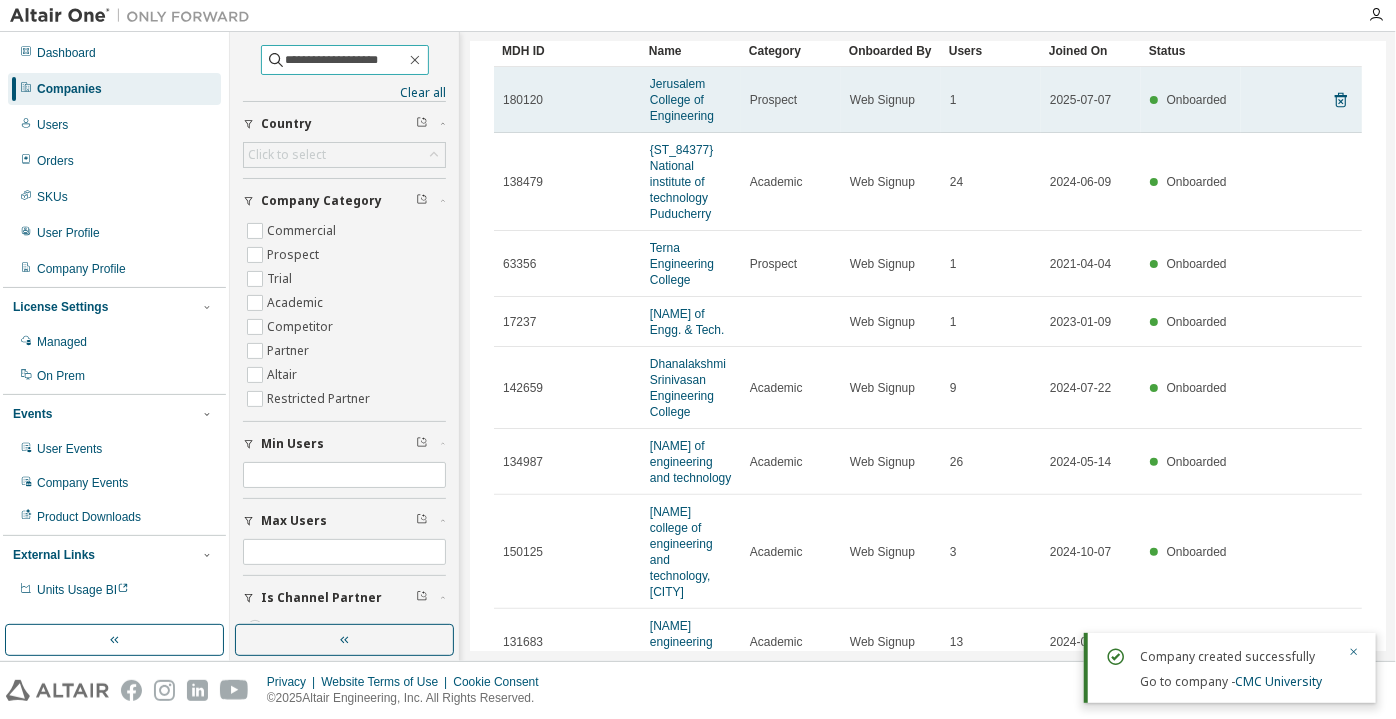 scroll, scrollTop: 0, scrollLeft: 0, axis: both 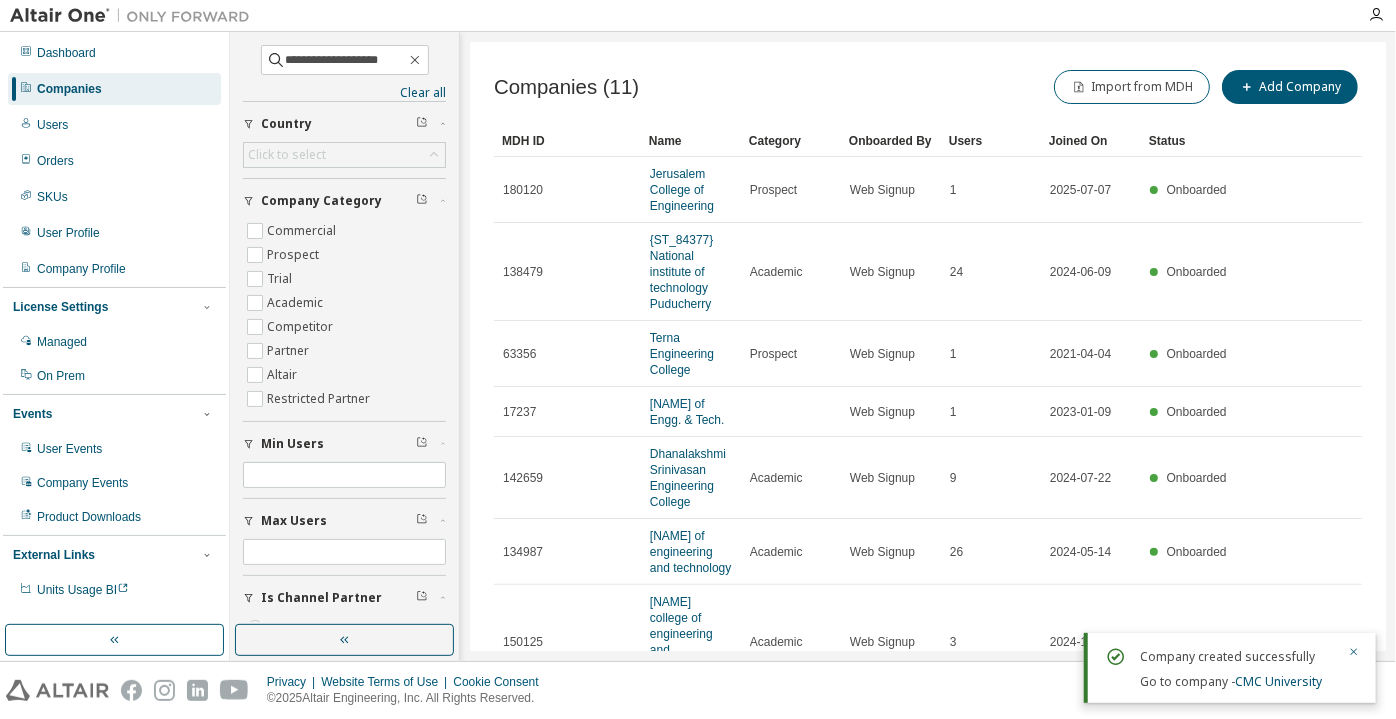 click on "Category" at bounding box center (791, 141) 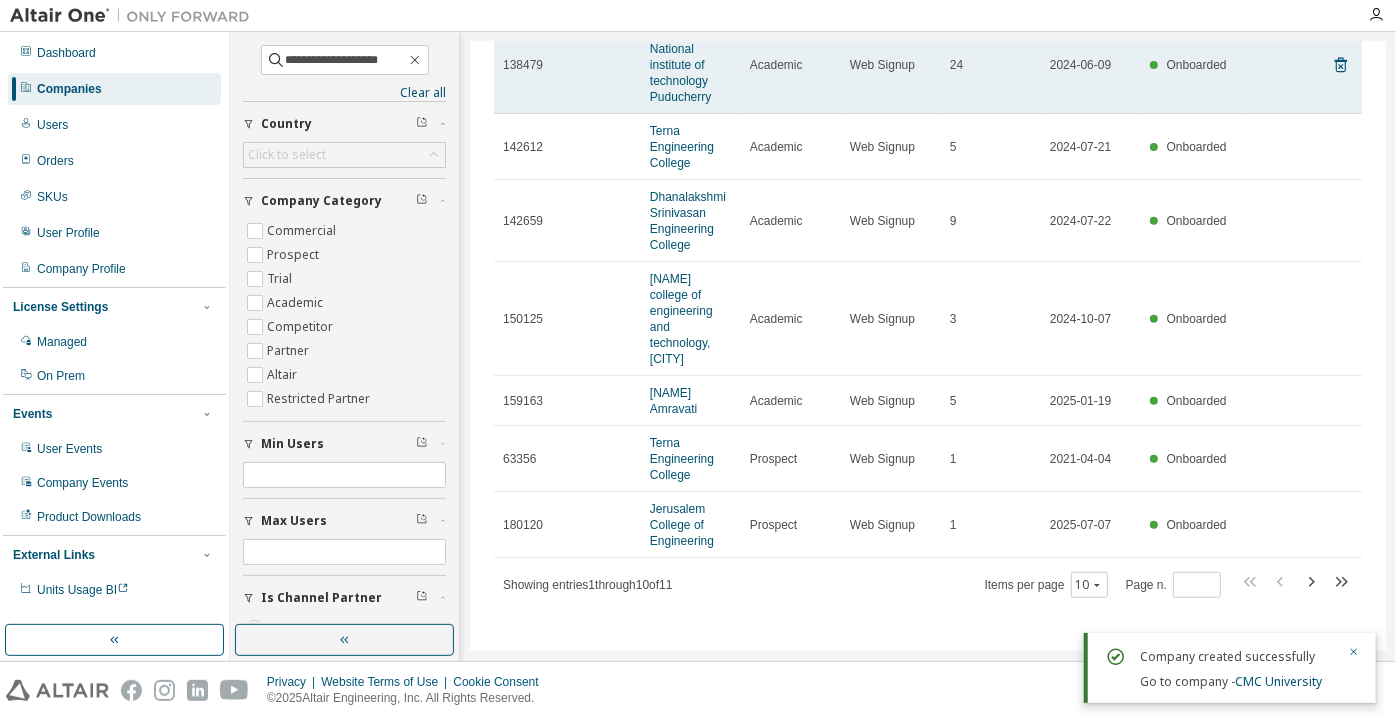scroll, scrollTop: 0, scrollLeft: 0, axis: both 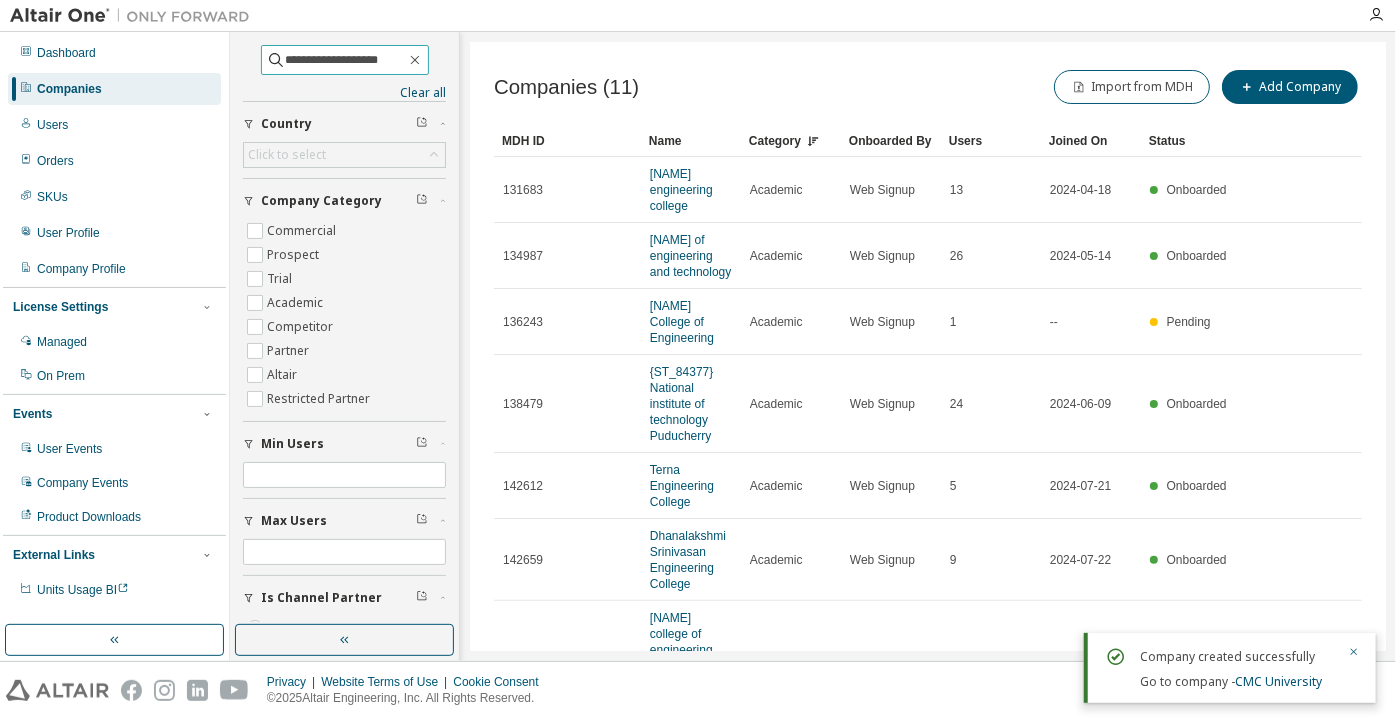 drag, startPoint x: 291, startPoint y: 57, endPoint x: 237, endPoint y: 63, distance: 54.33231 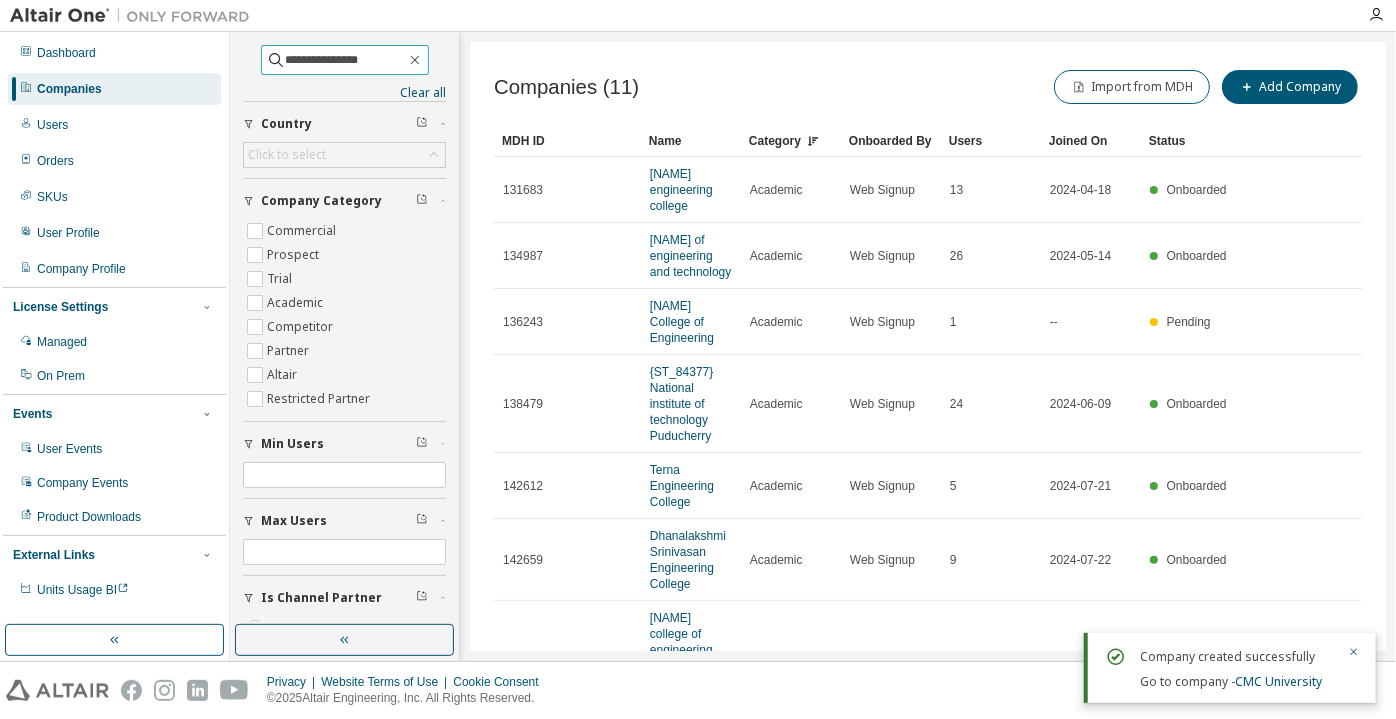 type on "**********" 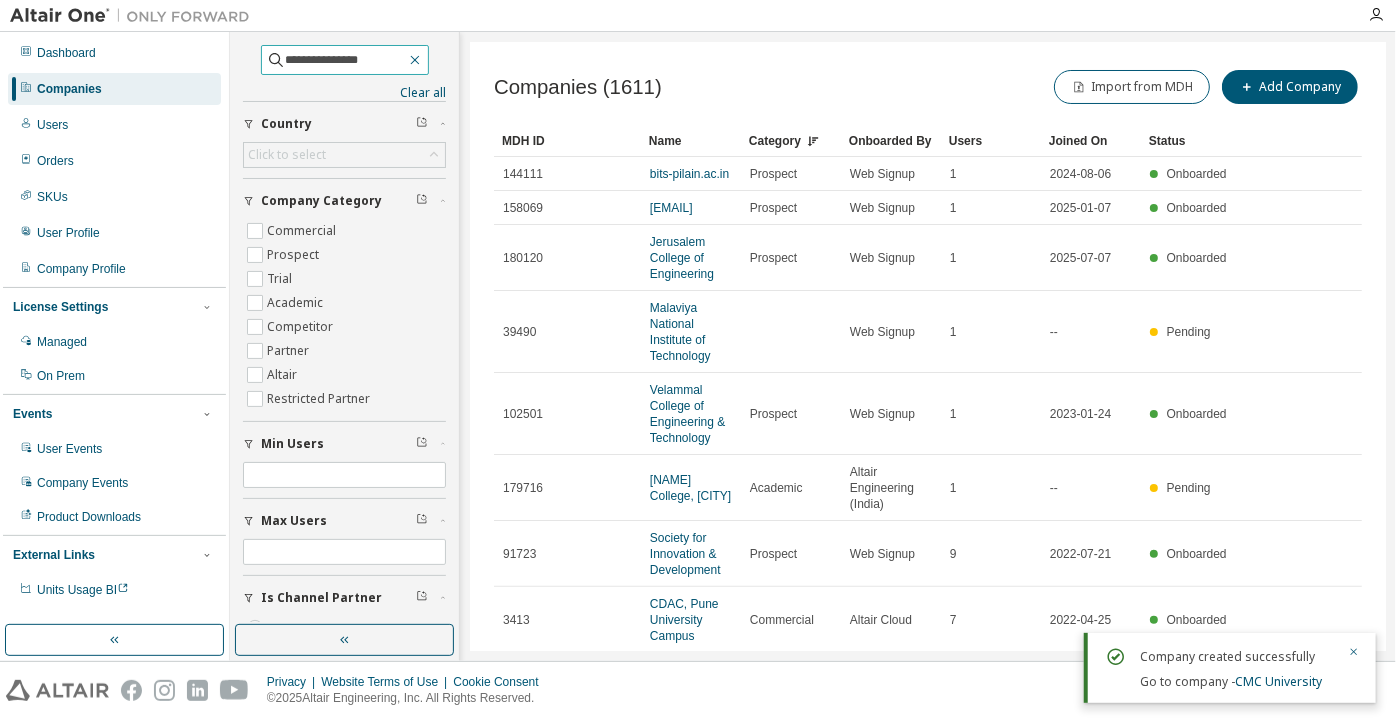 click 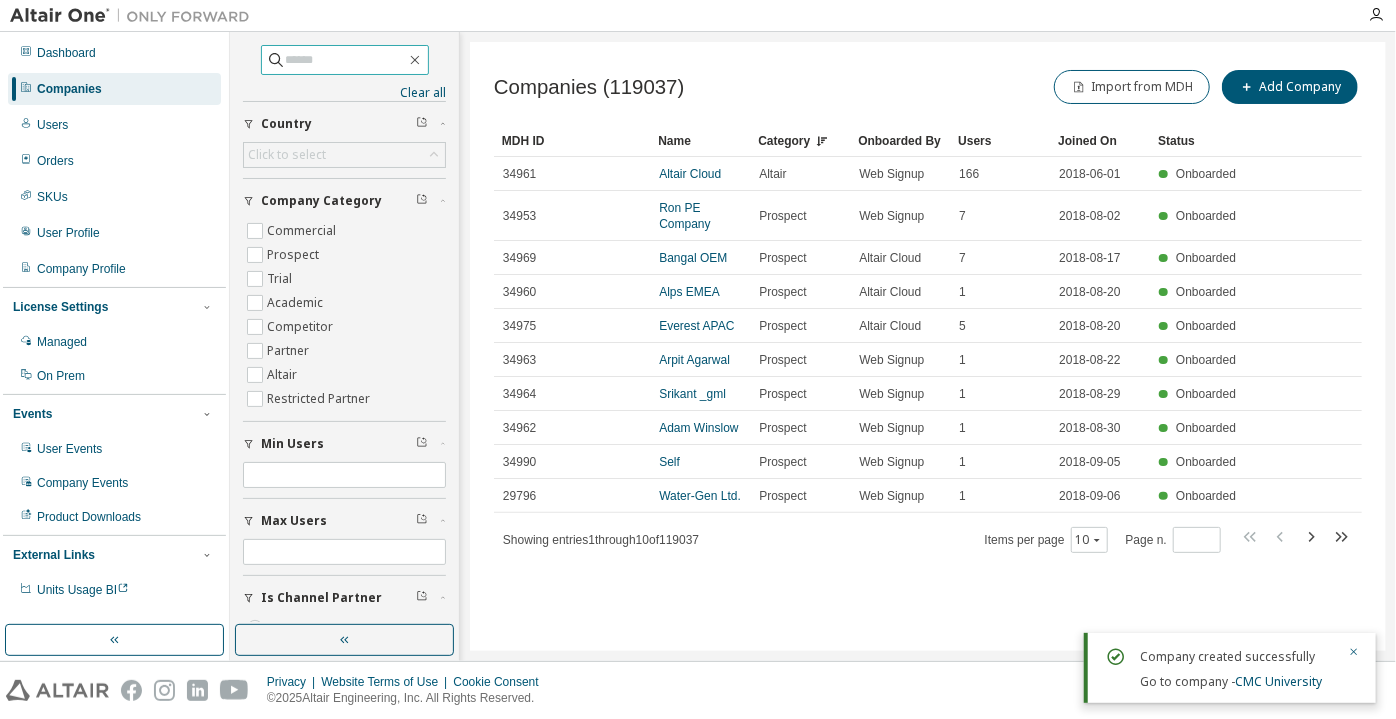click at bounding box center [346, 60] 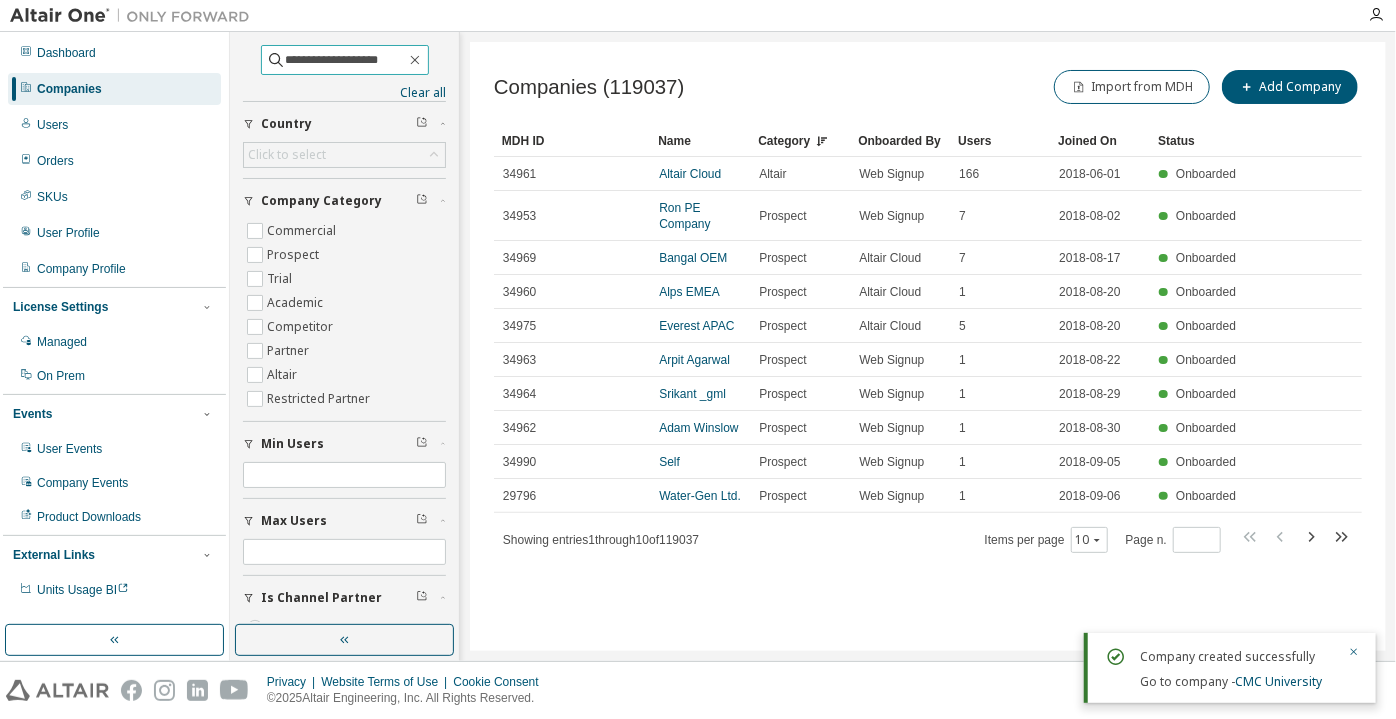 type on "**********" 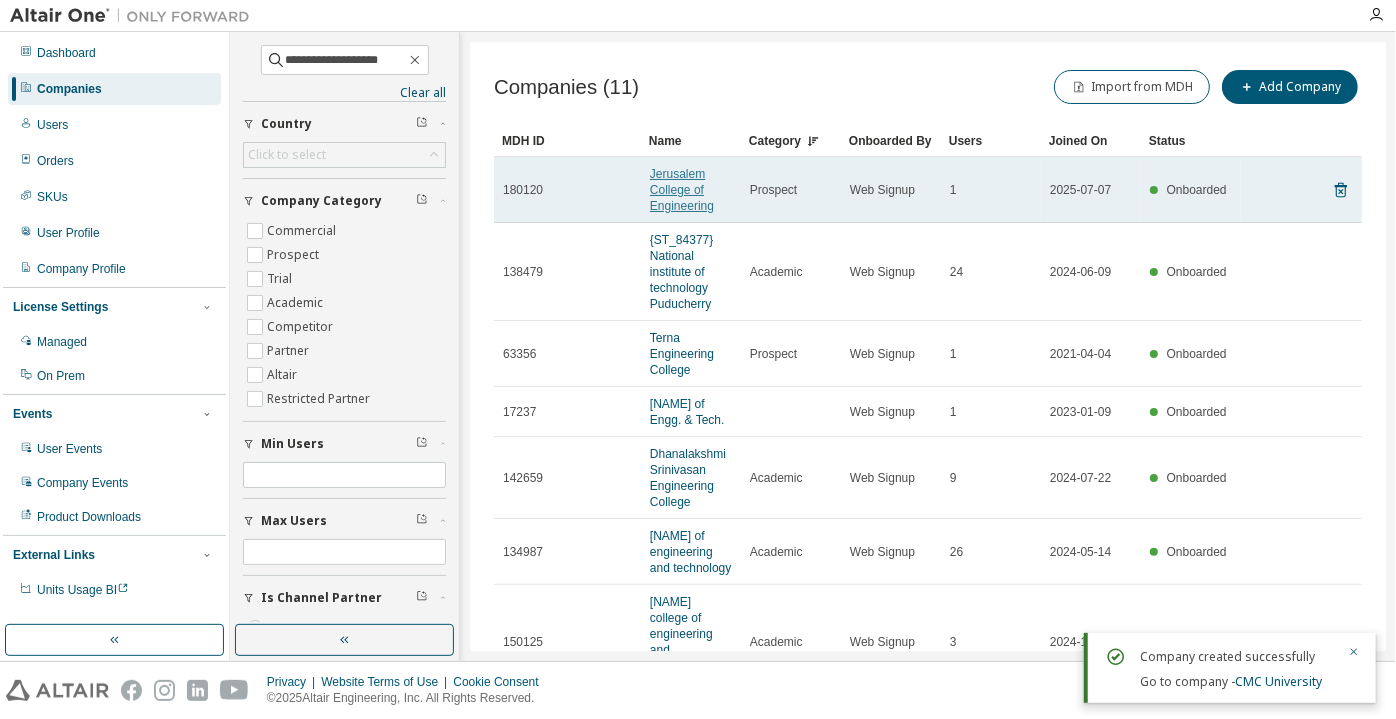 click on "Jerusalem College of Engineering" at bounding box center [682, 190] 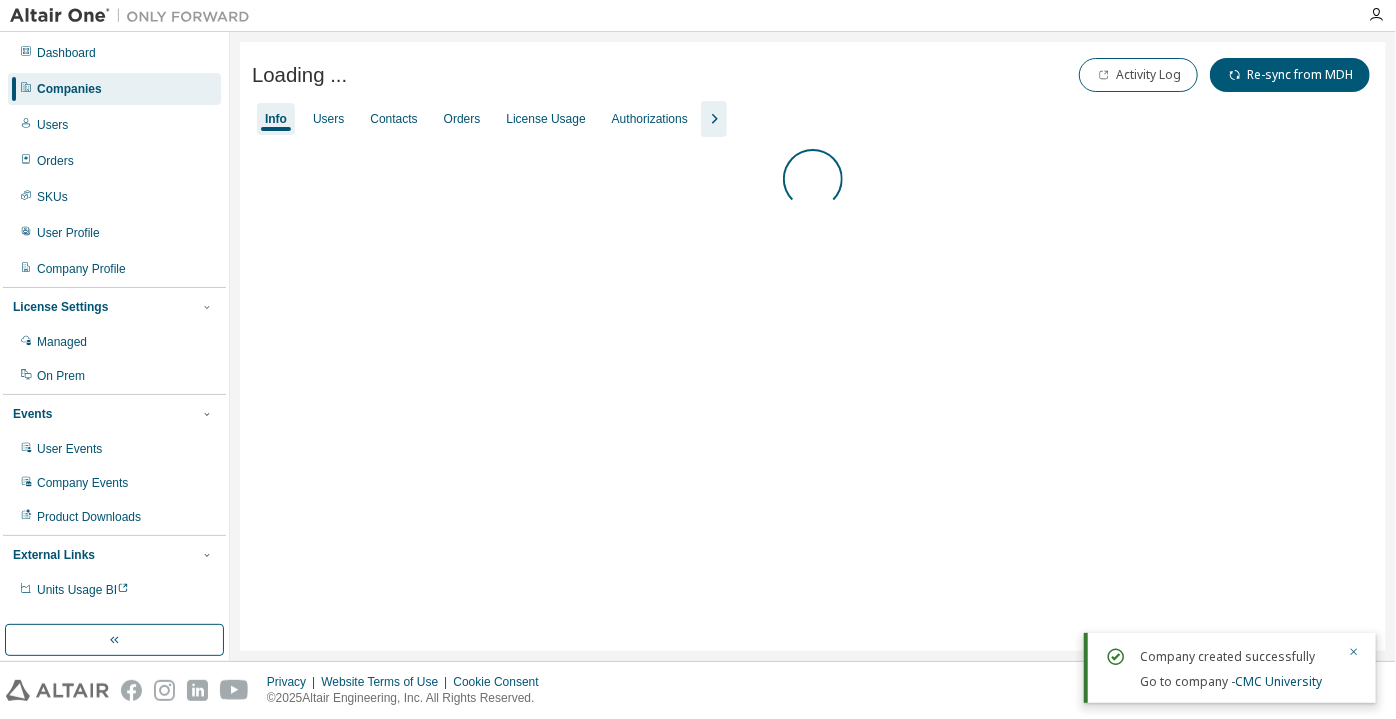 click on "Info Users Contacts Orders License Usage Authorizations" at bounding box center (813, 119) 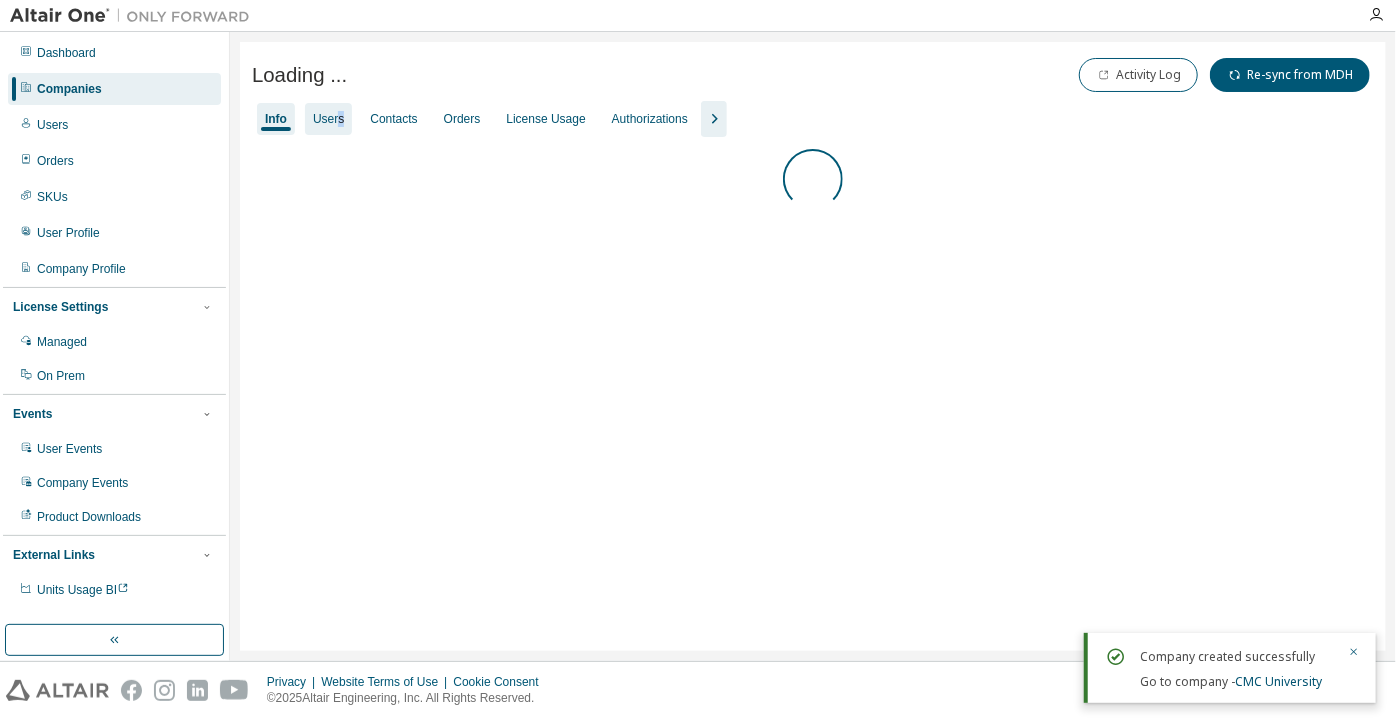 click on "Users" at bounding box center [328, 119] 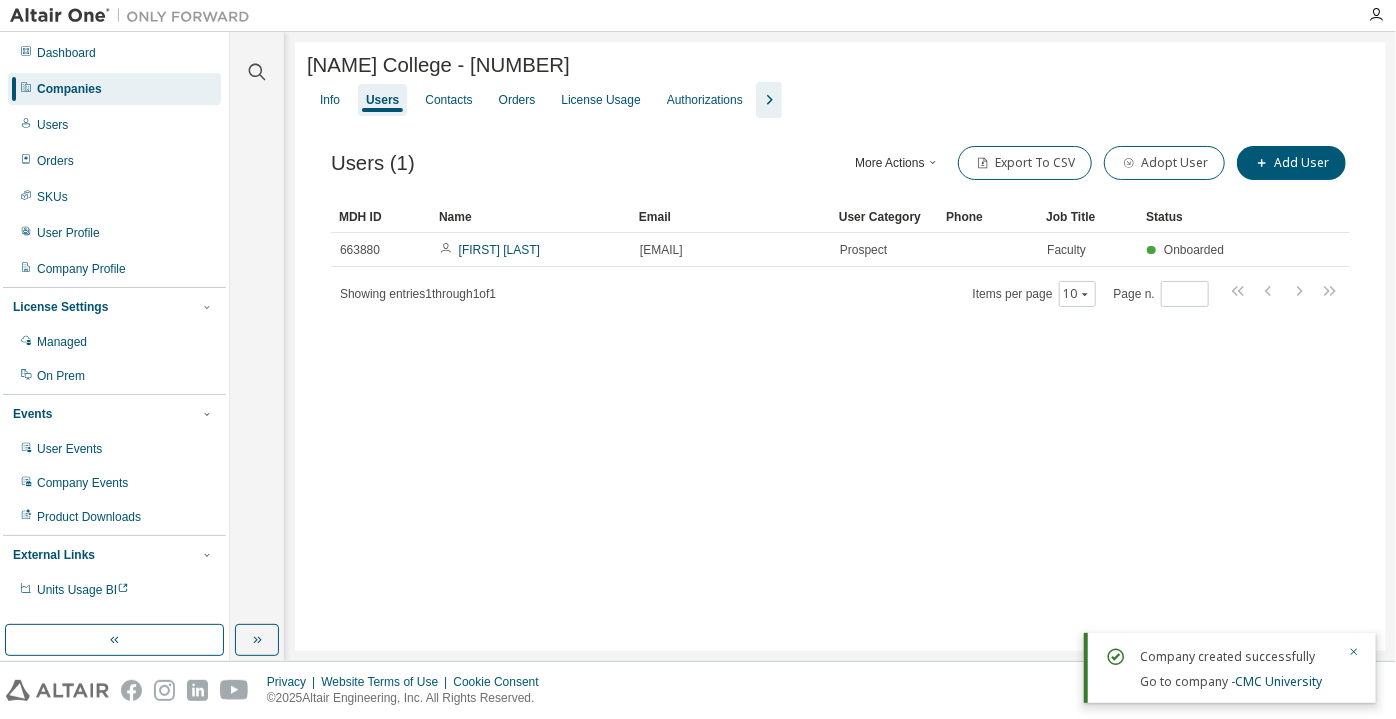 click on "Email" at bounding box center (731, 217) 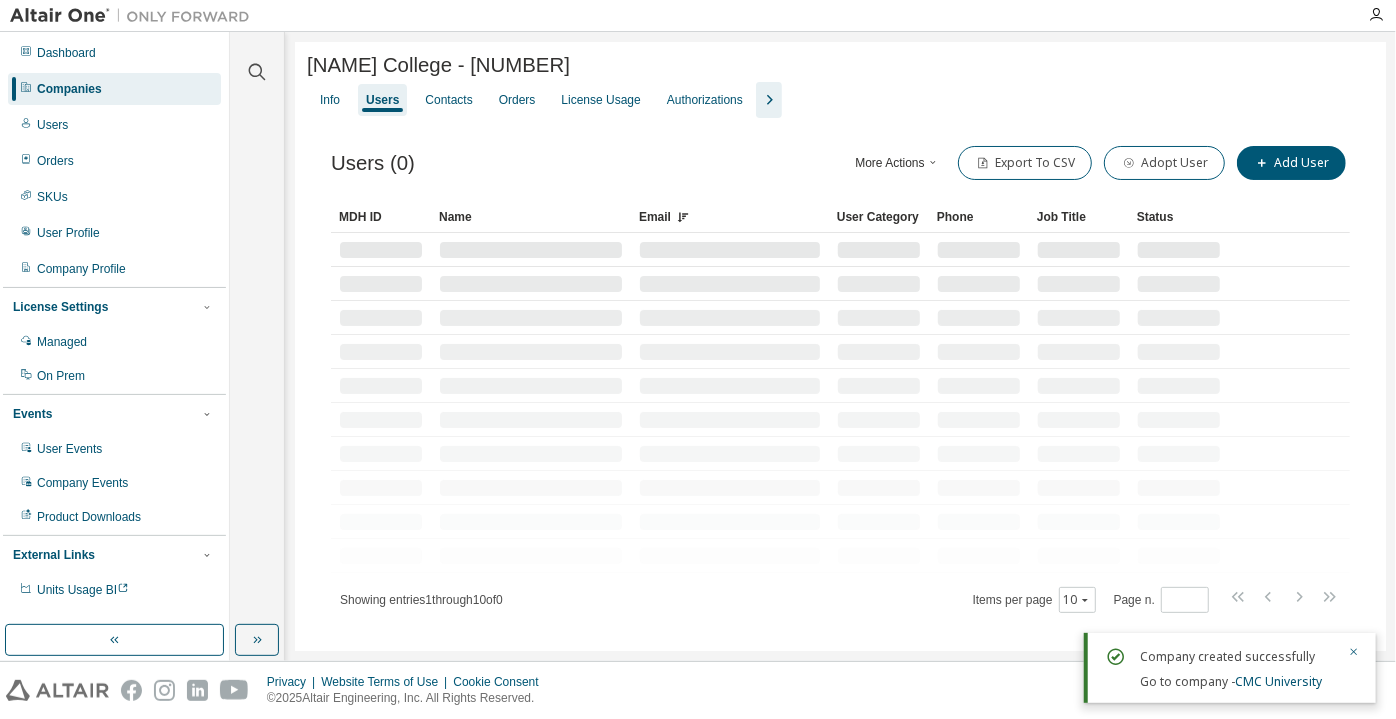 click at bounding box center (730, 250) 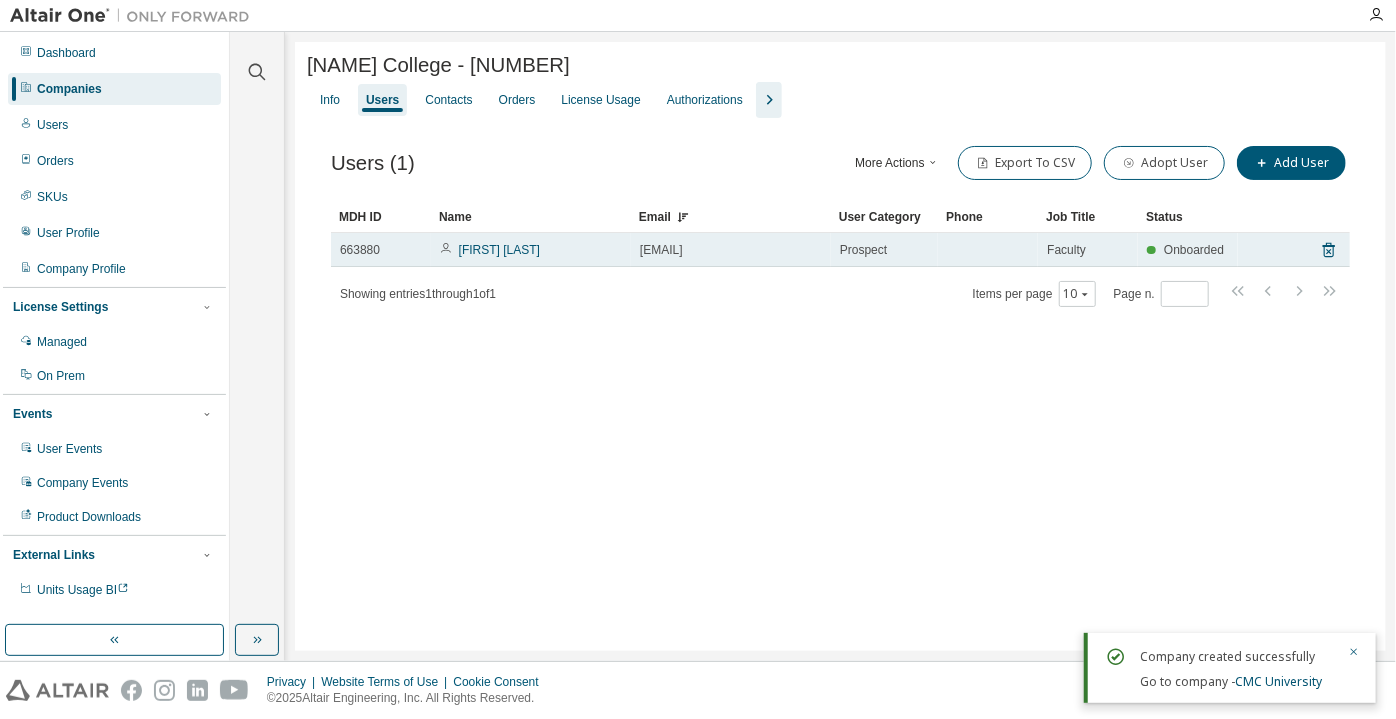 click on "[EMAIL]" at bounding box center (731, 250) 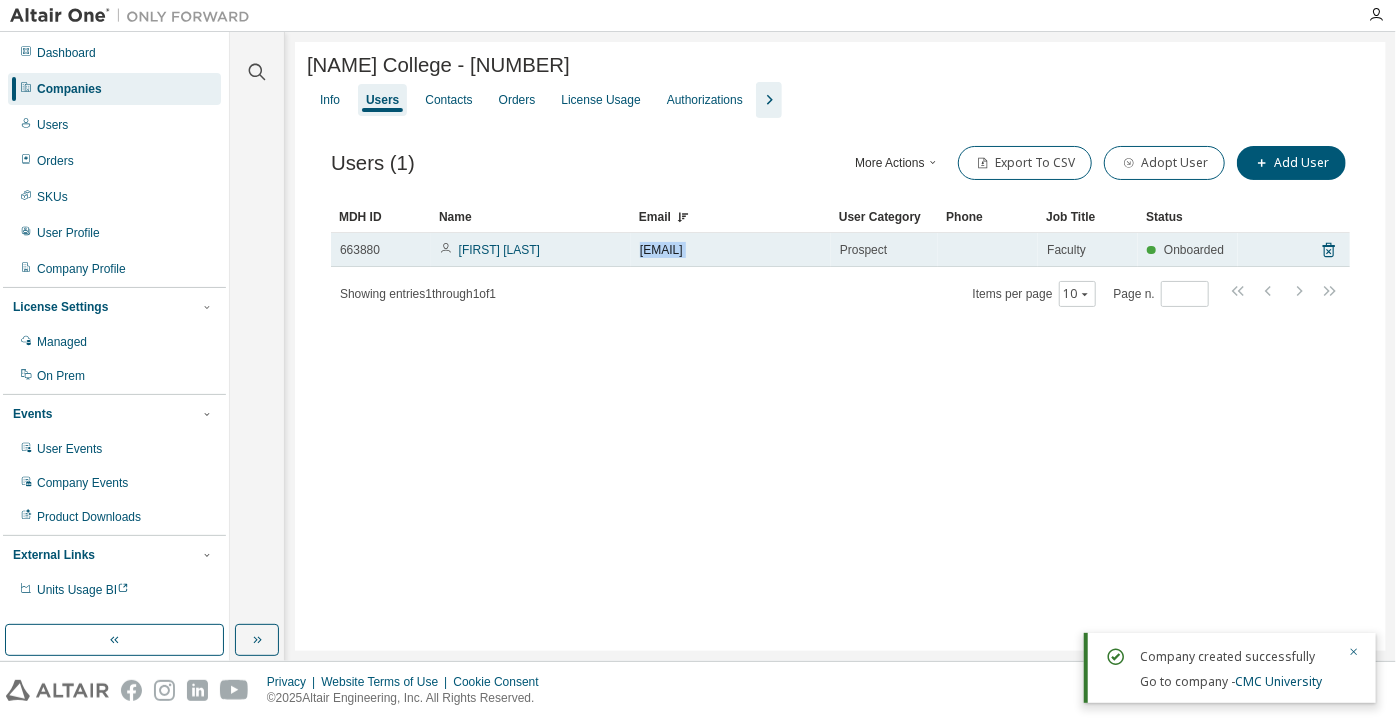 click on "[EMAIL]" at bounding box center [731, 250] 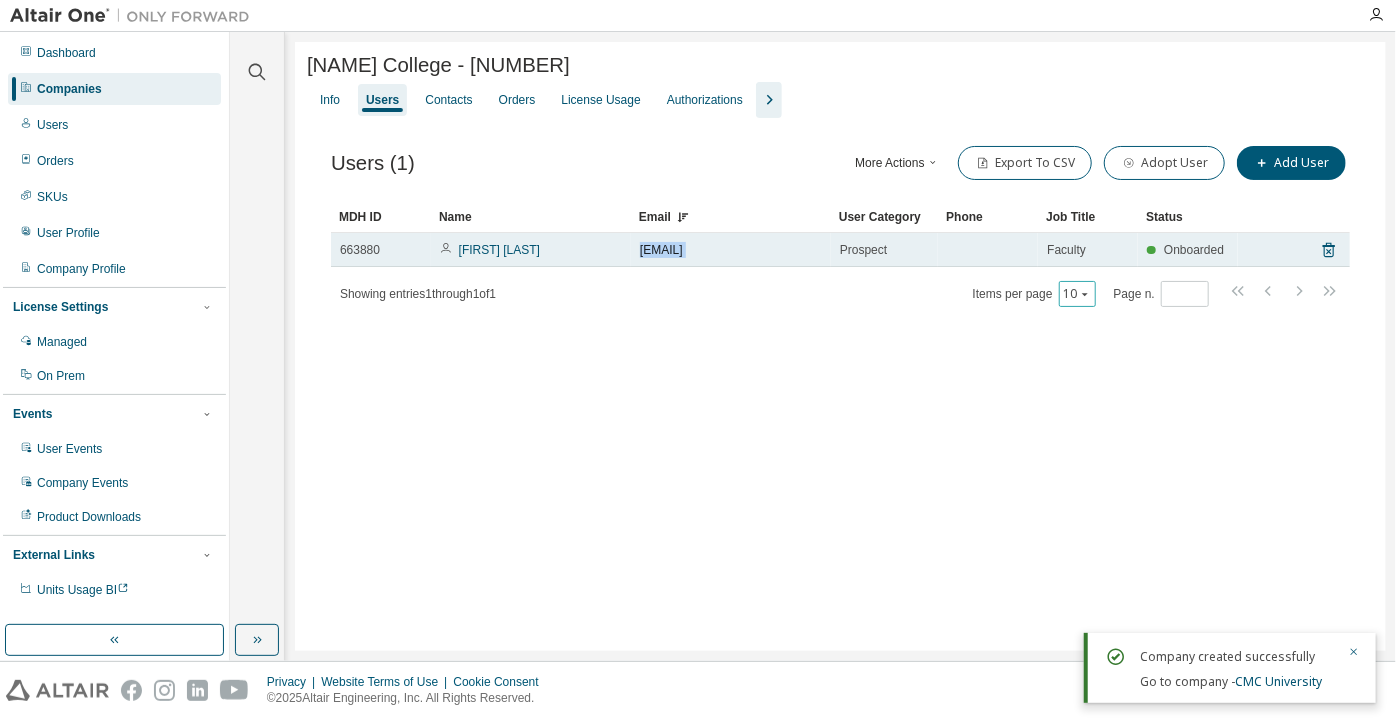 type on "10" 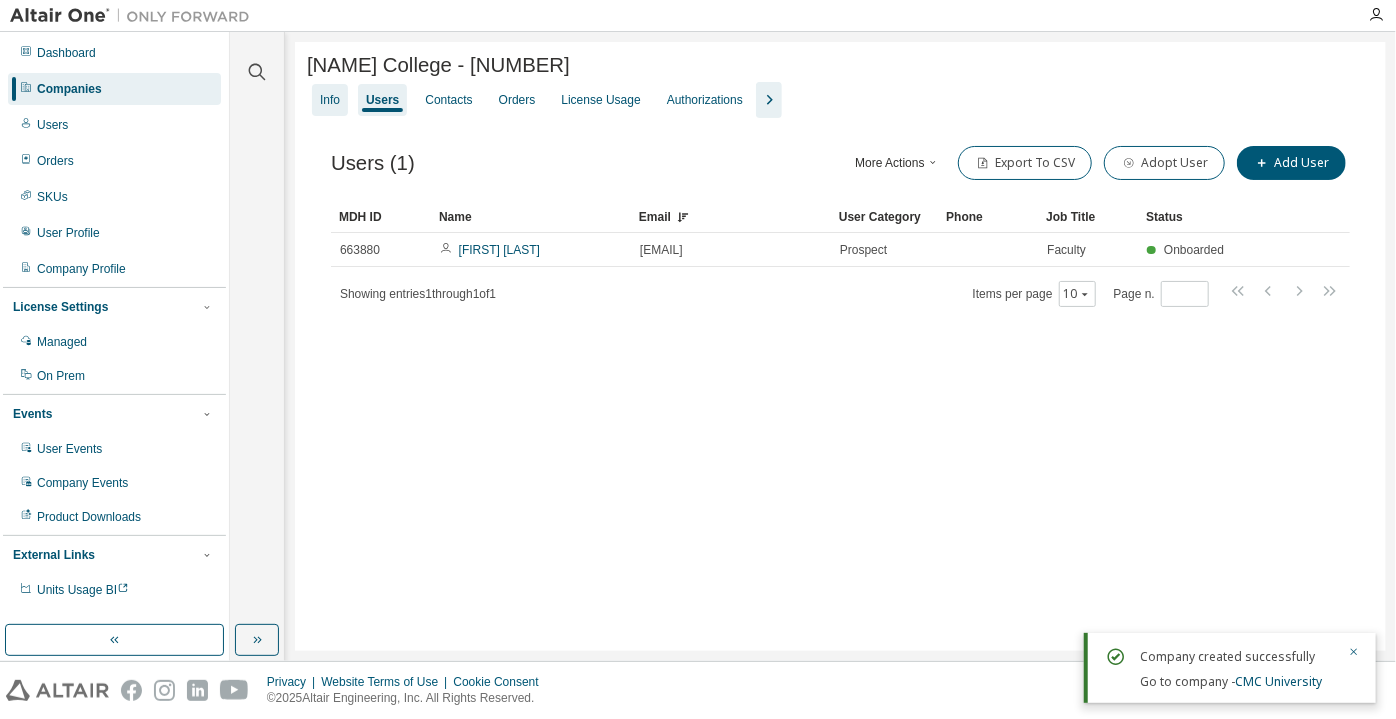 click on "Info" at bounding box center [330, 100] 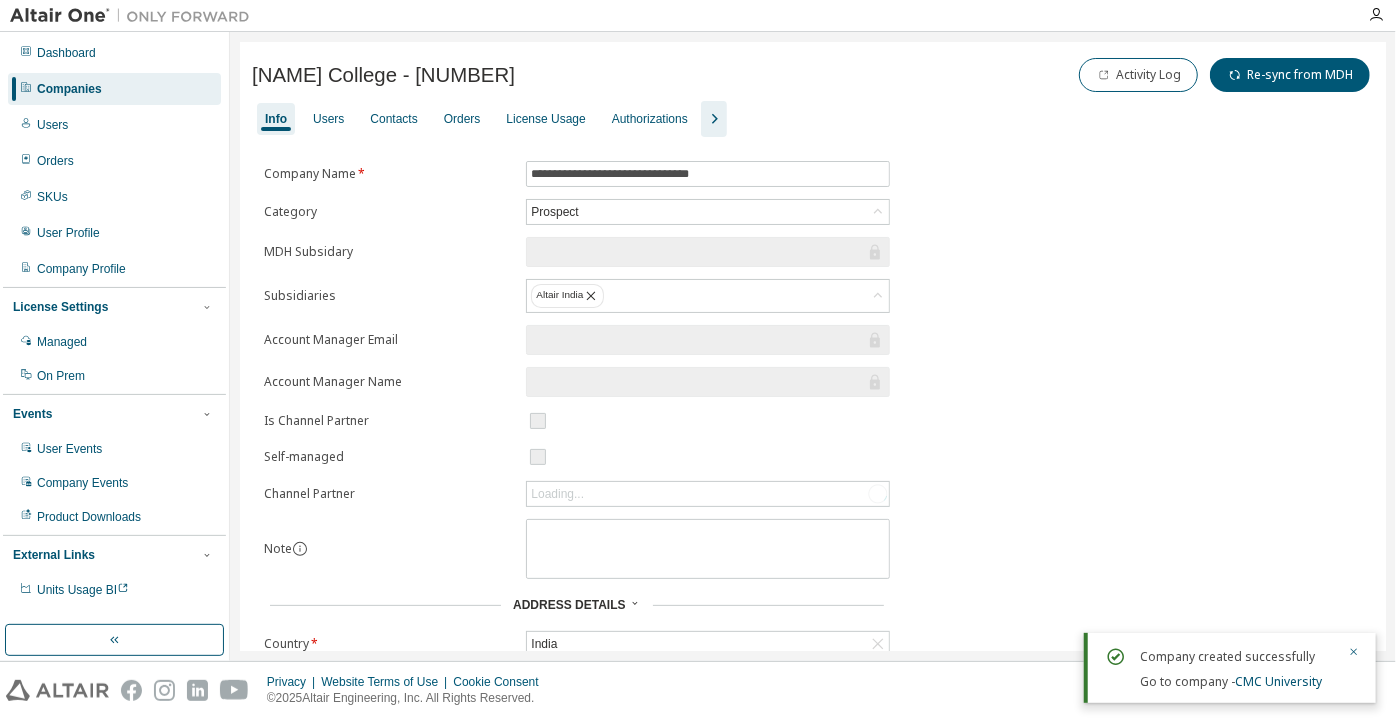 click on "Companies" at bounding box center (69, 89) 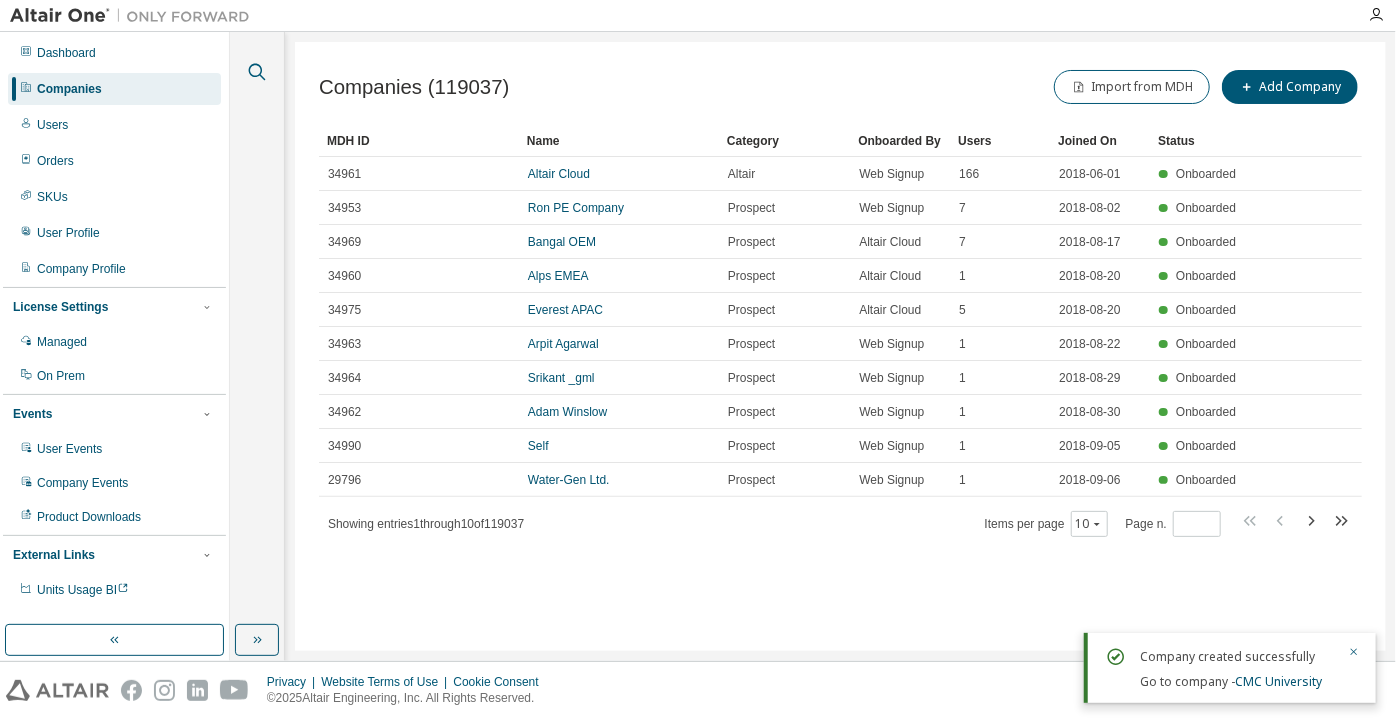 click 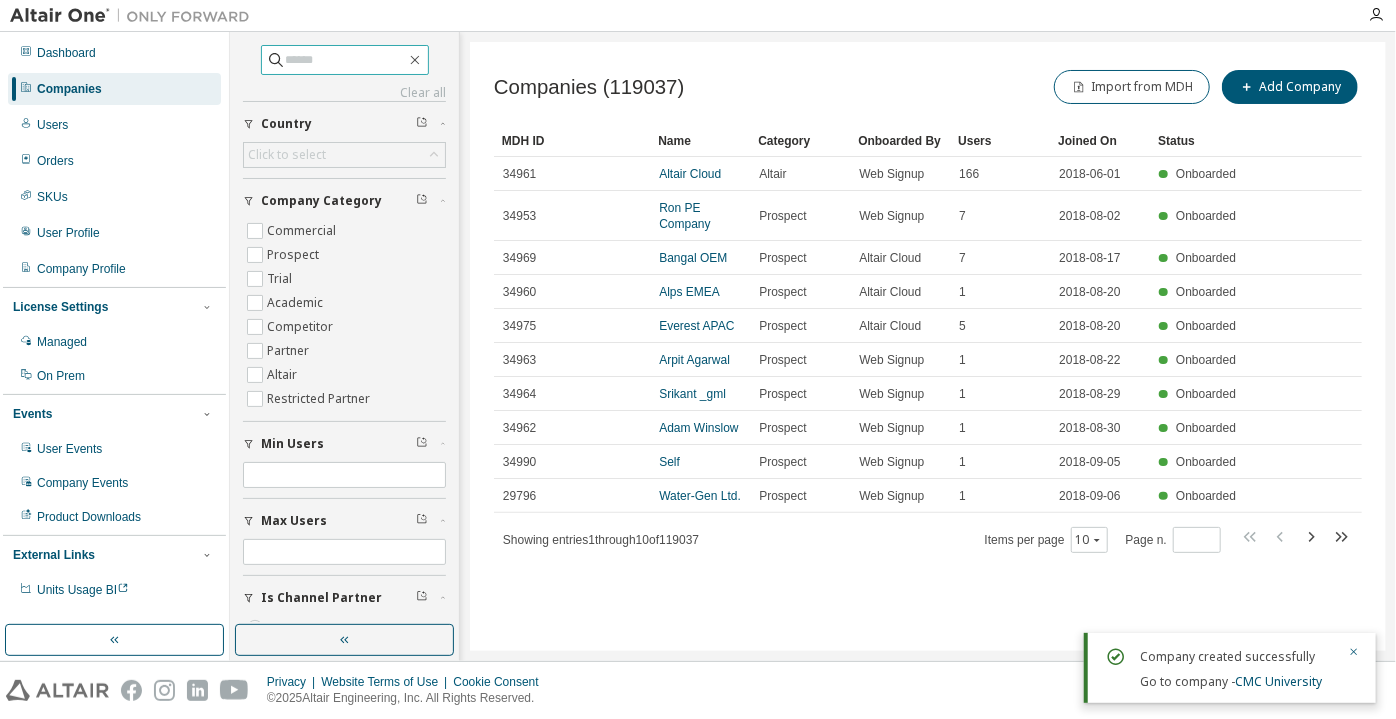 click at bounding box center [346, 60] 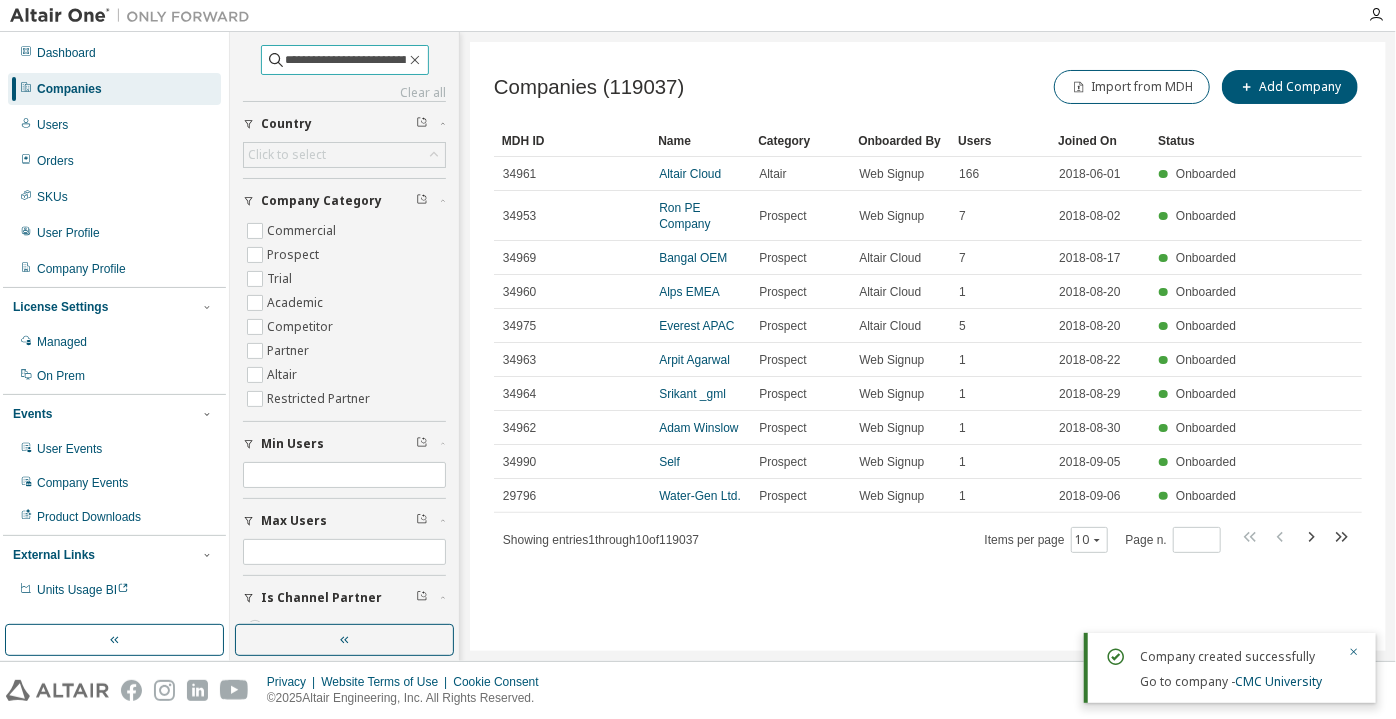 scroll, scrollTop: 0, scrollLeft: 27, axis: horizontal 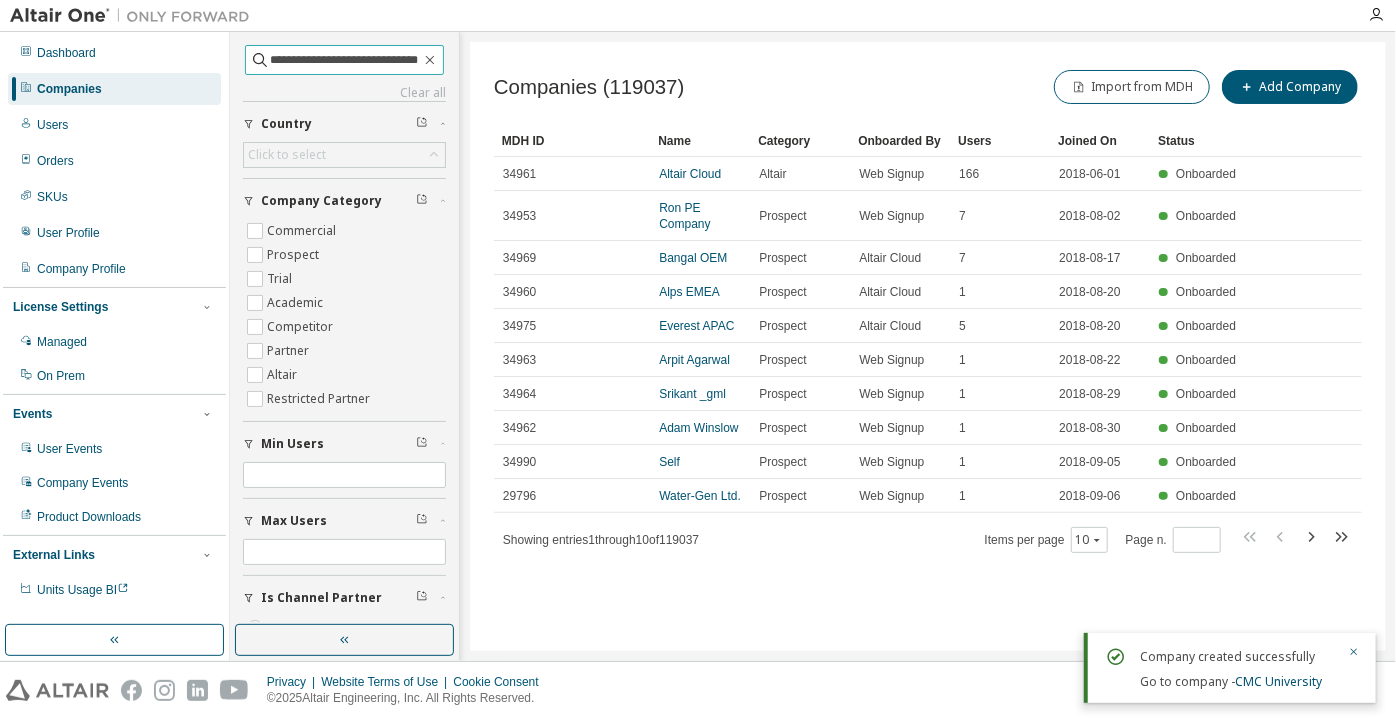 drag, startPoint x: 305, startPoint y: 62, endPoint x: 229, endPoint y: 65, distance: 76.05919 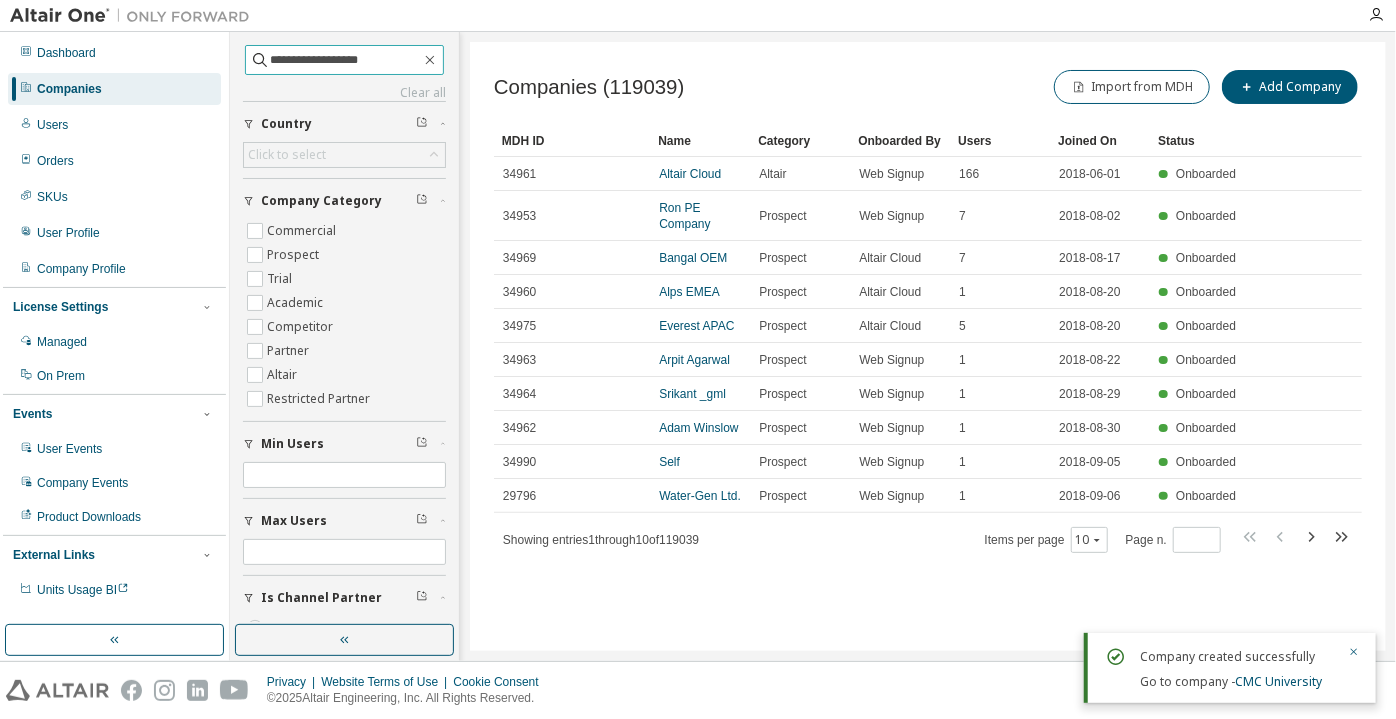 type on "**********" 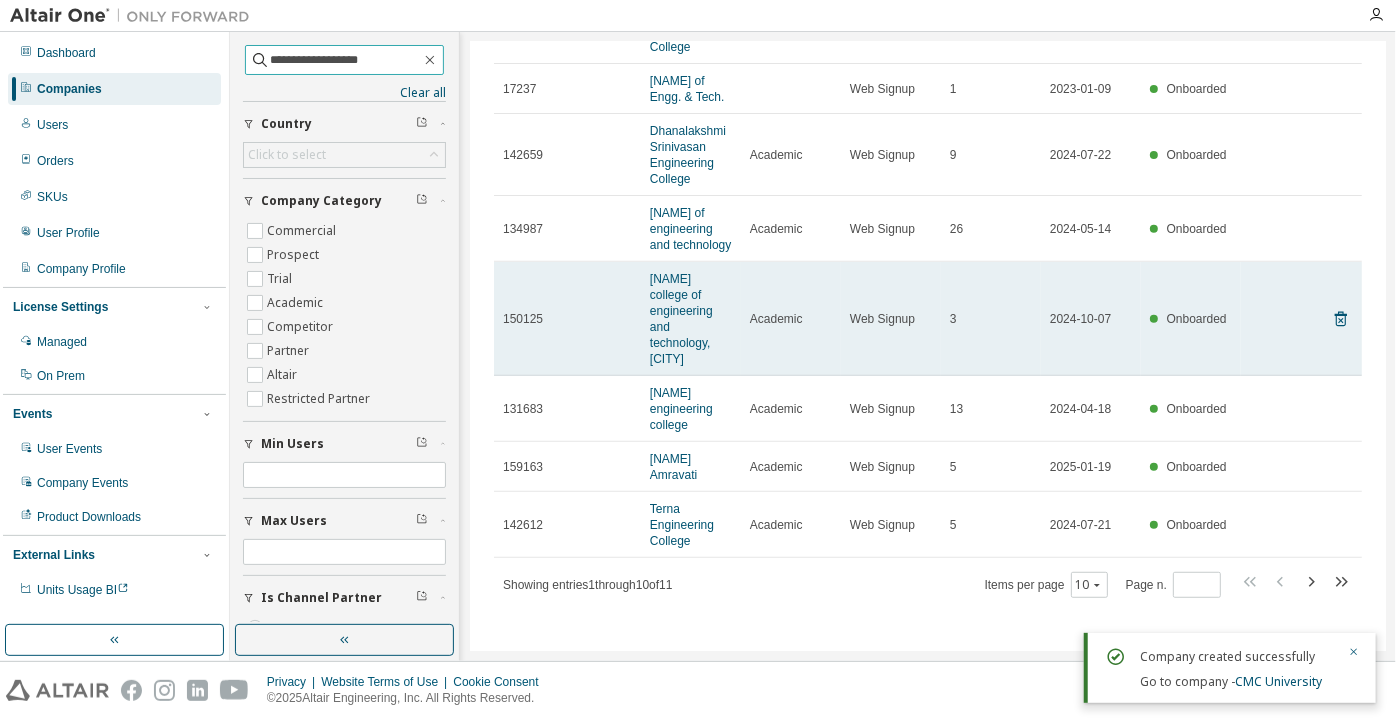scroll, scrollTop: 363, scrollLeft: 0, axis: vertical 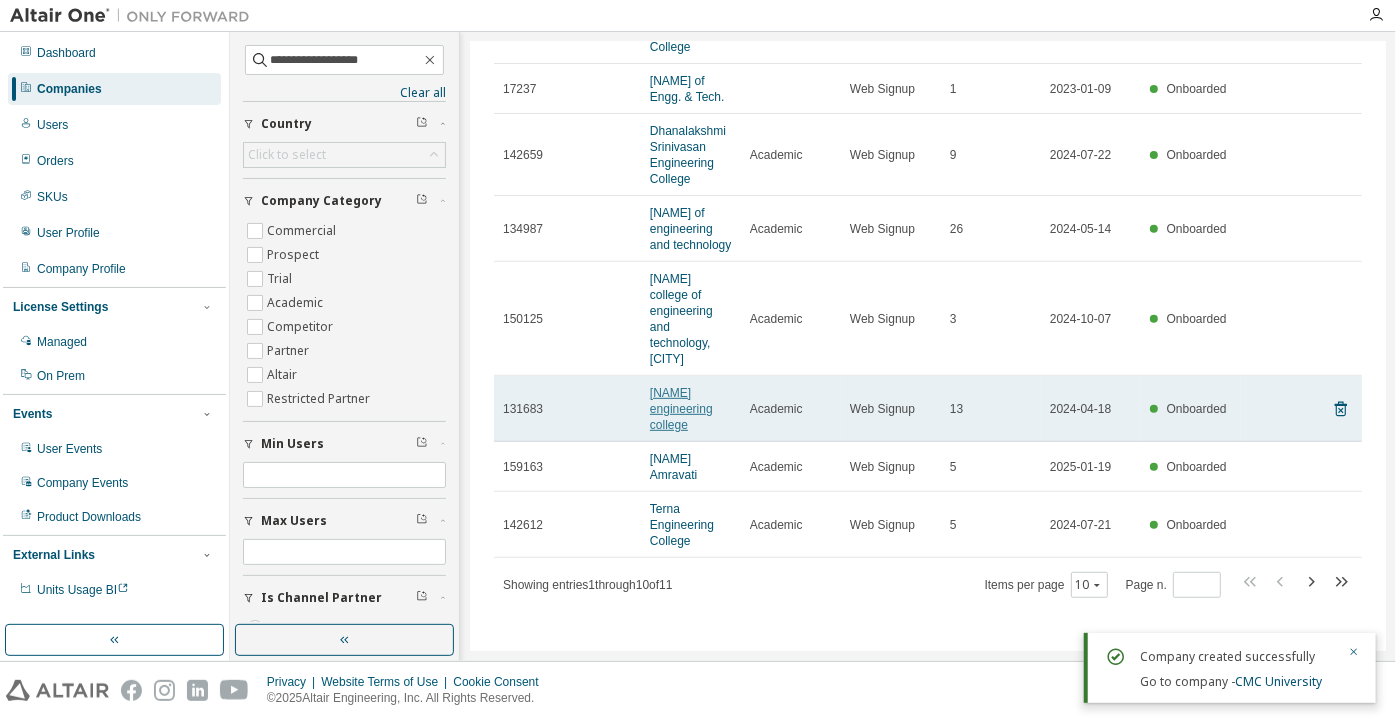 click on "[NAME] engineering college" at bounding box center [681, 409] 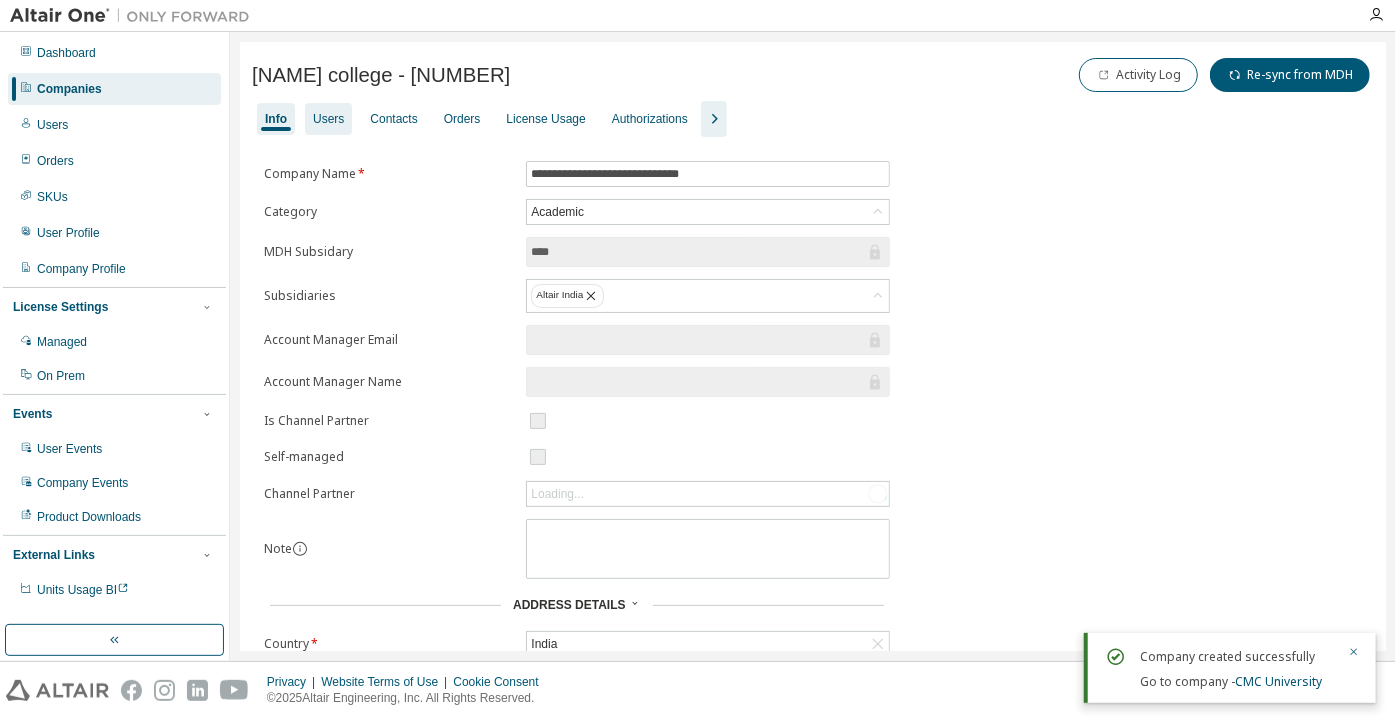 click on "Users" at bounding box center [328, 119] 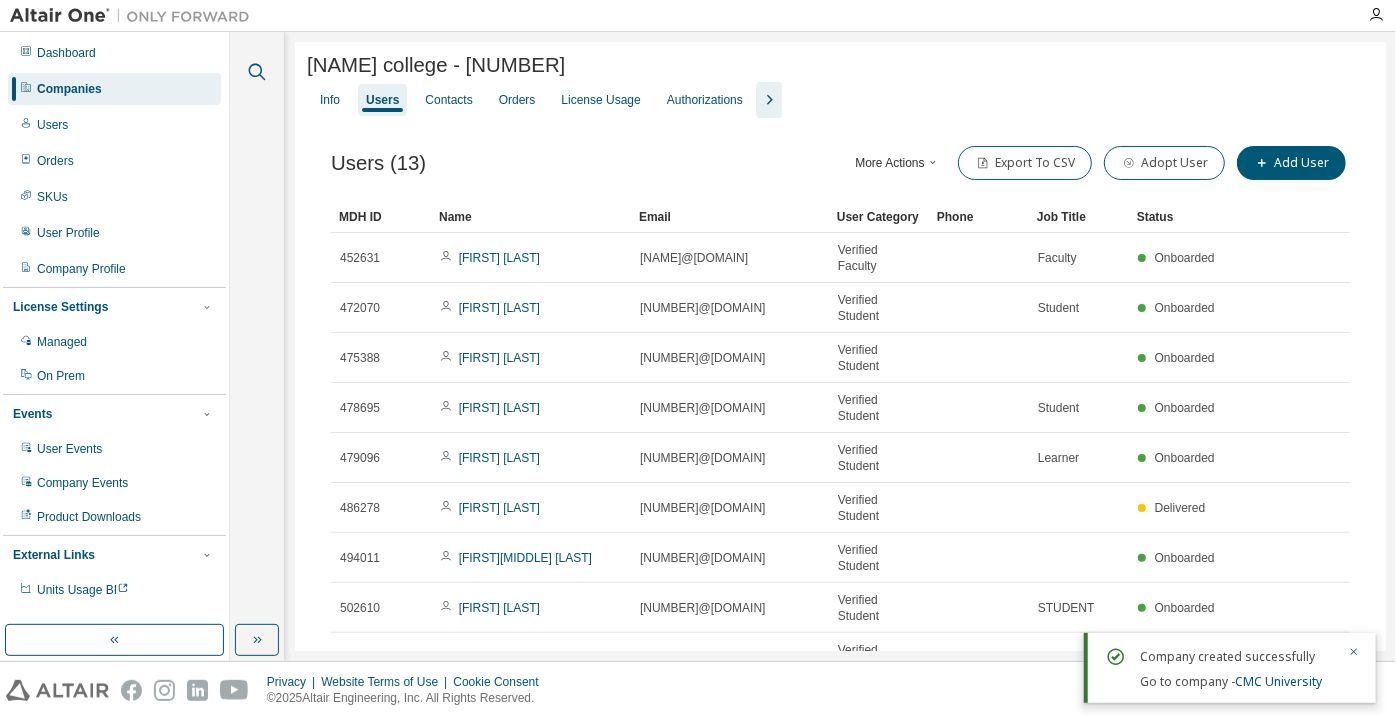 click 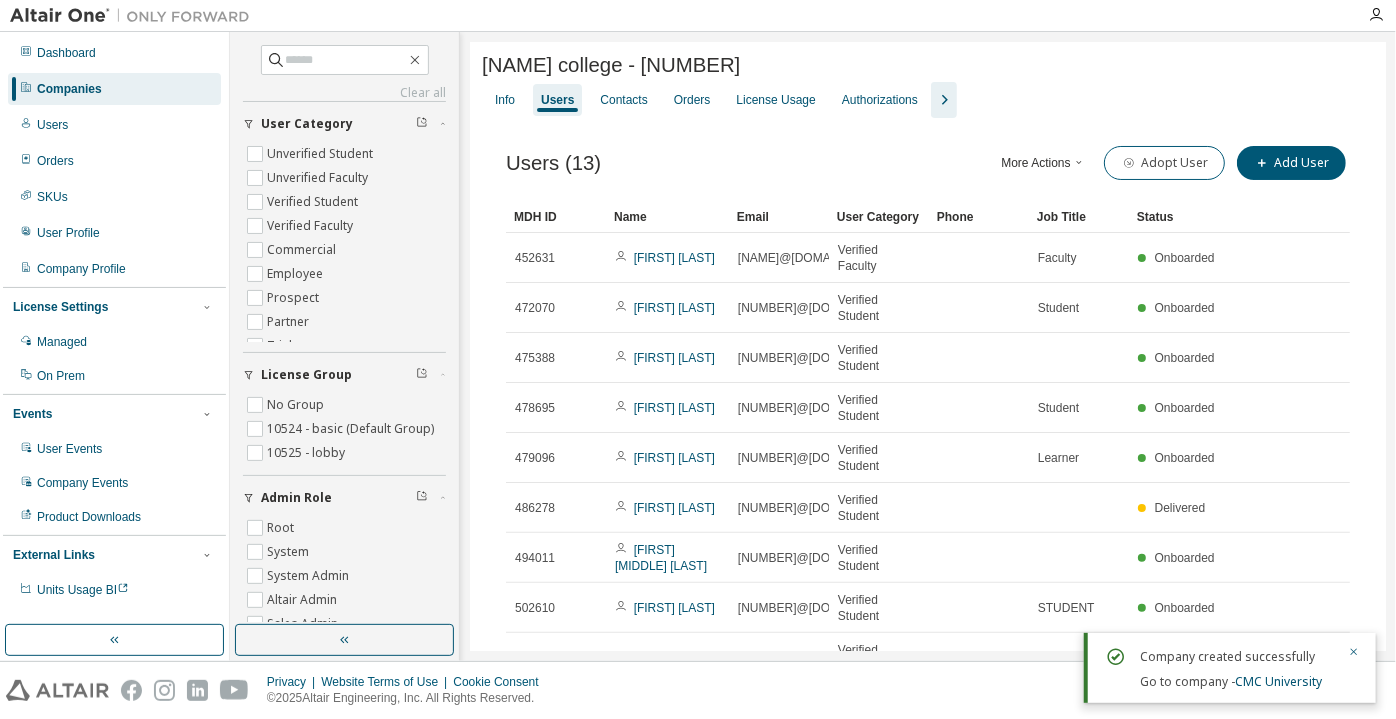 drag, startPoint x: 314, startPoint y: 80, endPoint x: 300, endPoint y: 41, distance: 41.4367 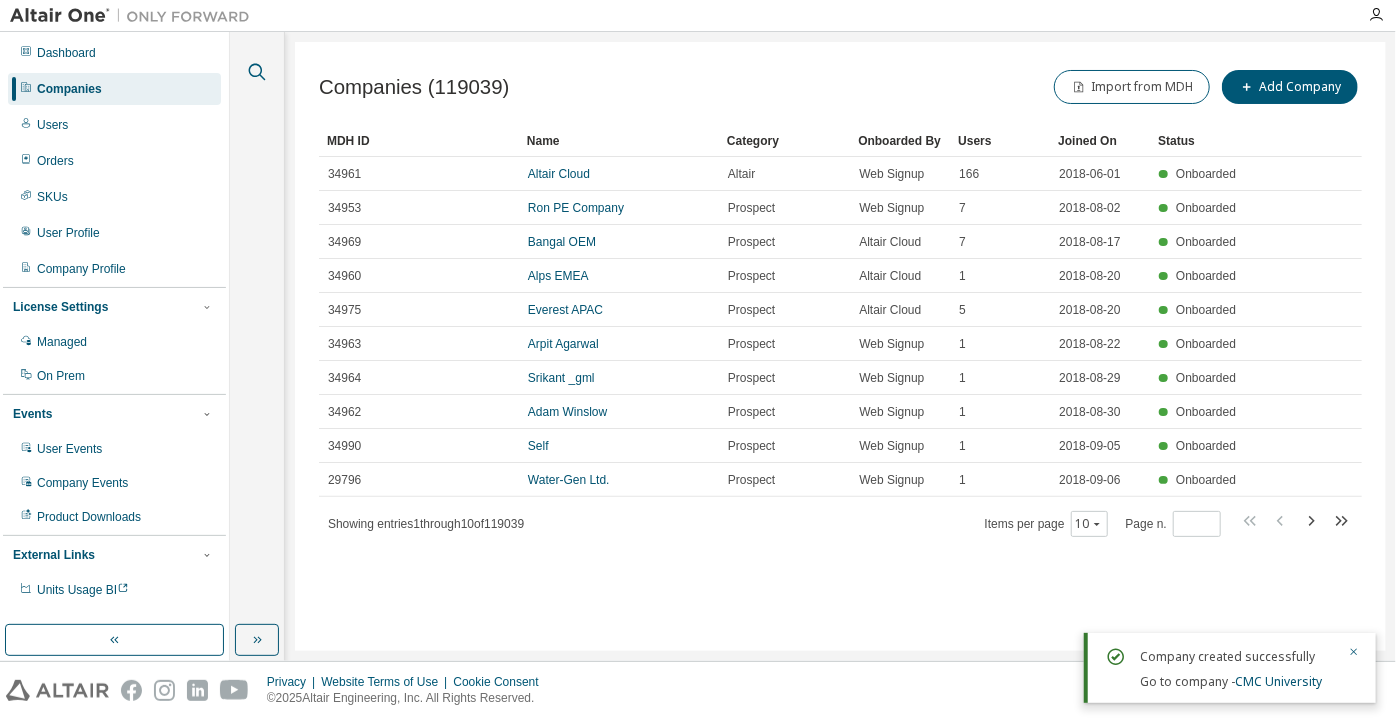 click 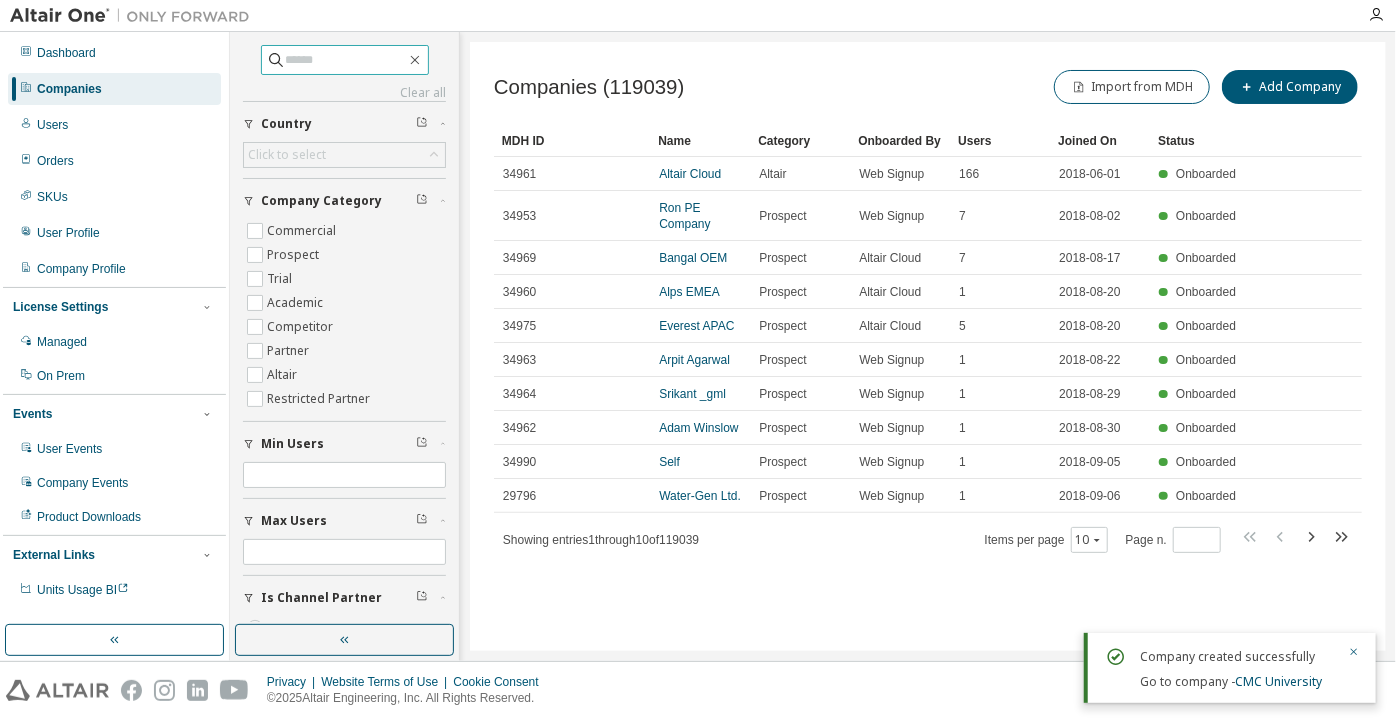 click at bounding box center [346, 60] 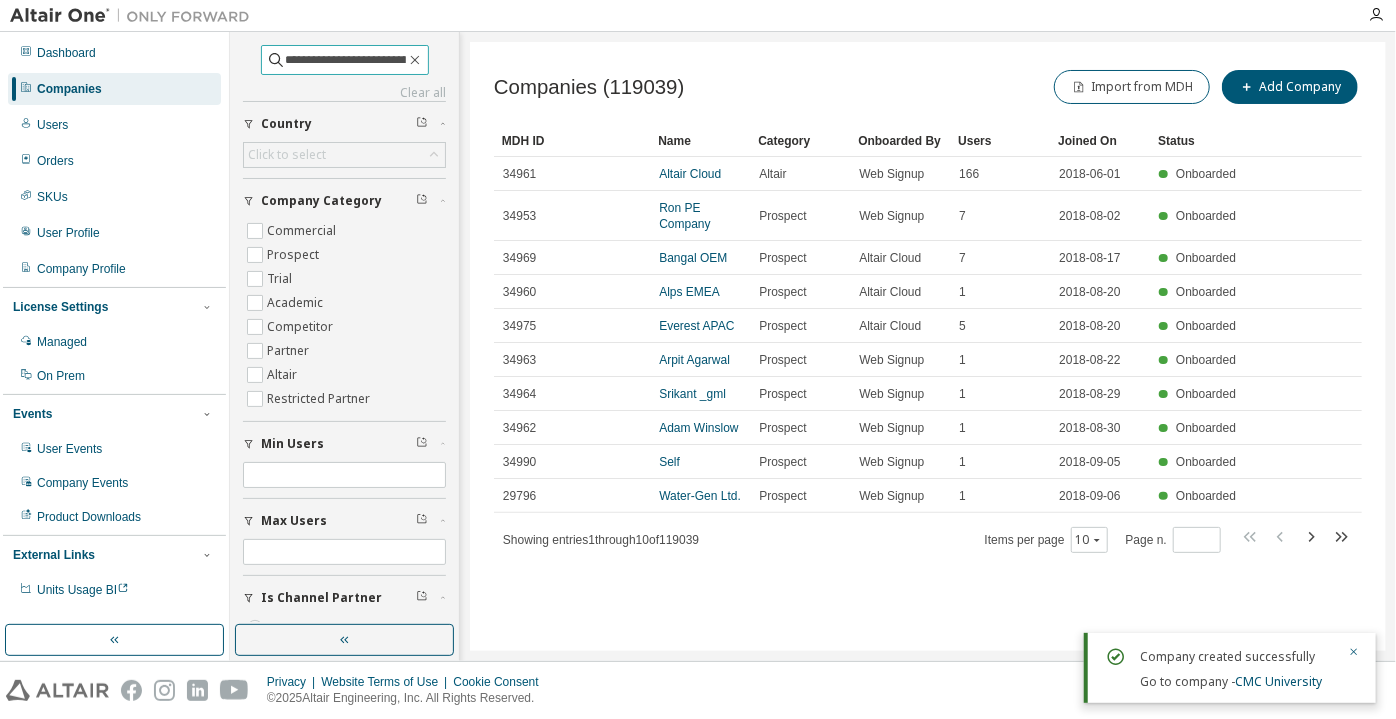 scroll, scrollTop: 0, scrollLeft: 27, axis: horizontal 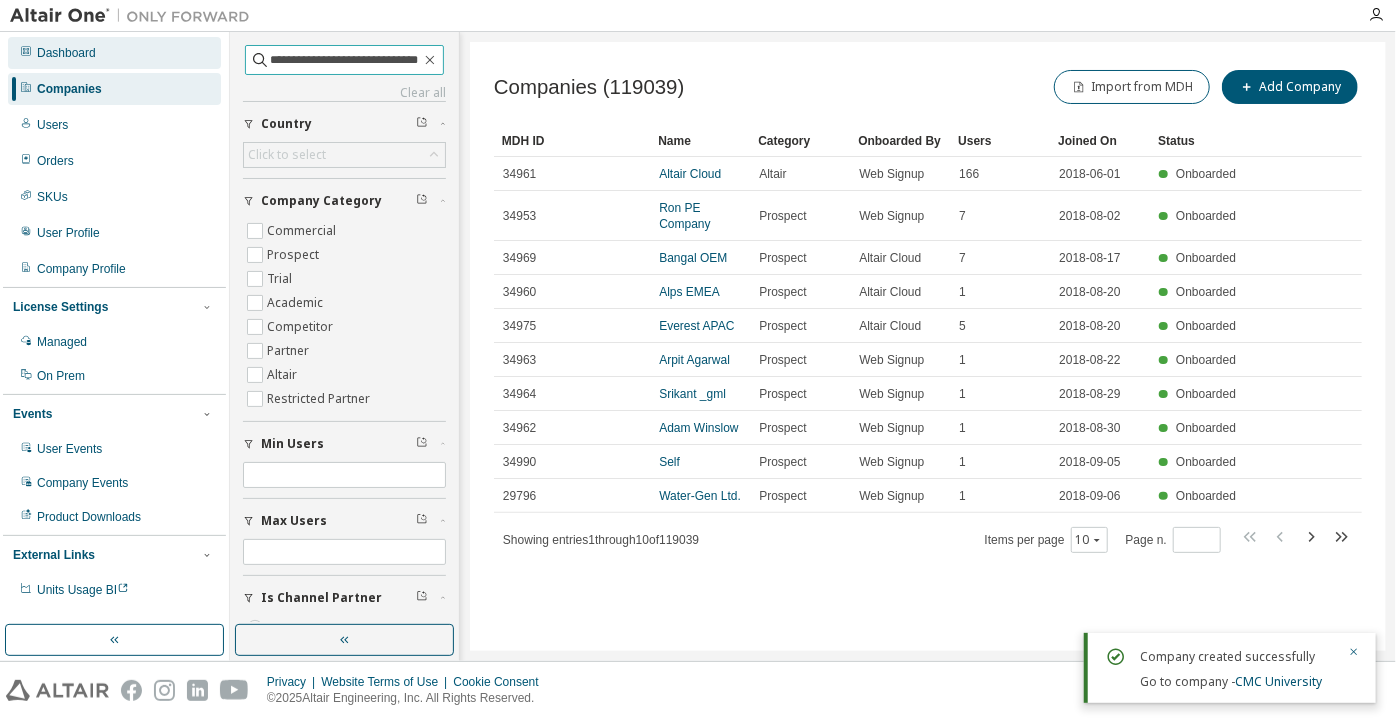 drag, startPoint x: 309, startPoint y: 66, endPoint x: 215, endPoint y: 61, distance: 94.13288 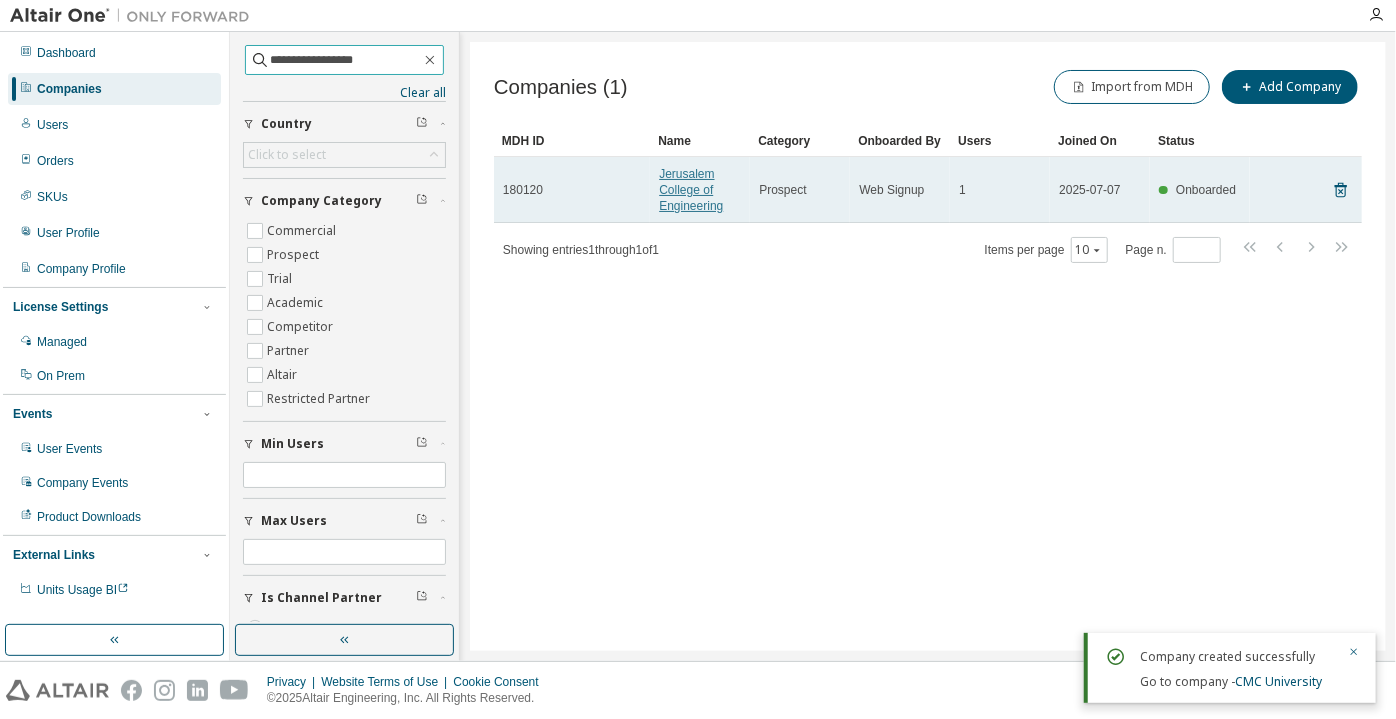 type on "**********" 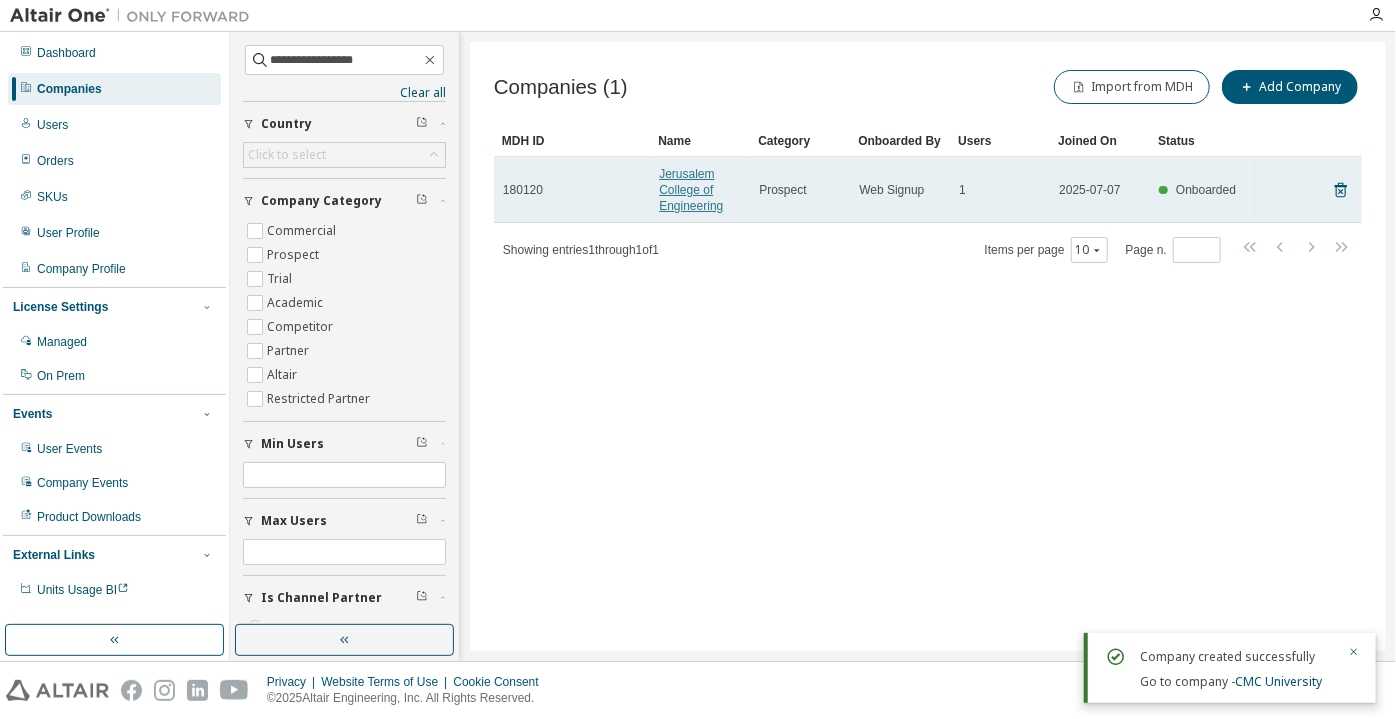 click on "Jerusalem College of Engineering" at bounding box center [691, 190] 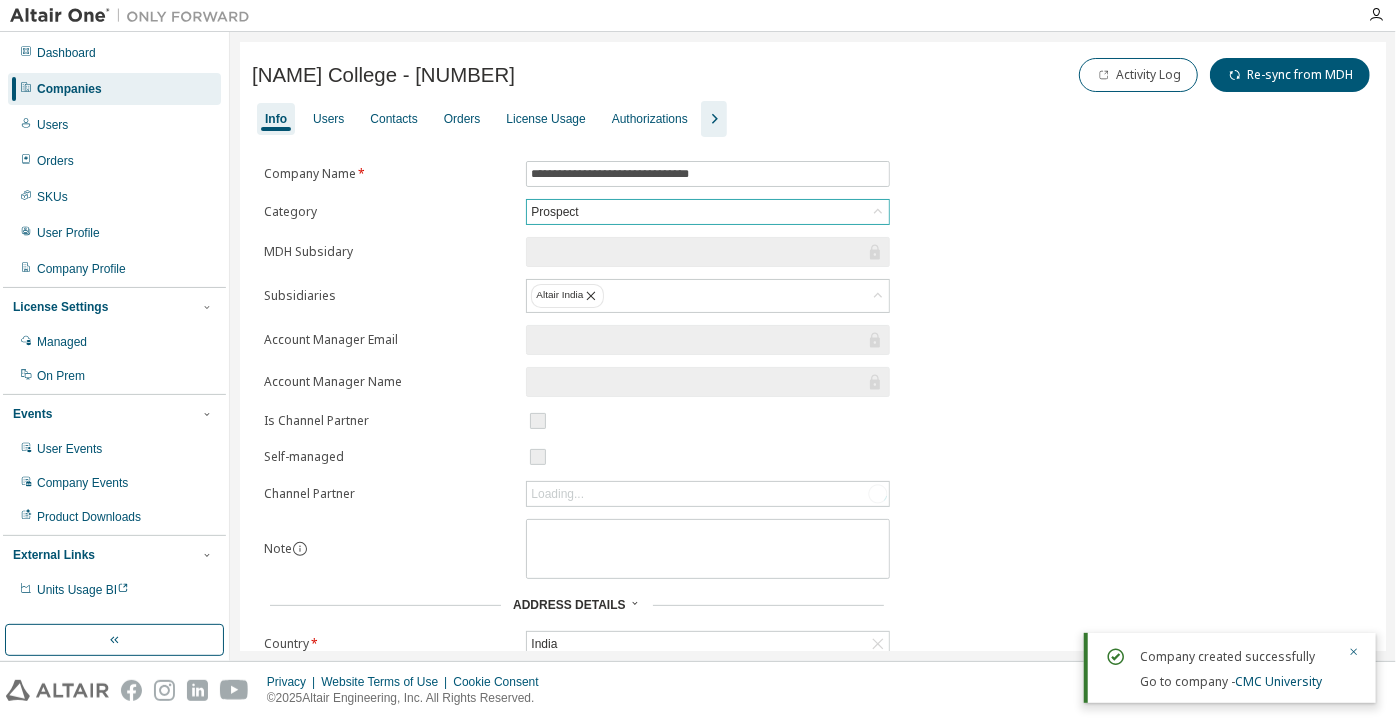 click on "Prospect" at bounding box center (554, 212) 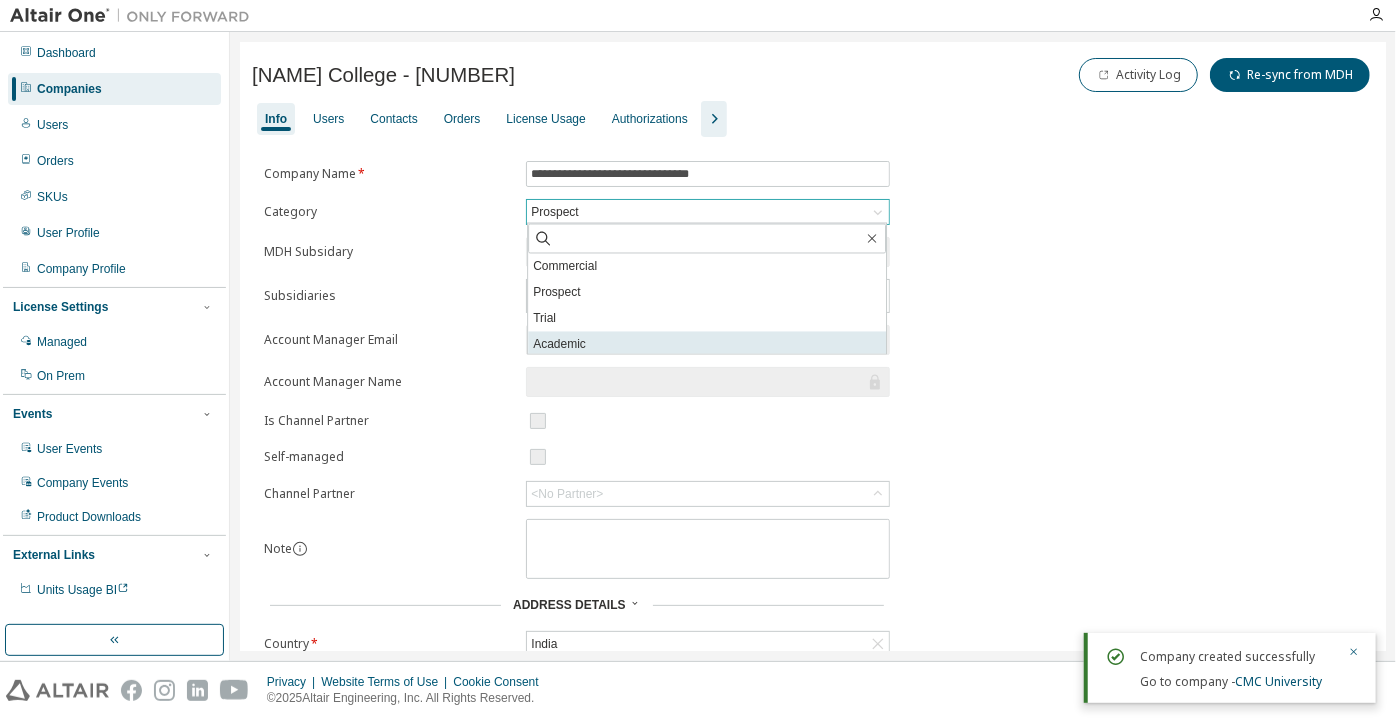 click on "Academic" at bounding box center (707, 345) 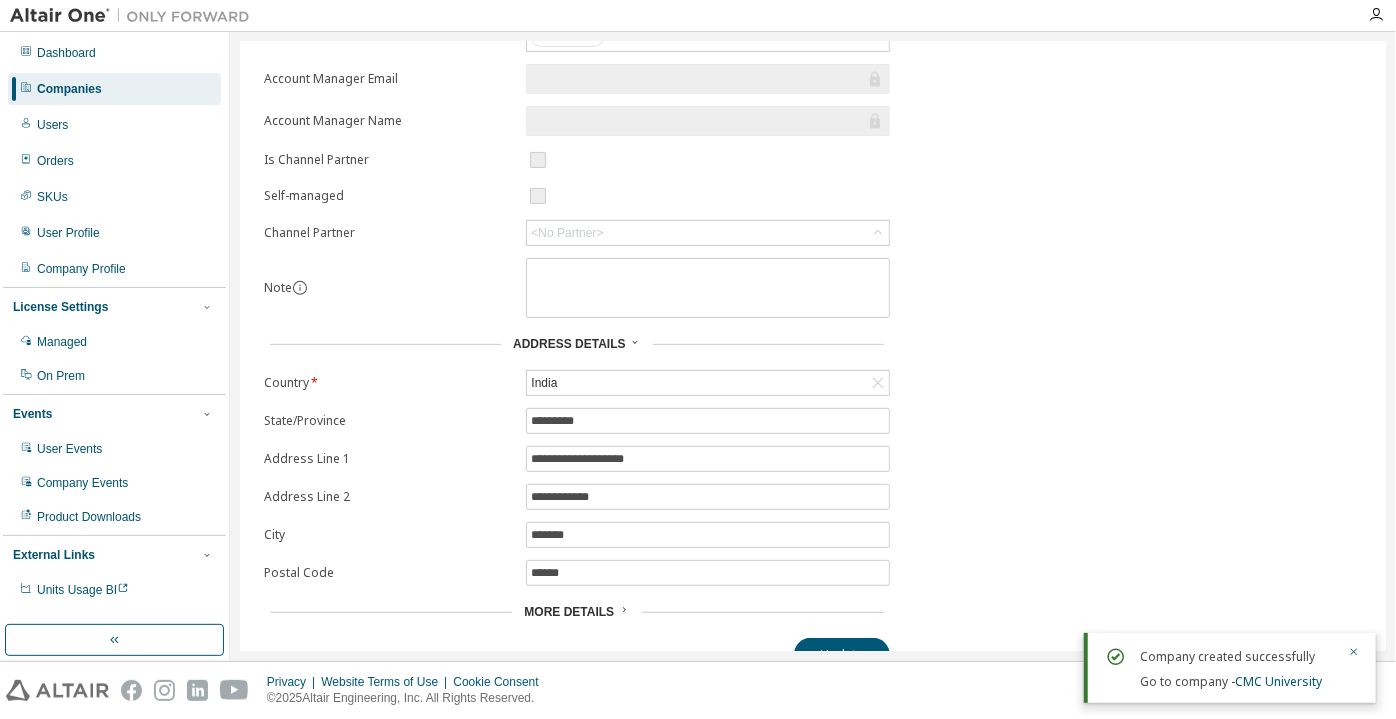 scroll, scrollTop: 284, scrollLeft: 0, axis: vertical 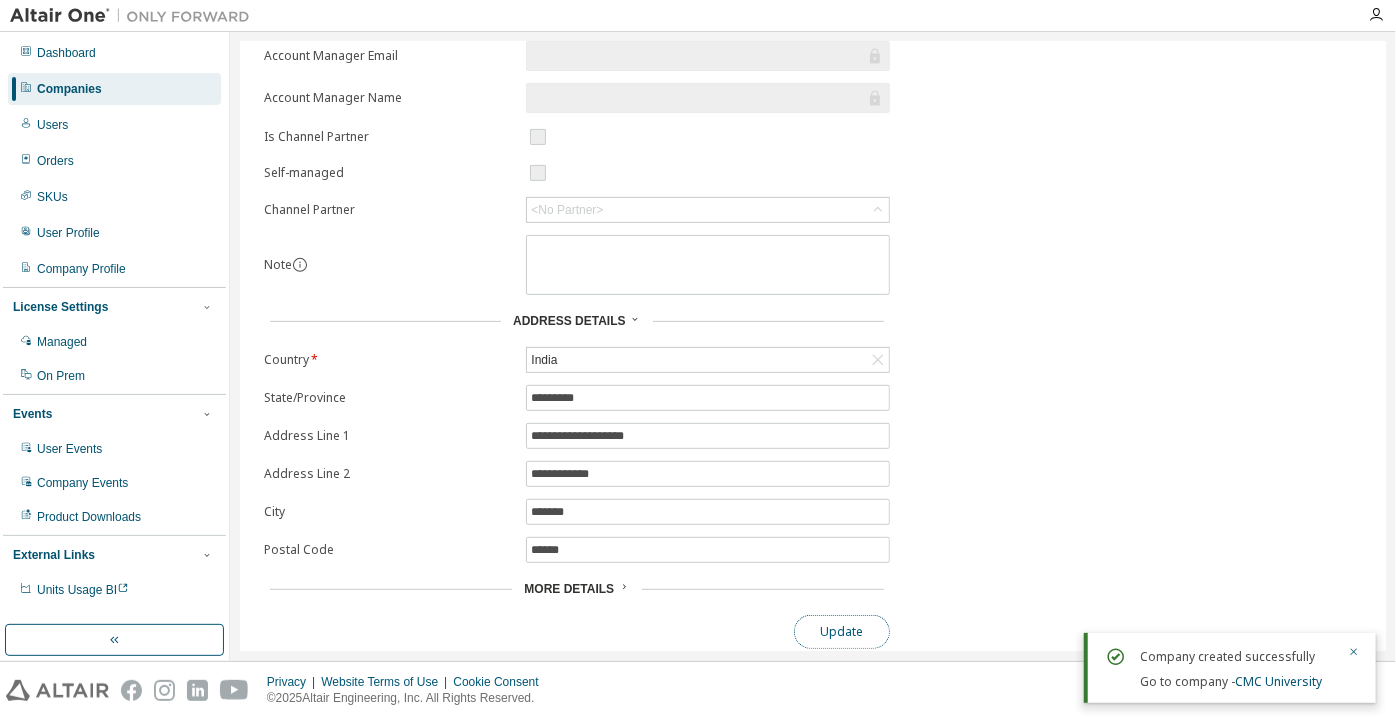 click on "Update" at bounding box center [842, 632] 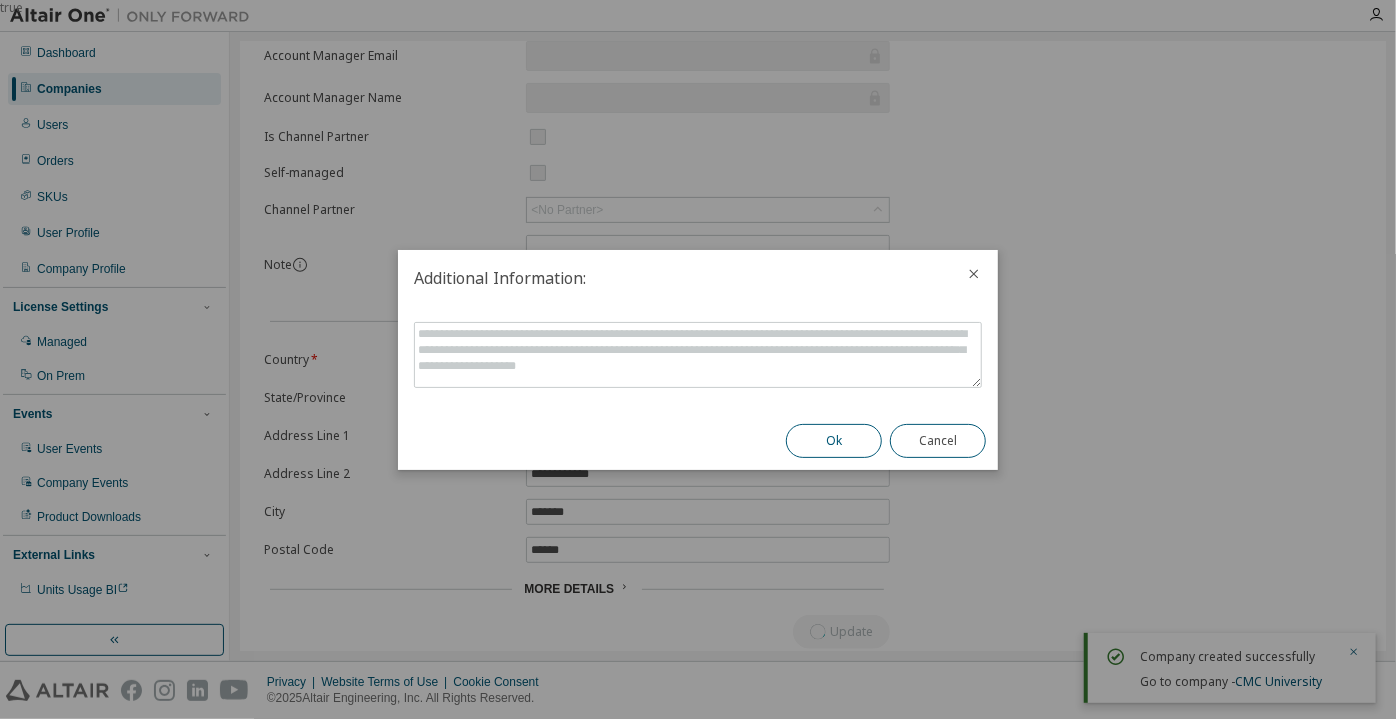 click on "Ok" at bounding box center [834, 441] 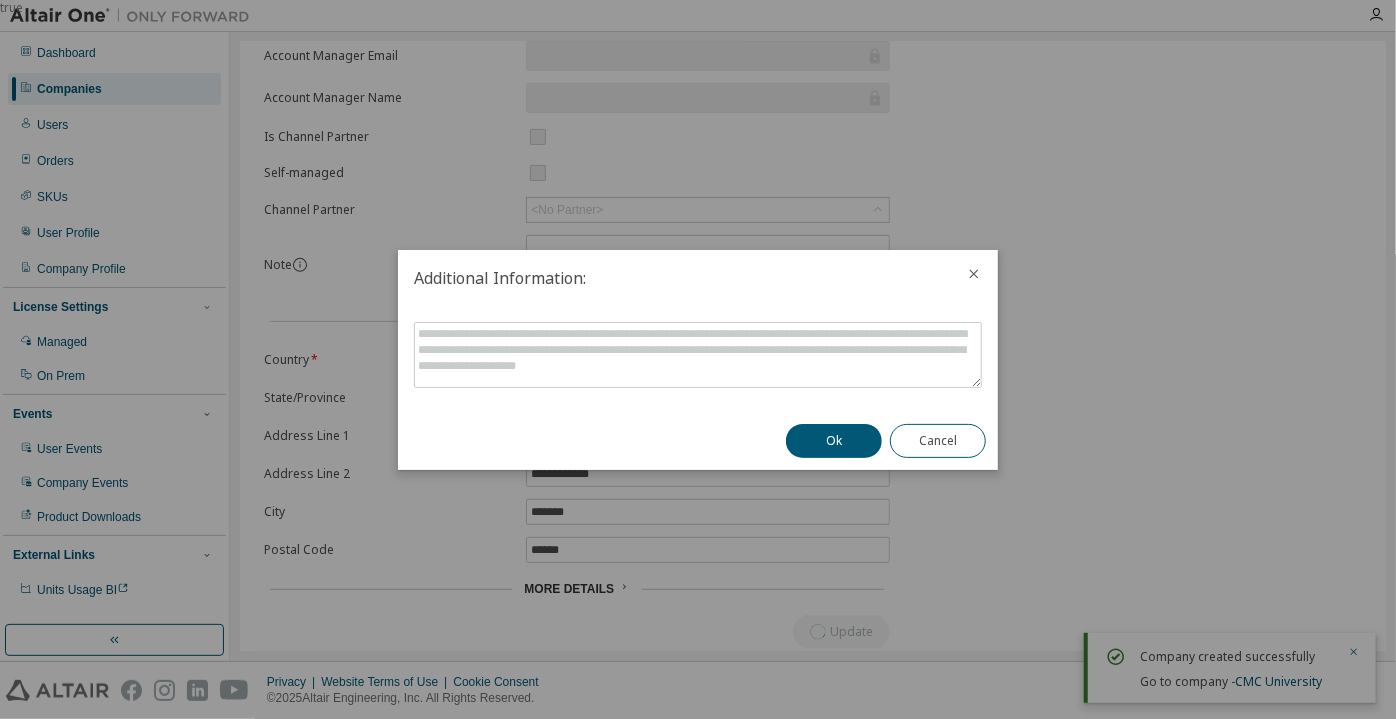 scroll, scrollTop: 0, scrollLeft: 0, axis: both 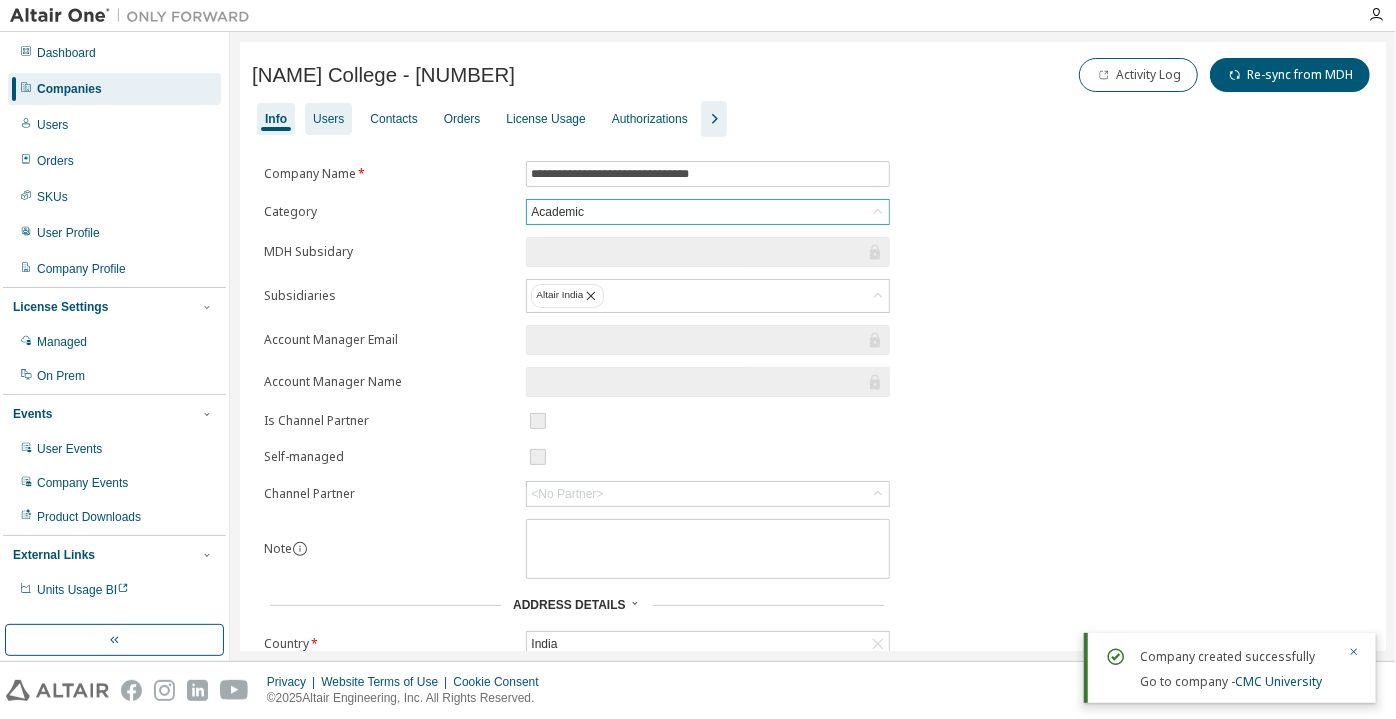 click on "Users" at bounding box center (328, 119) 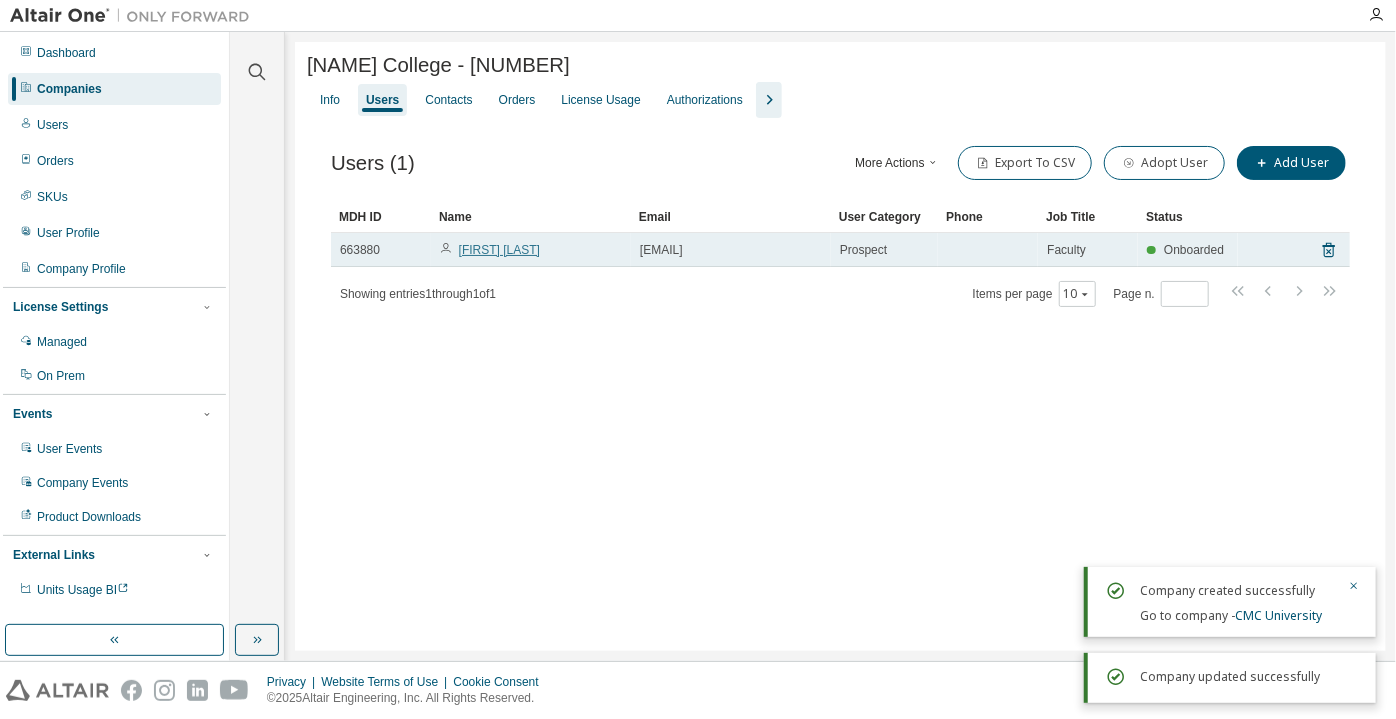 click on "[FIRST] [LAST]" at bounding box center (499, 250) 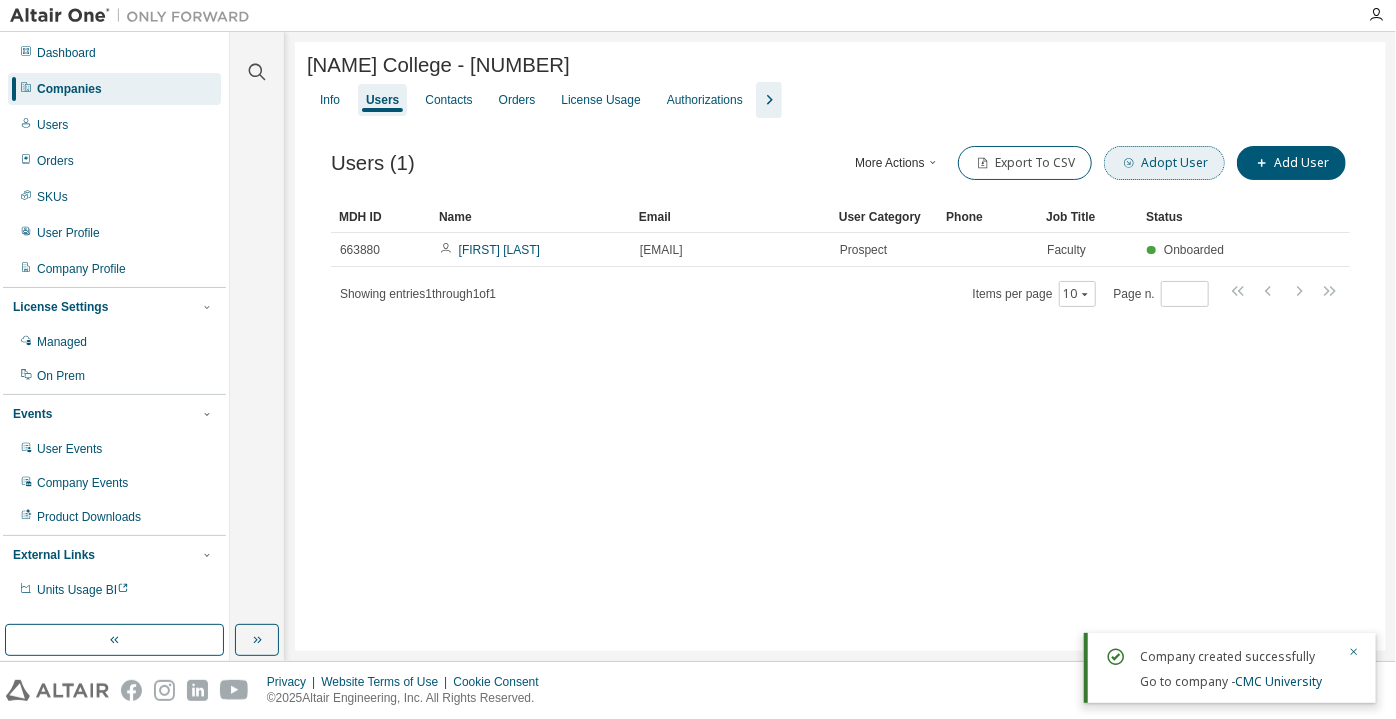 click on "Adopt User" at bounding box center [1164, 163] 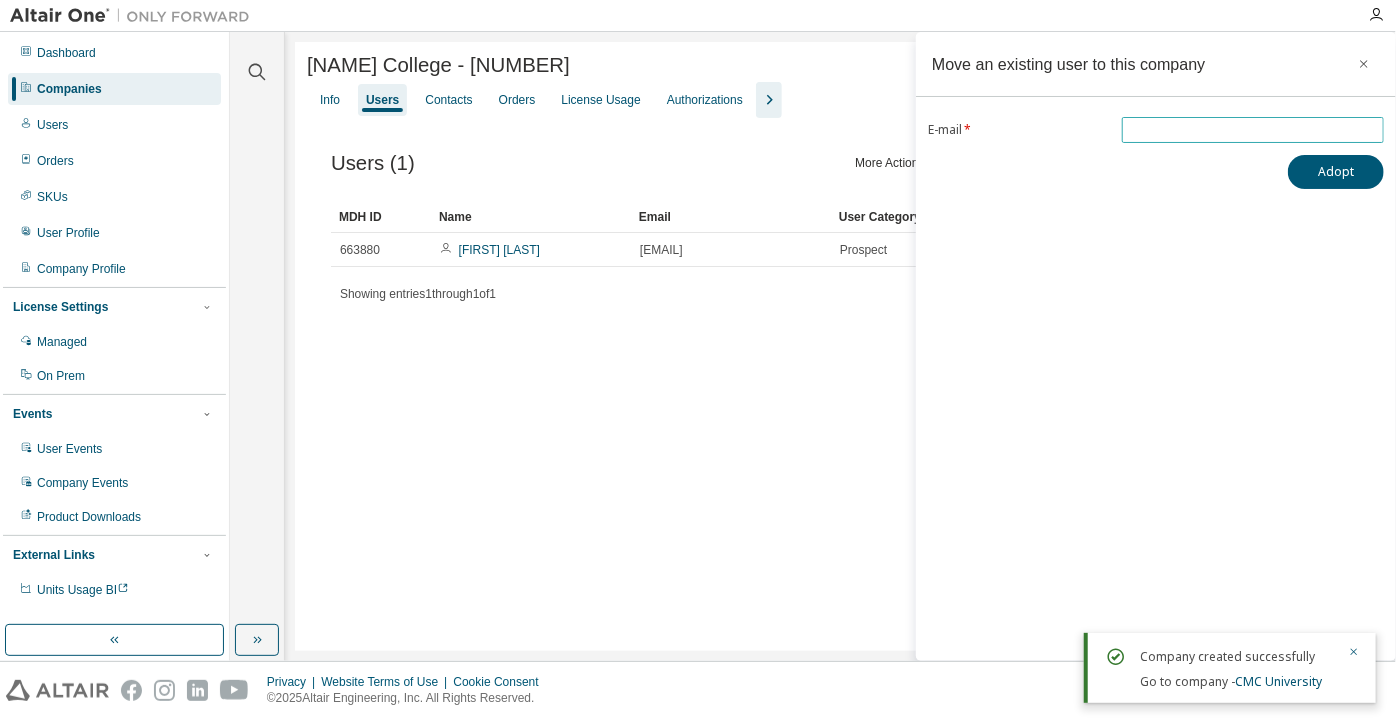 click at bounding box center [1253, 130] 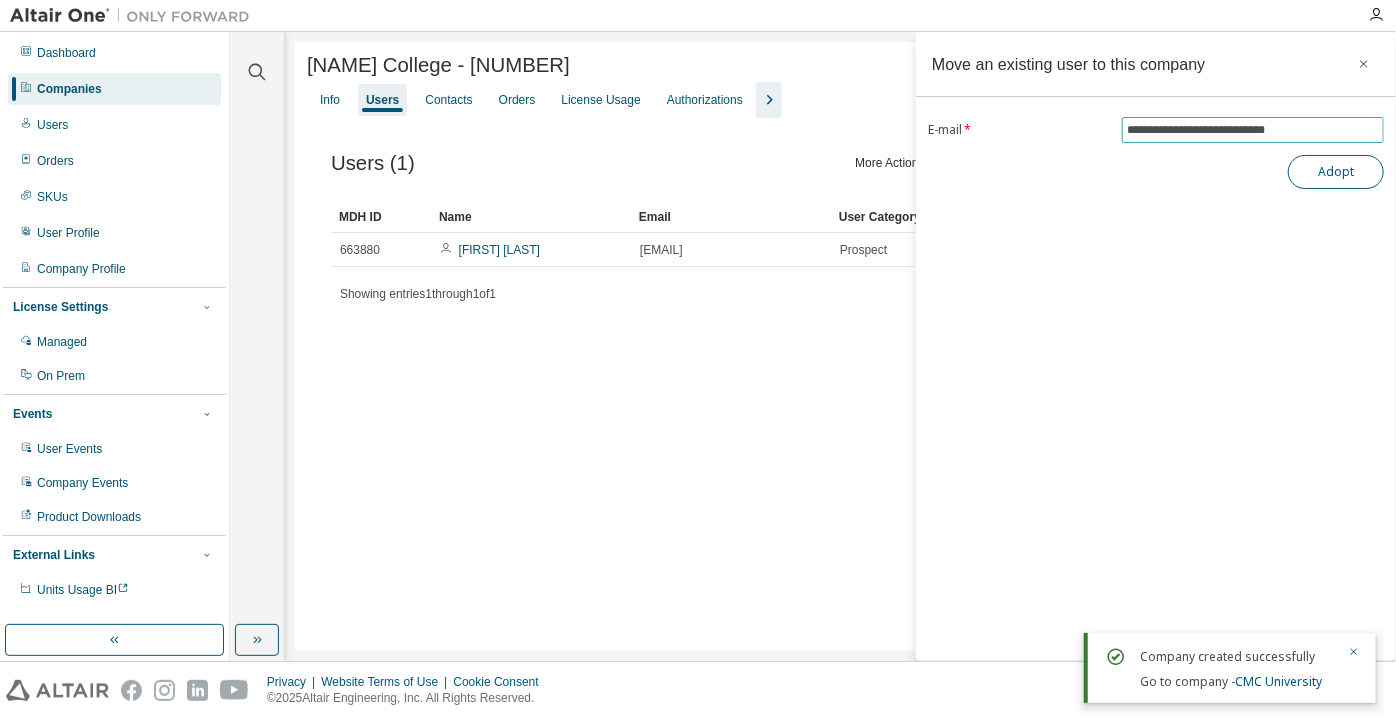 type on "**********" 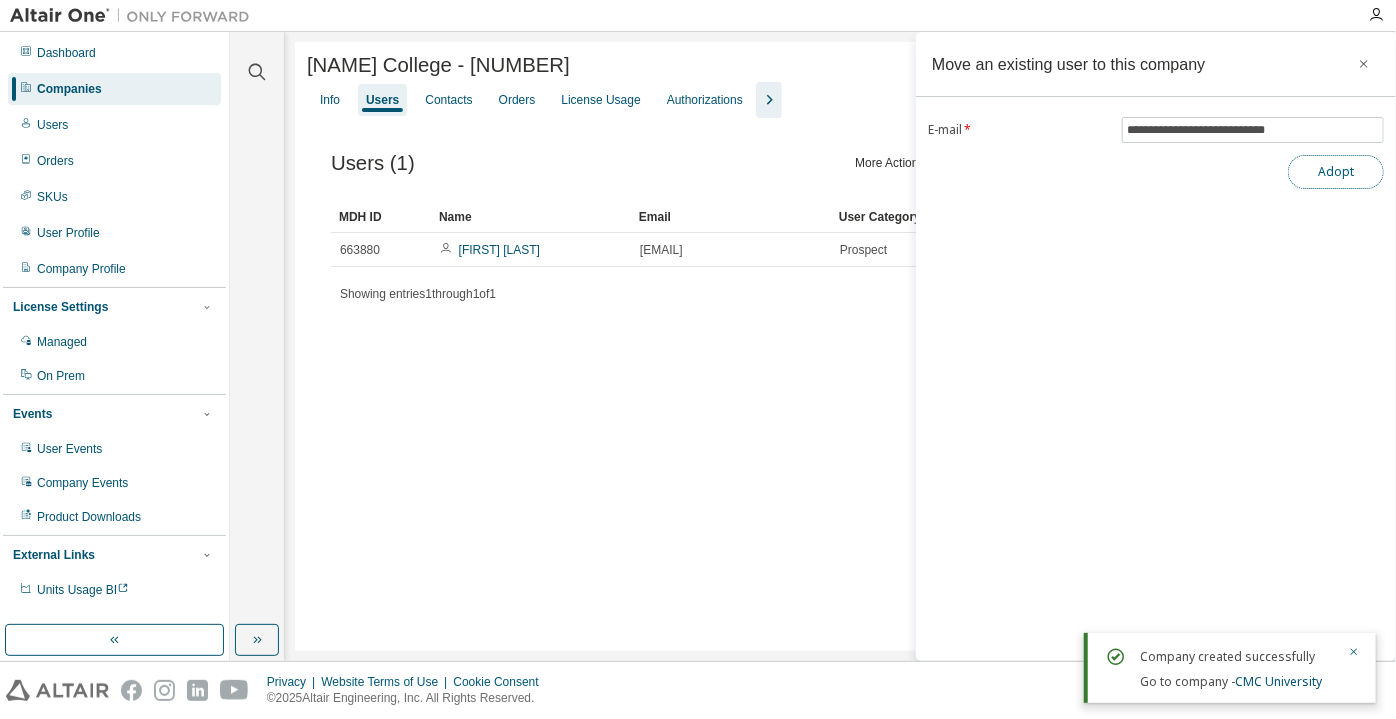 click on "Adopt" at bounding box center (1336, 172) 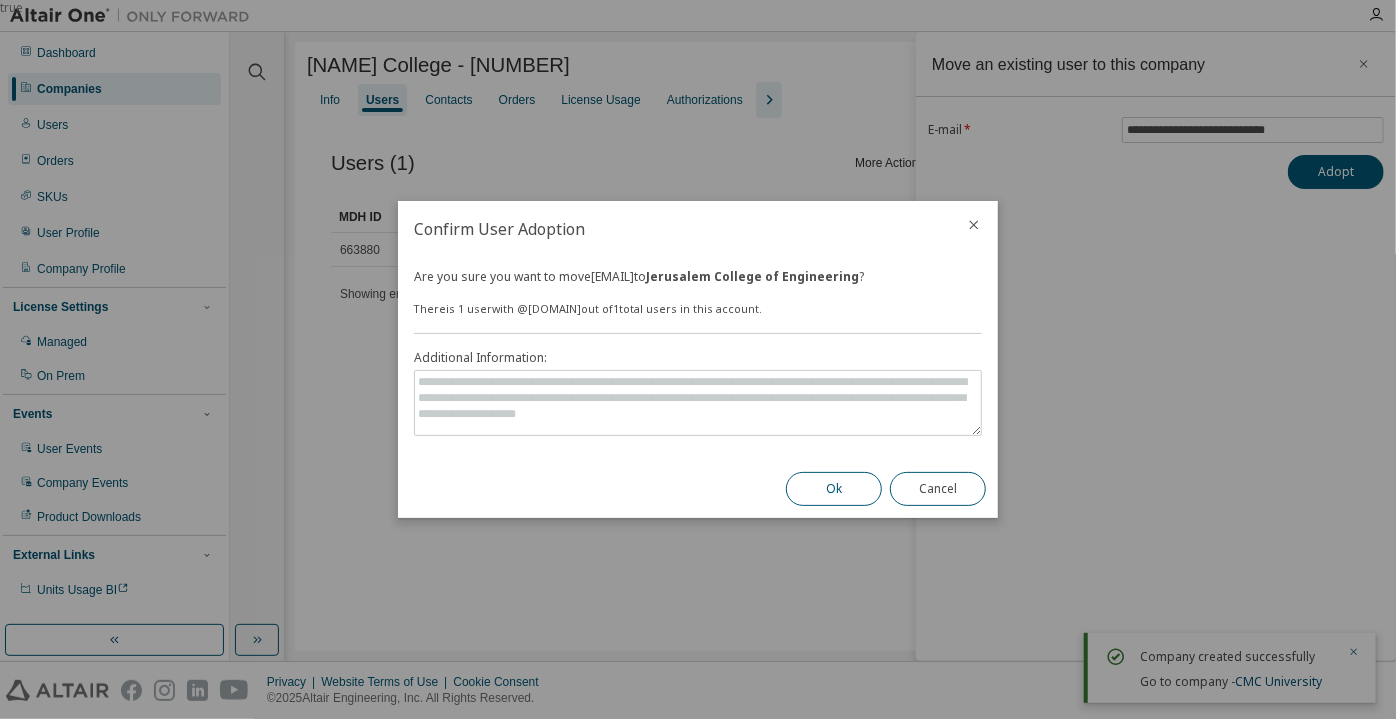 click on "Ok" at bounding box center [834, 489] 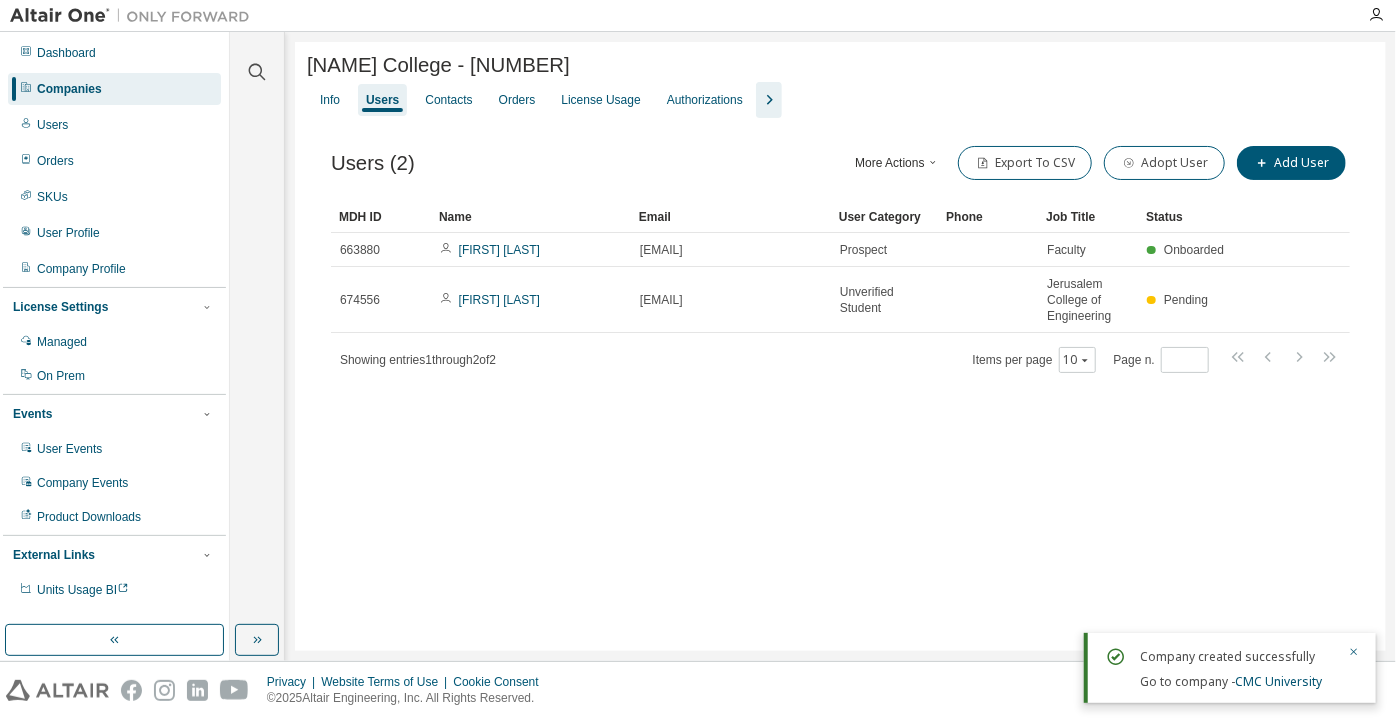 click 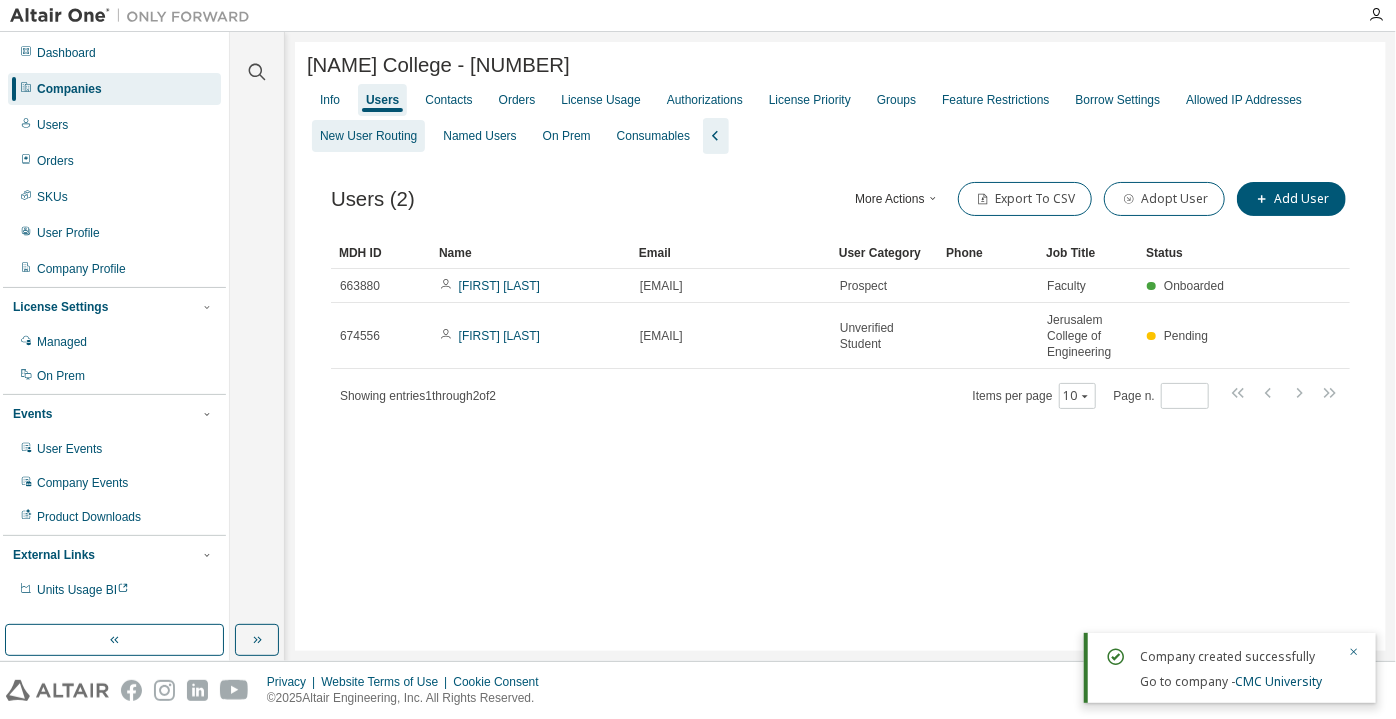 click on "New User Routing" at bounding box center (368, 136) 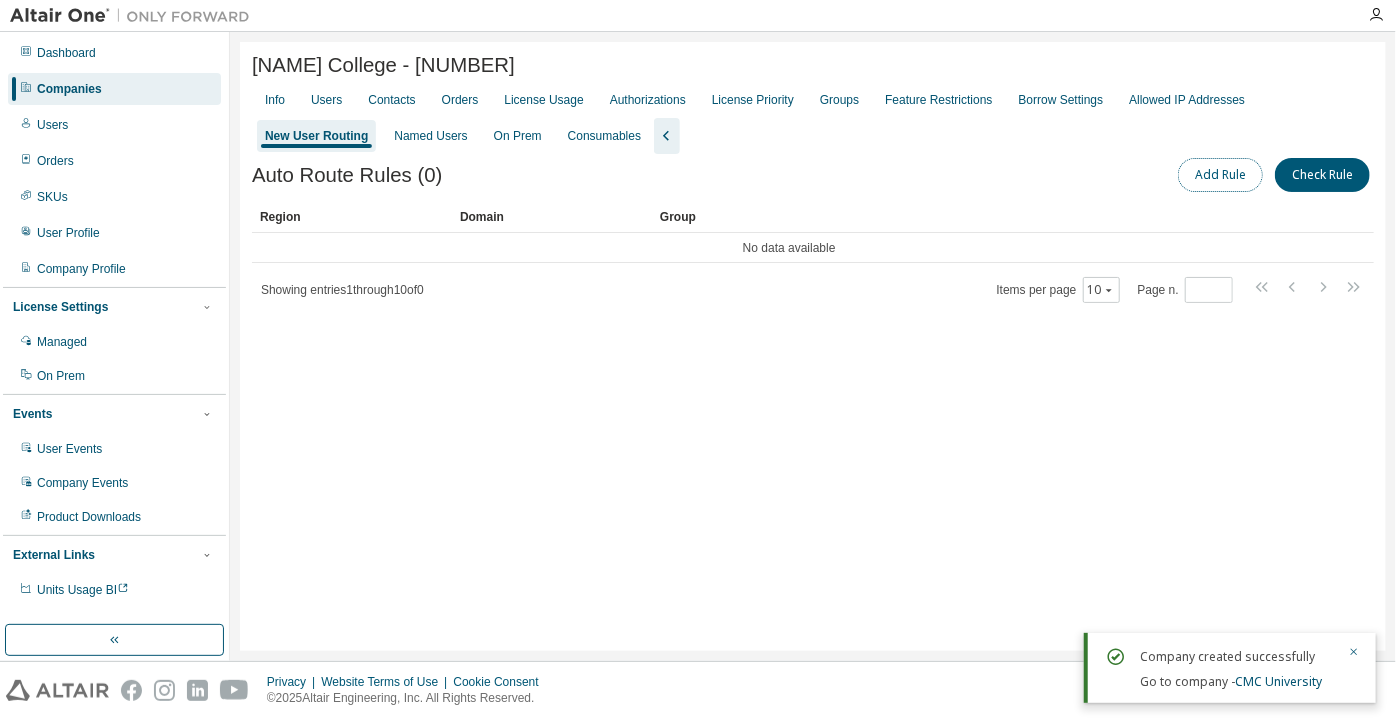 click on "Add Rule" at bounding box center [1220, 175] 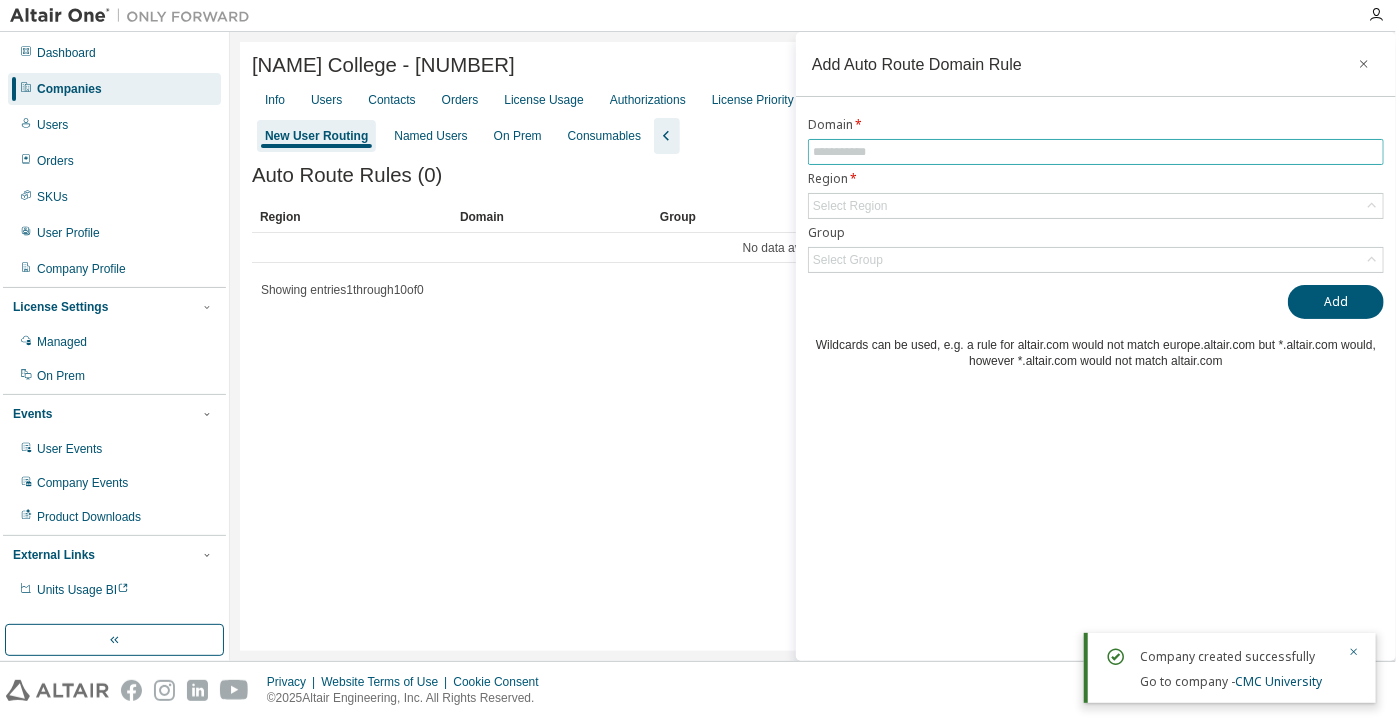 click at bounding box center (1096, 152) 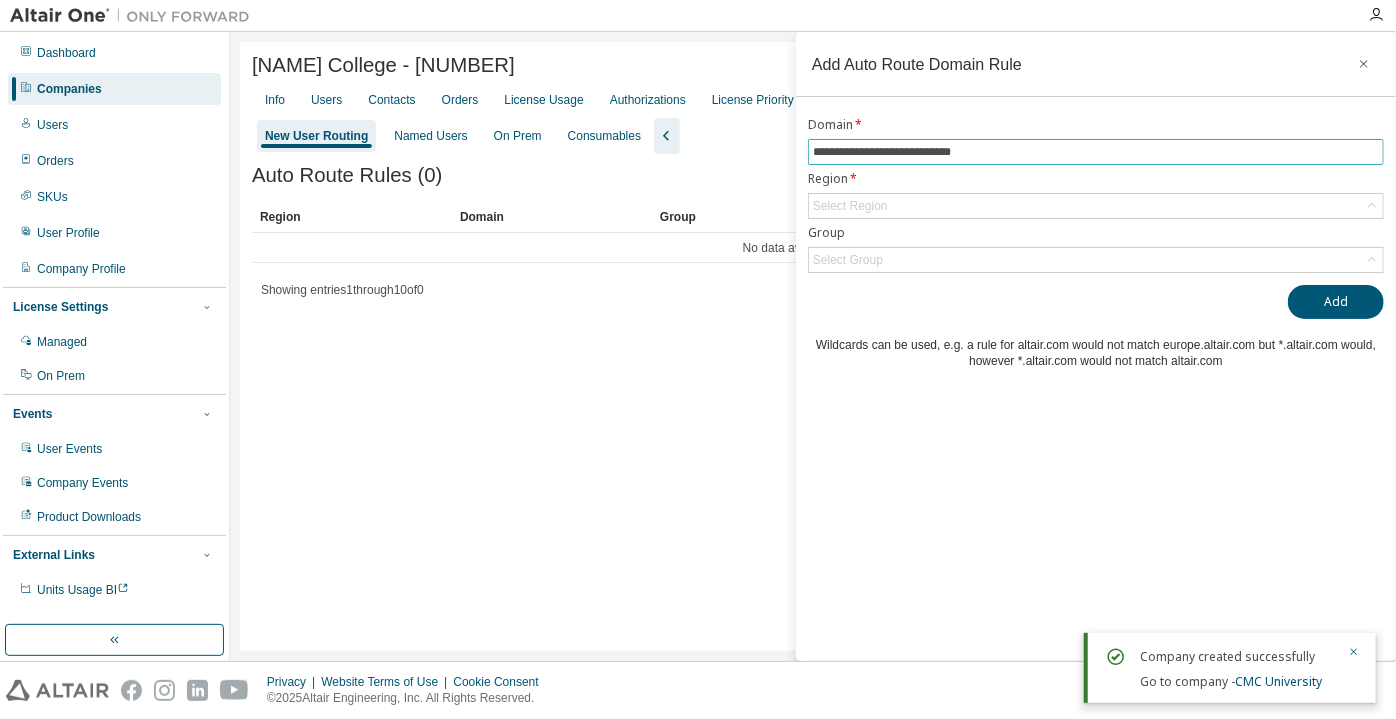 drag, startPoint x: 875, startPoint y: 151, endPoint x: 805, endPoint y: 155, distance: 70.11419 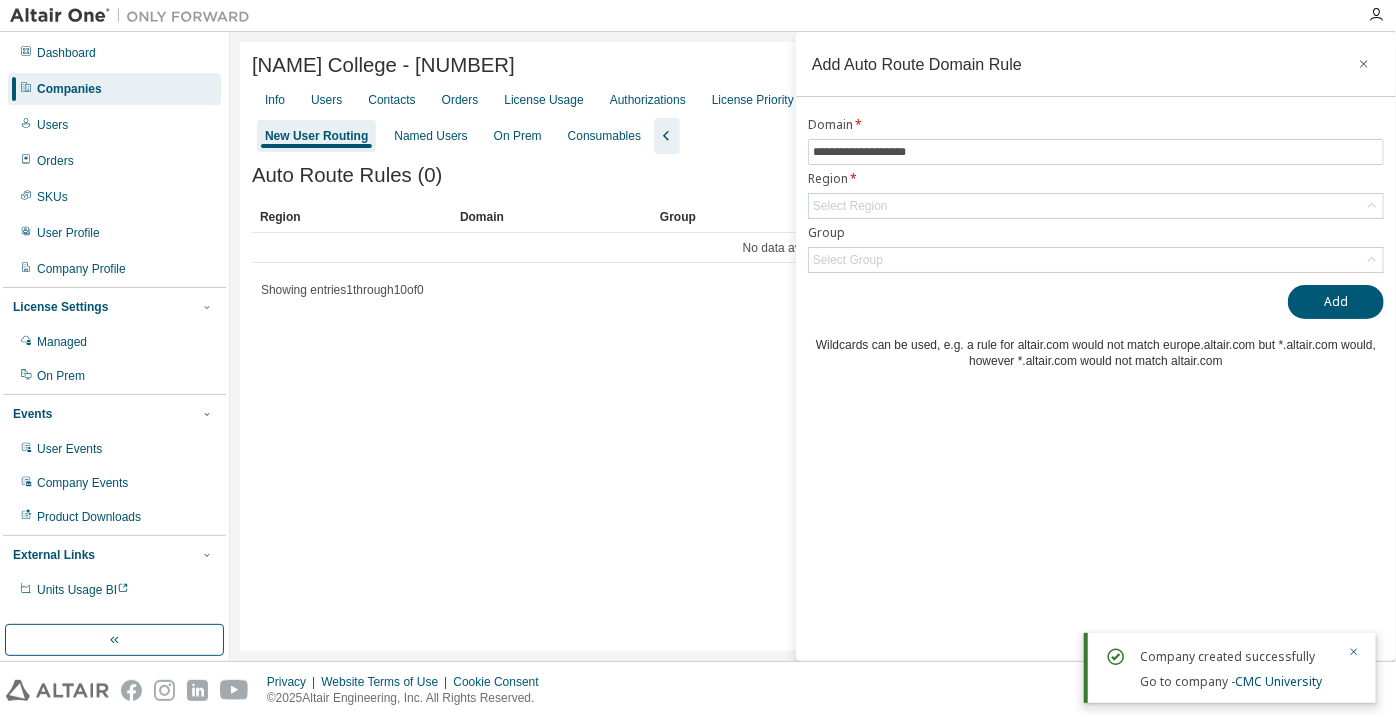 click on "Region *" at bounding box center (1096, 179) 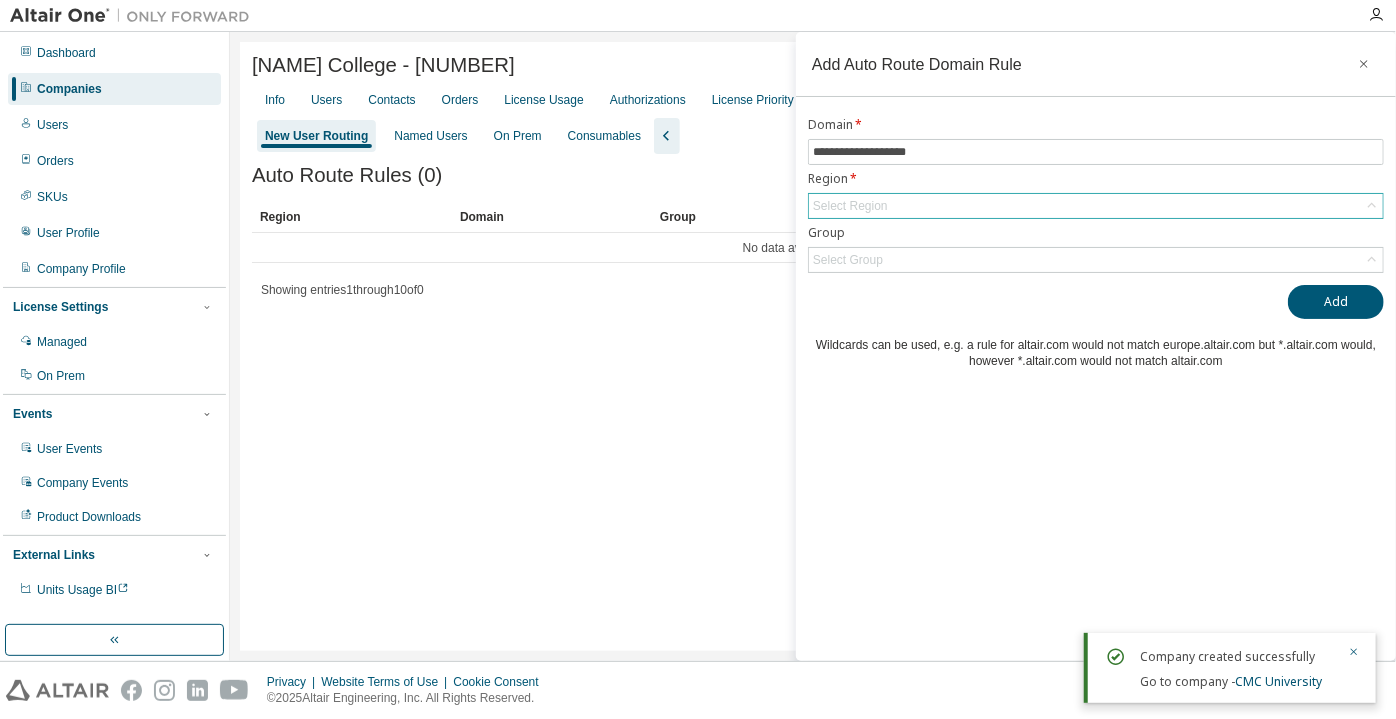 click on "Select Region" at bounding box center [850, 206] 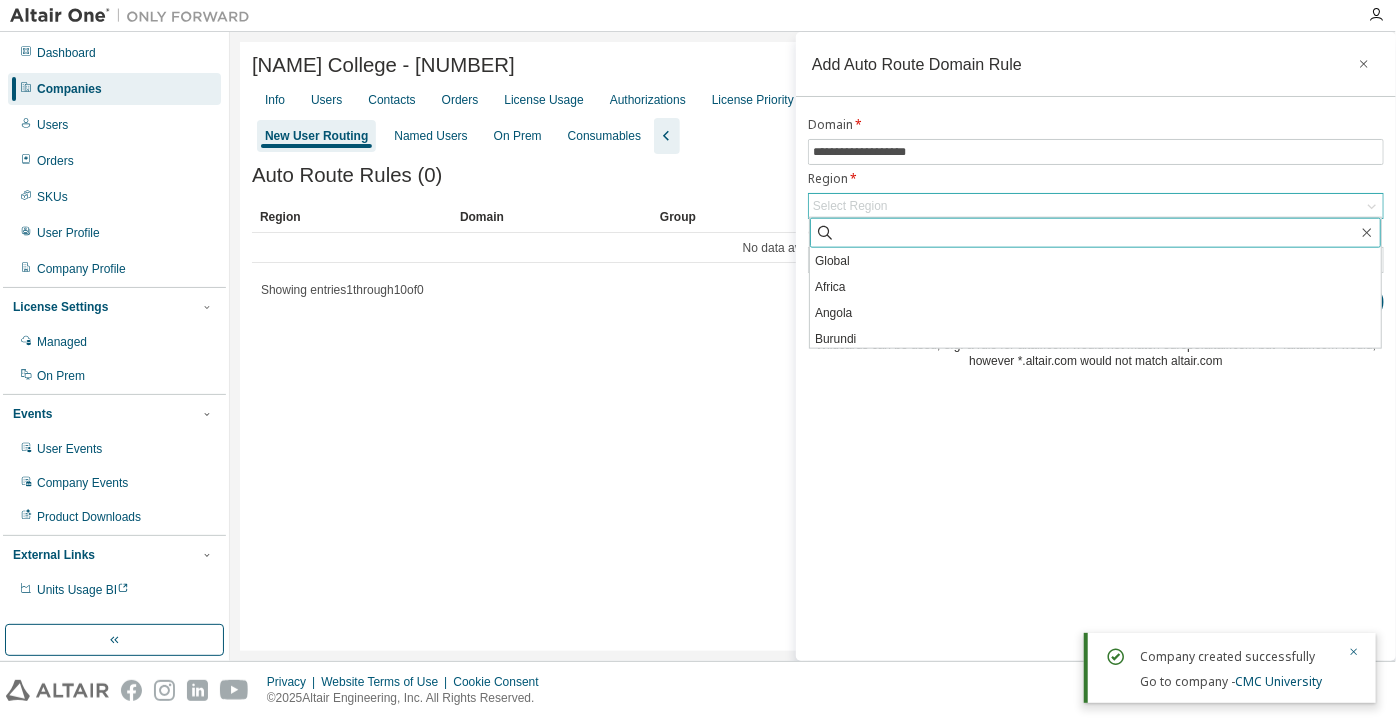 click at bounding box center (1096, 233) 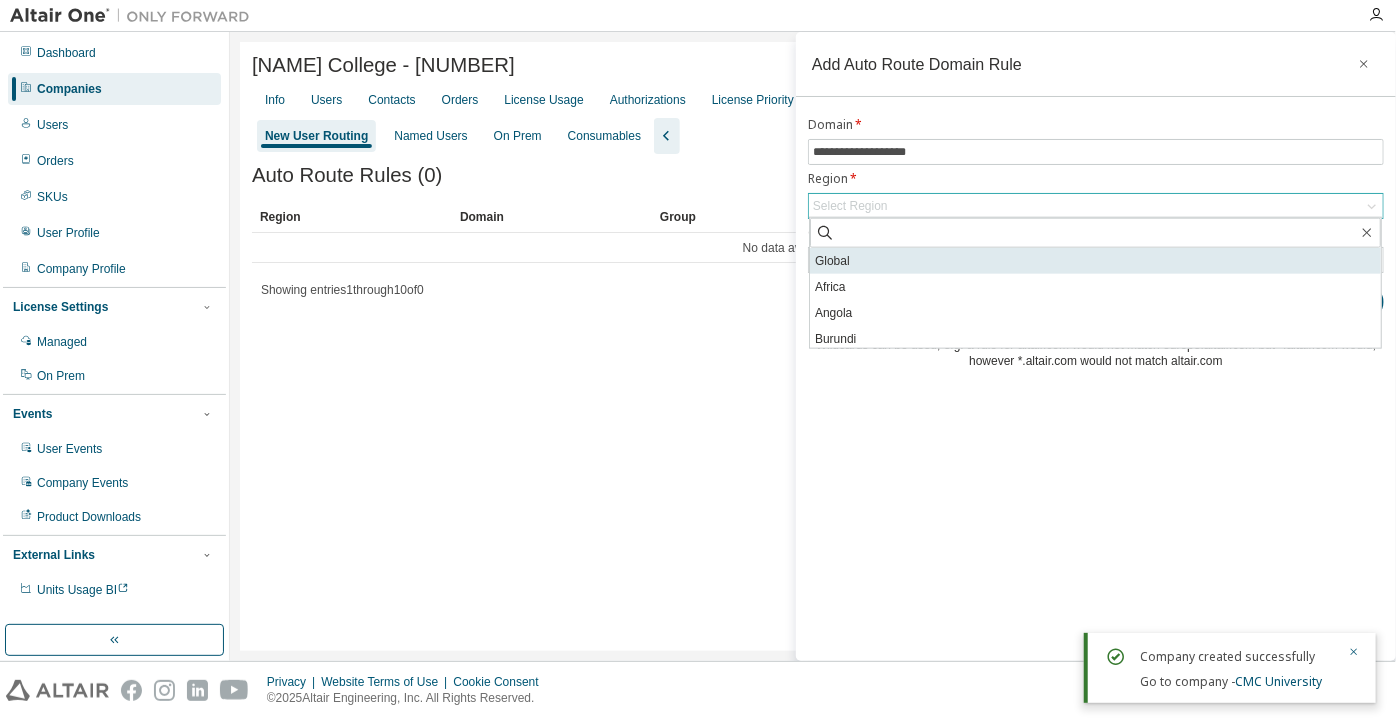 click on "Global" at bounding box center (1095, 261) 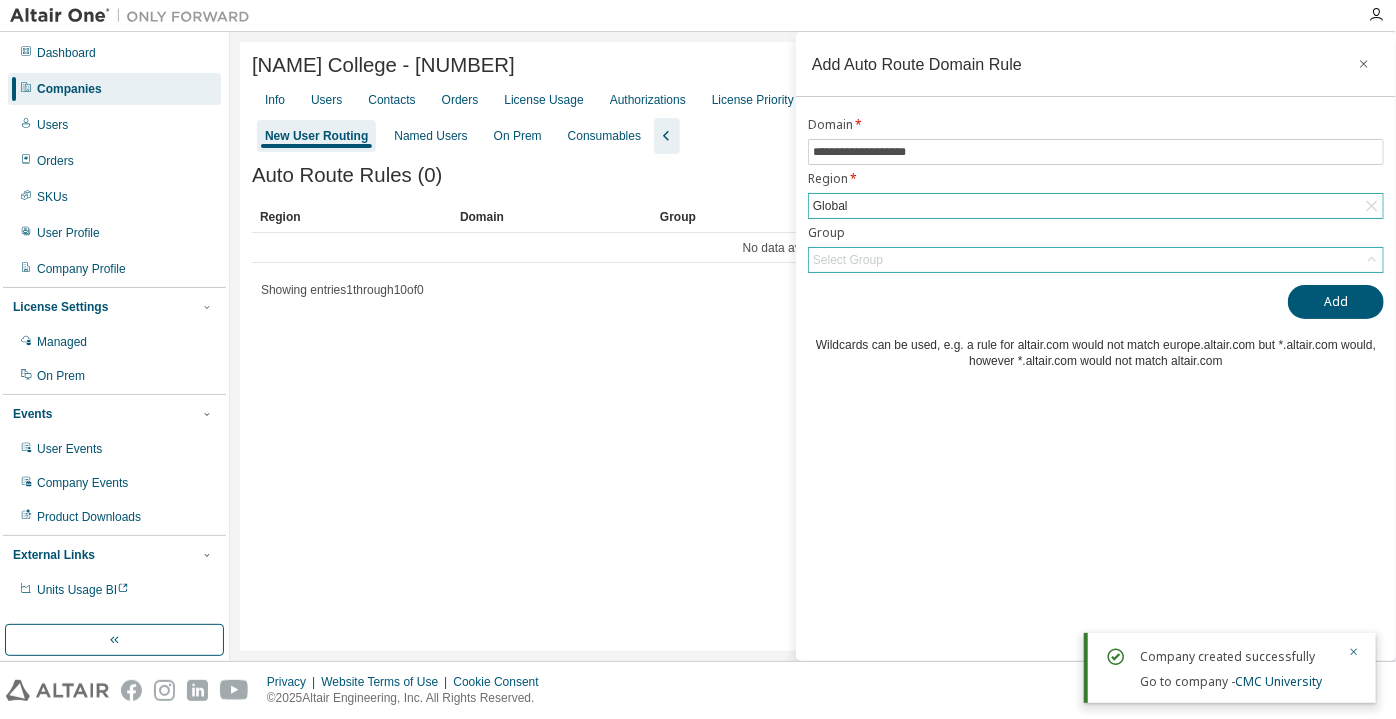 click on "Select Group" at bounding box center (848, 260) 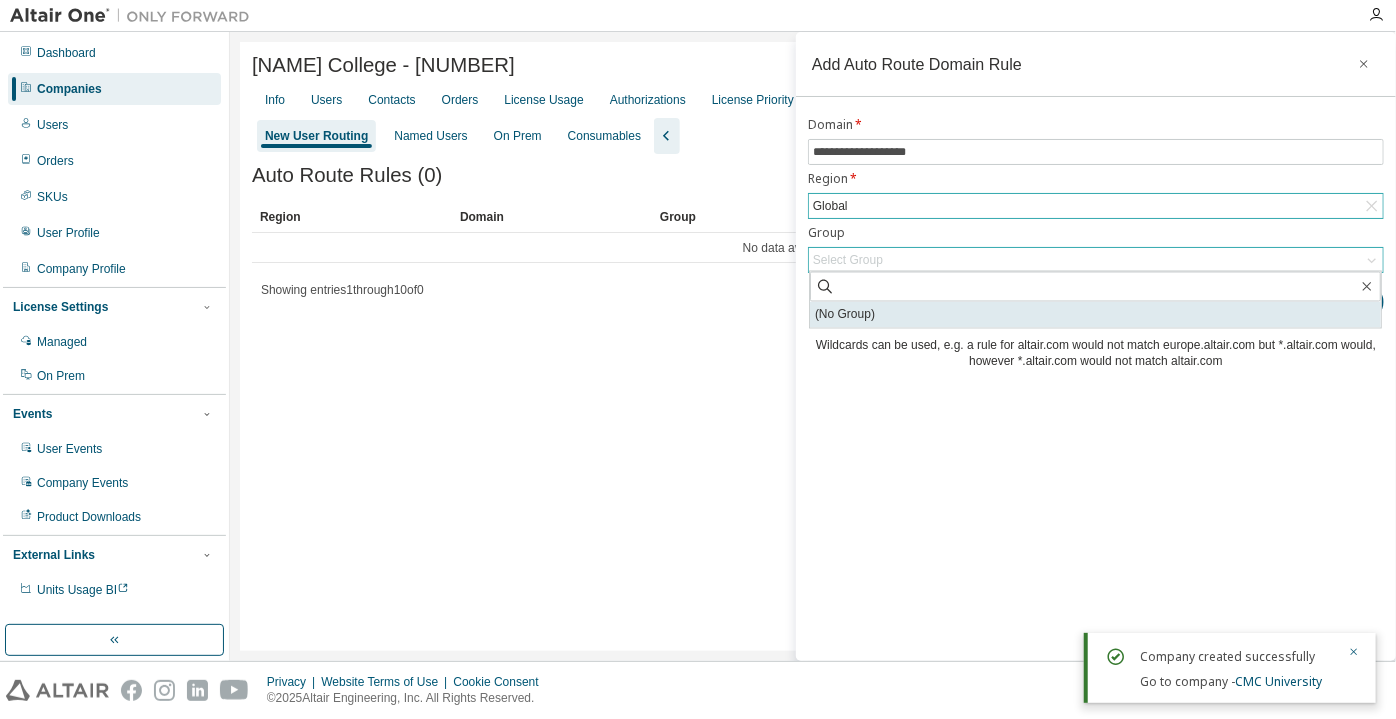 click on "(No Group)" at bounding box center (1095, 315) 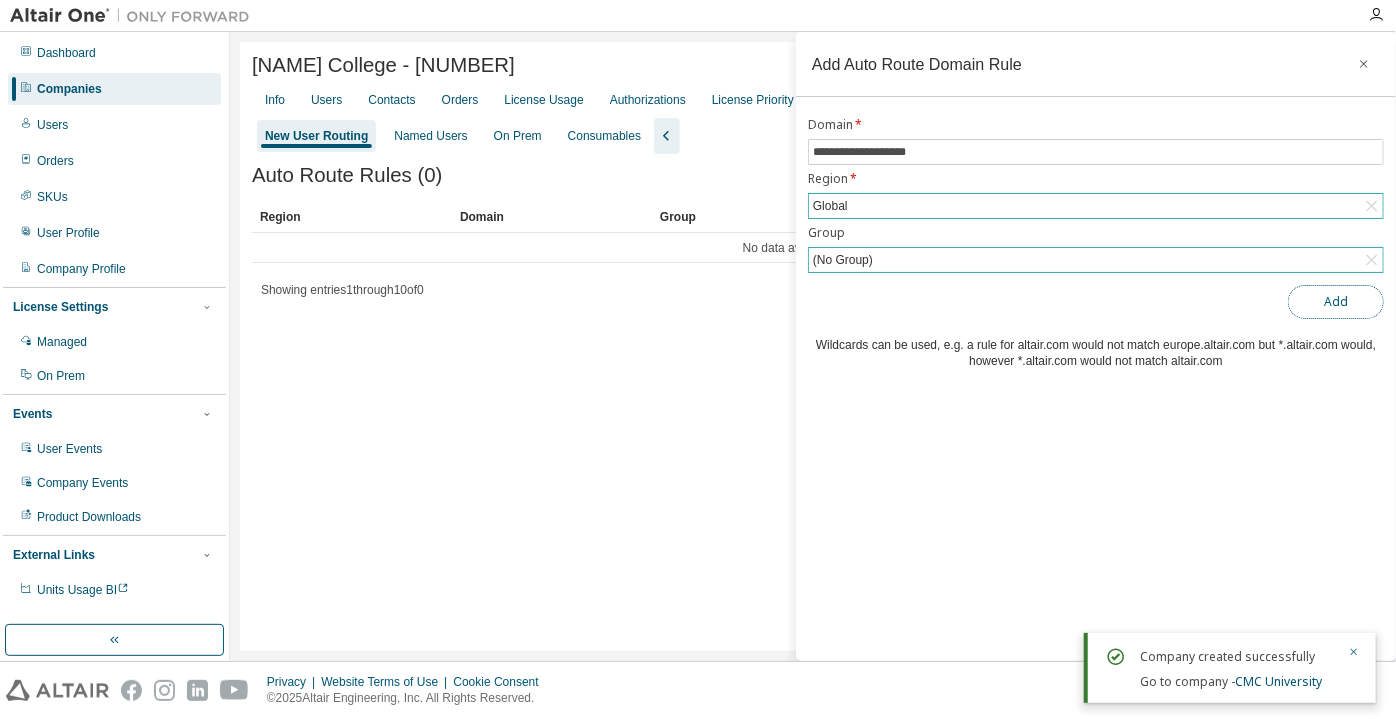 click on "Add" at bounding box center [1336, 302] 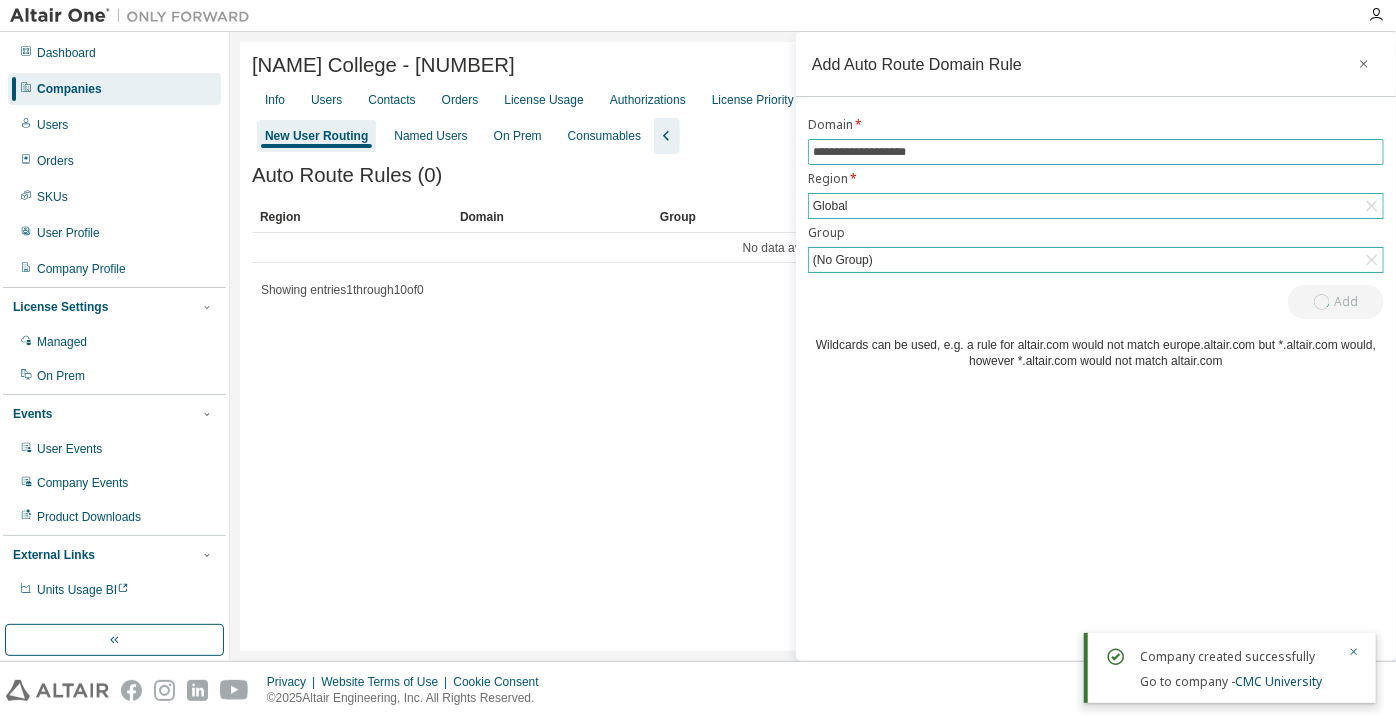 click on "**********" at bounding box center (1096, 152) 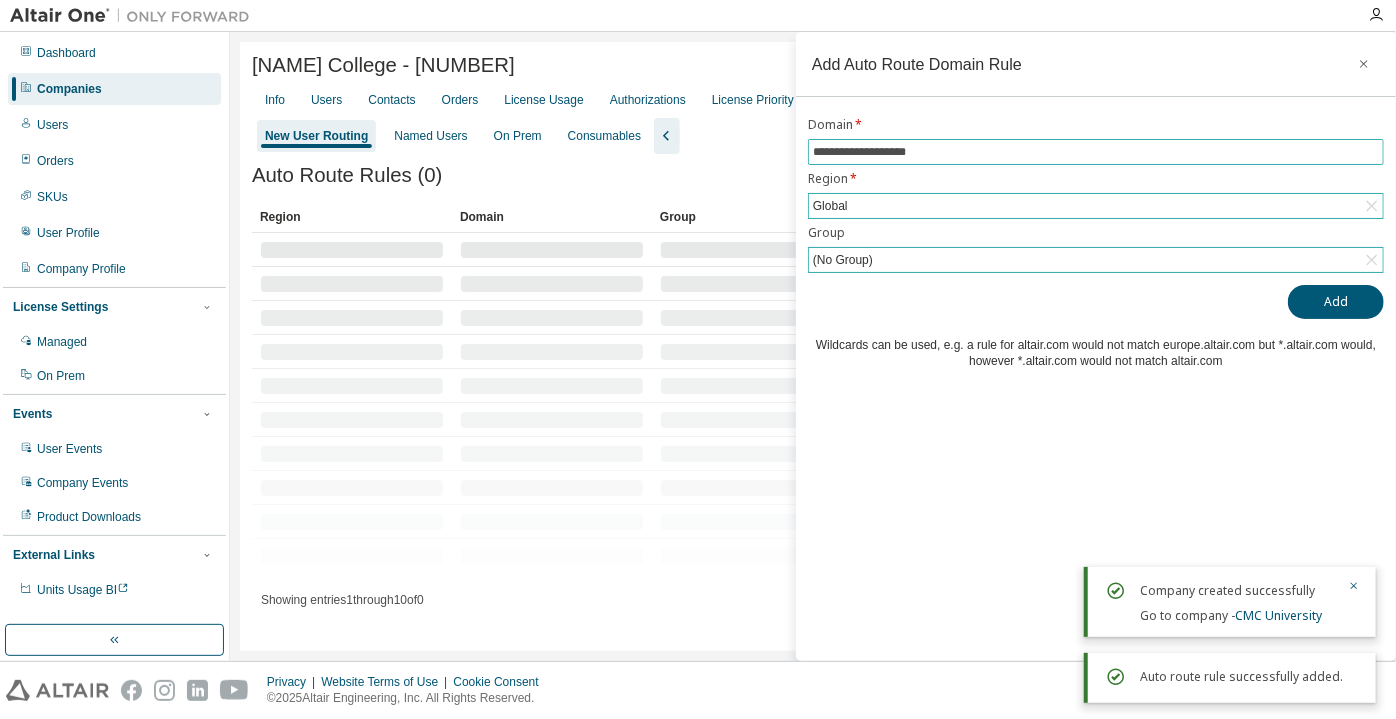 click on "**********" at bounding box center (1096, 152) 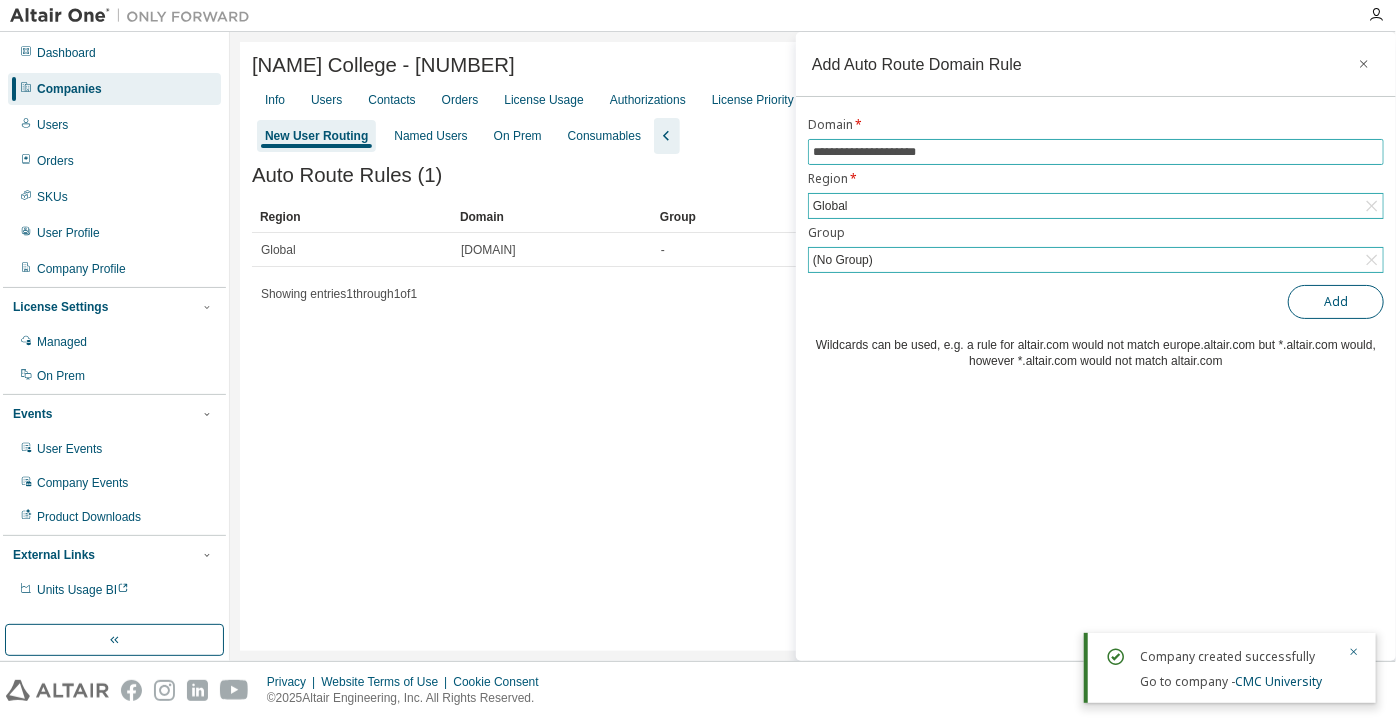 type on "**********" 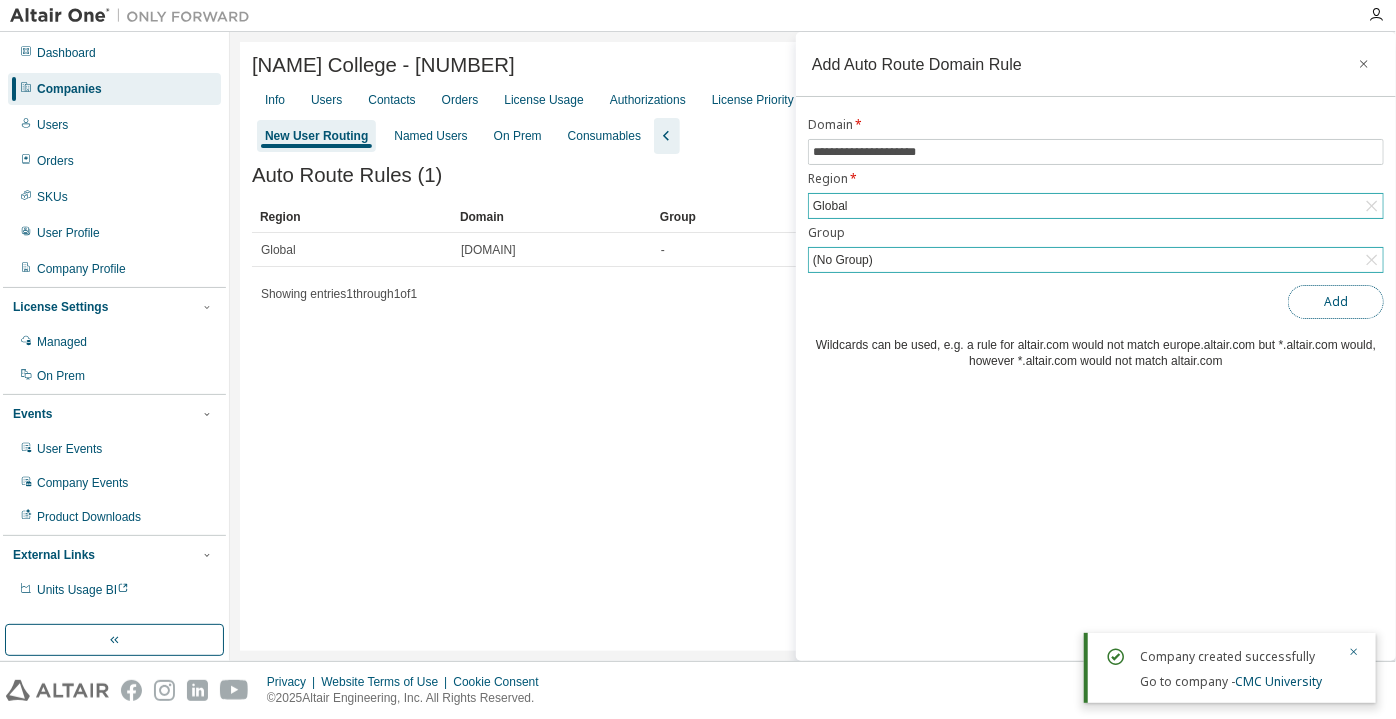 click on "Add" at bounding box center [1336, 302] 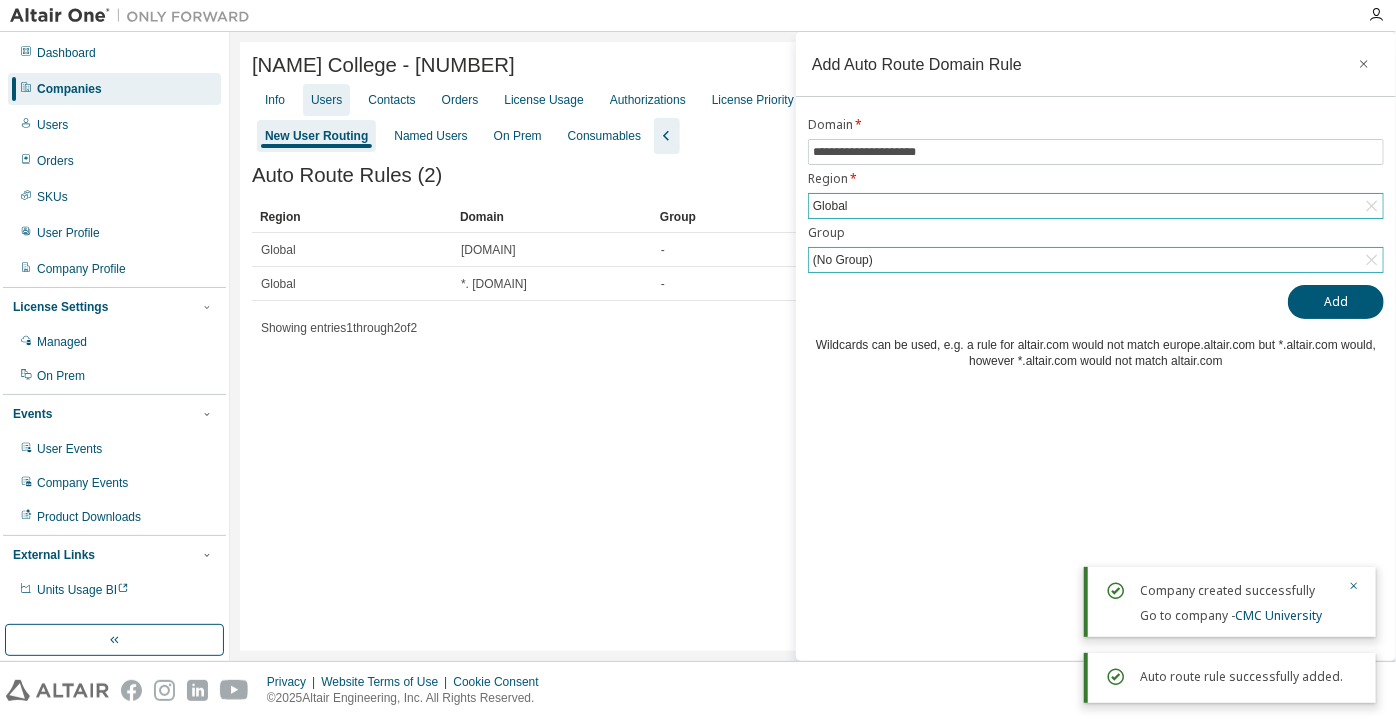 click on "Users" at bounding box center (326, 100) 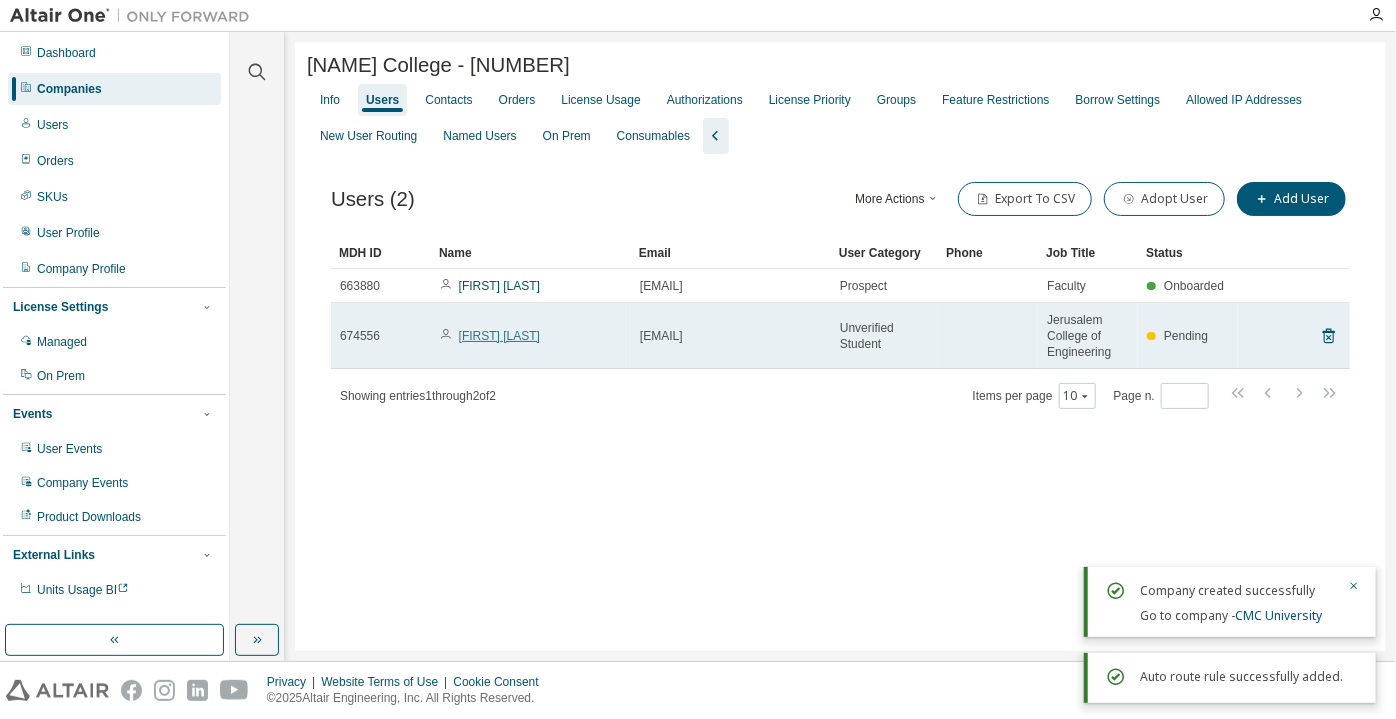 click on "[FIRST] [LAST]" at bounding box center (499, 336) 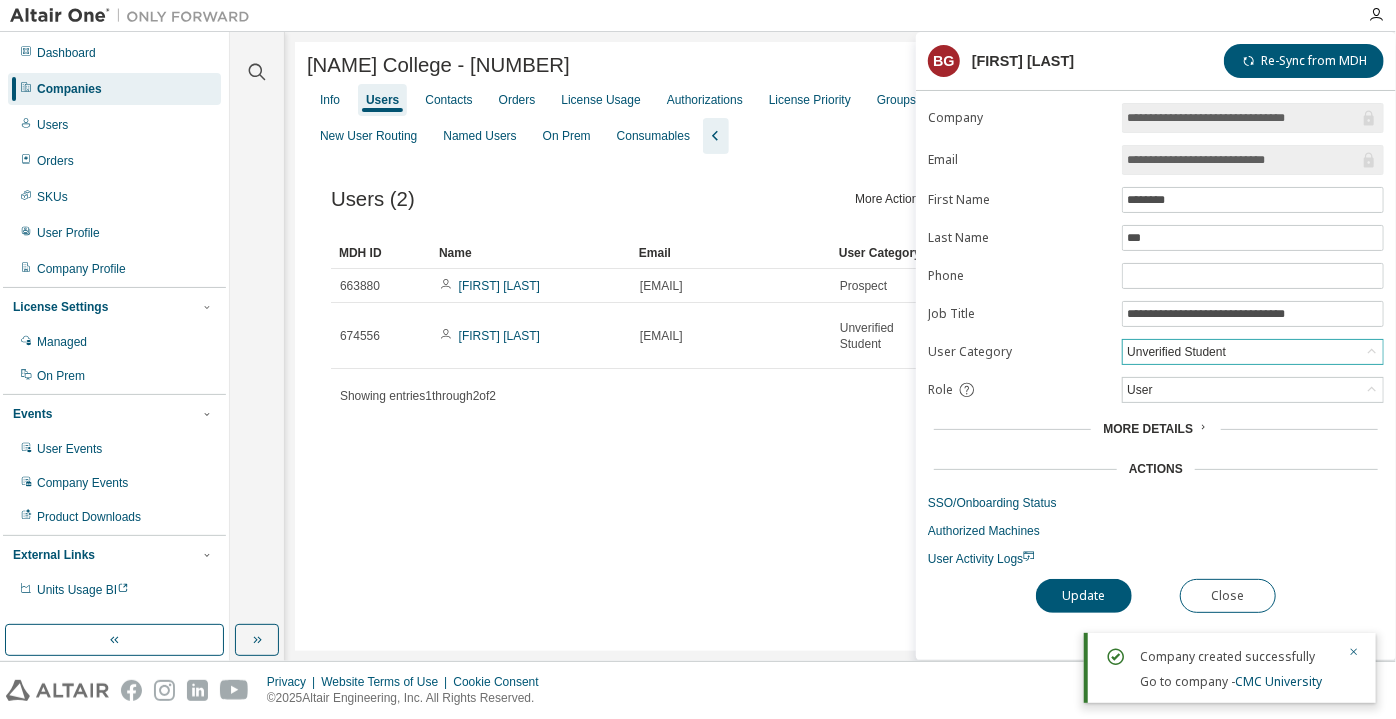 click on "Unverified Student" at bounding box center [1176, 352] 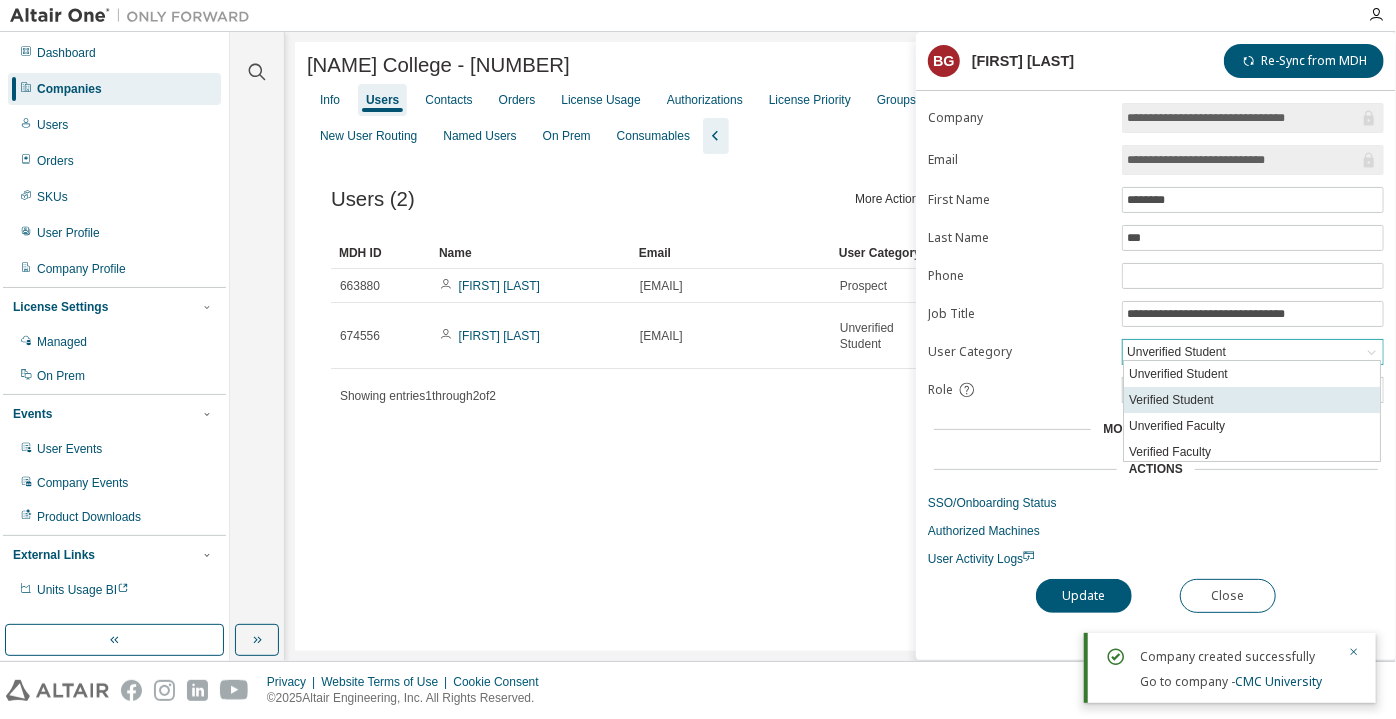 click on "Verified Student" at bounding box center [1252, 400] 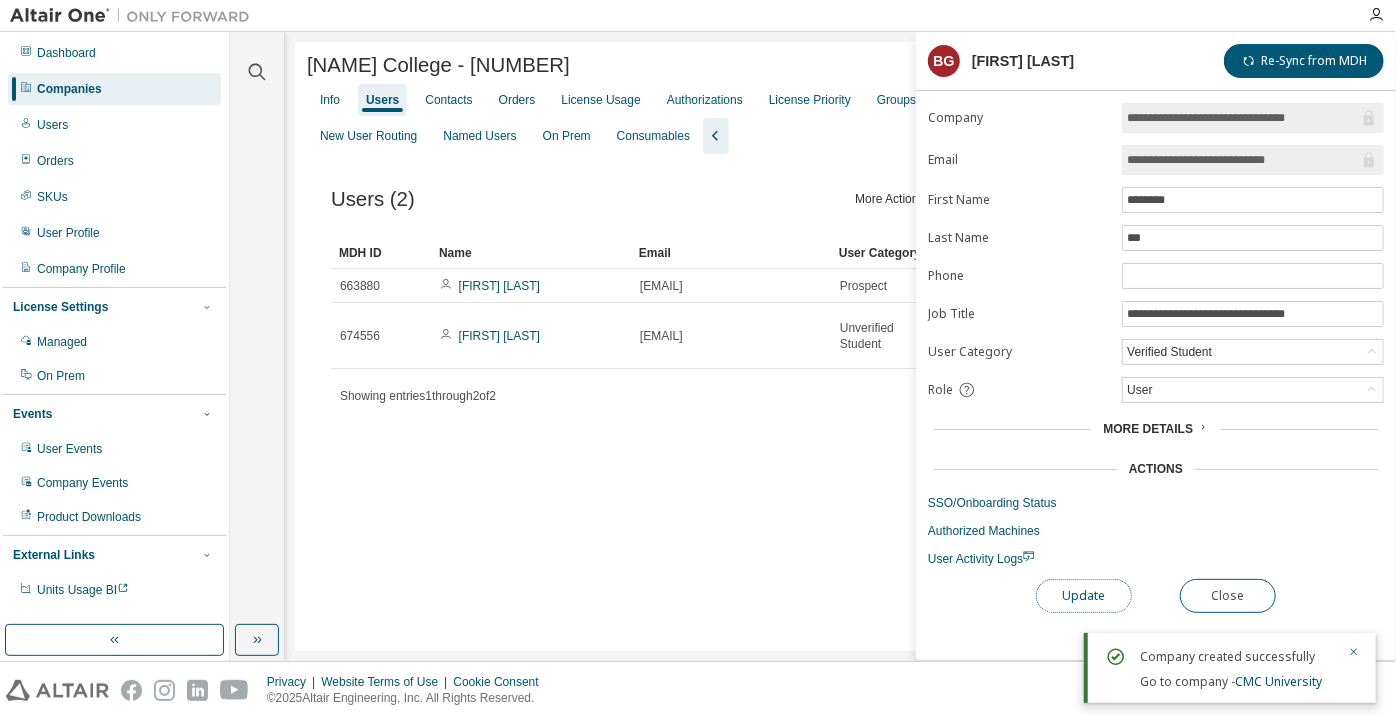 click on "Update" at bounding box center (1084, 596) 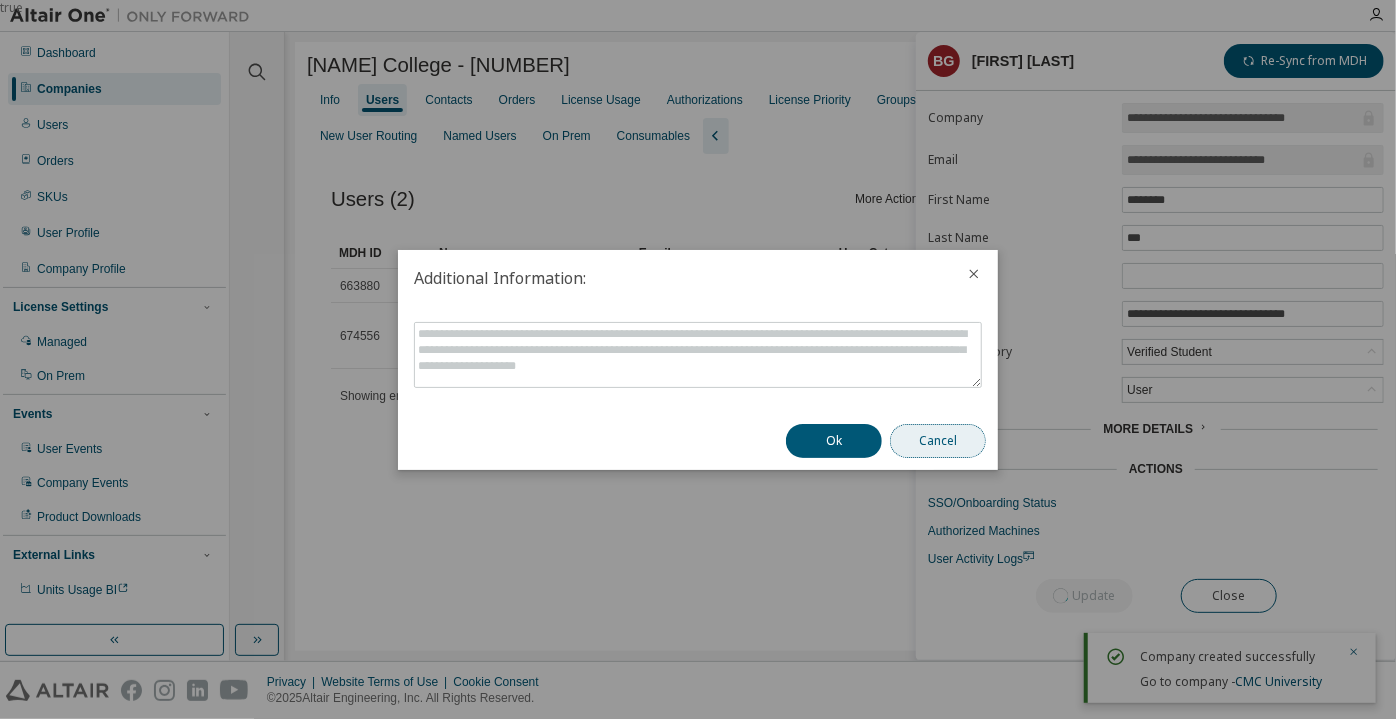 click on "Cancel" at bounding box center [938, 441] 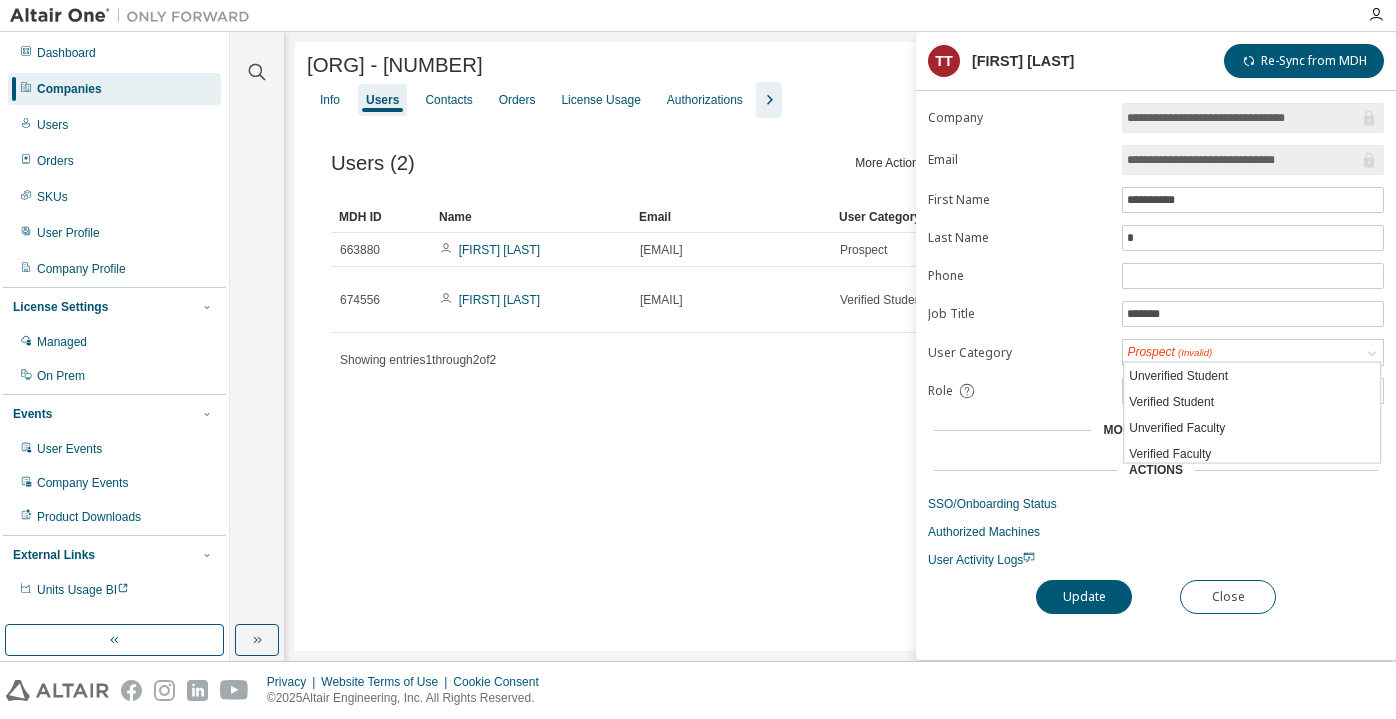 scroll, scrollTop: 0, scrollLeft: 0, axis: both 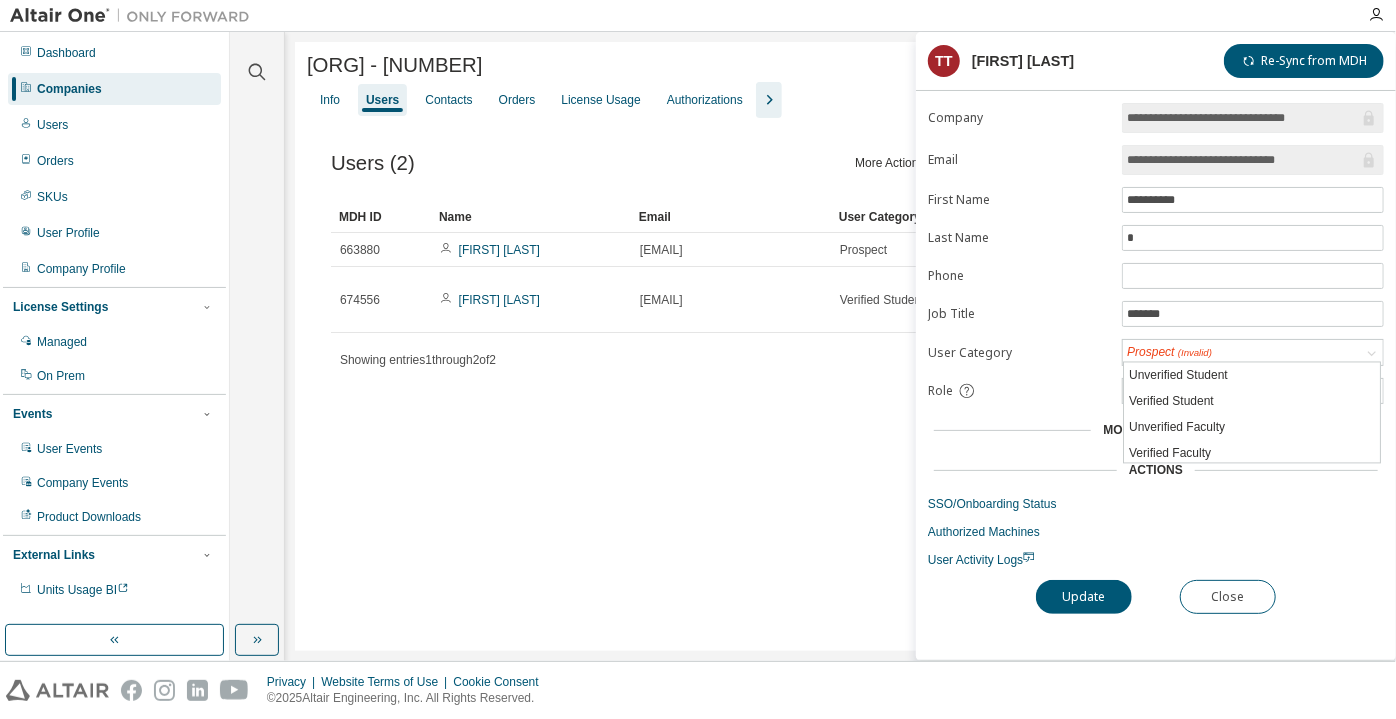 click on "Verified Faculty" at bounding box center [1252, 454] 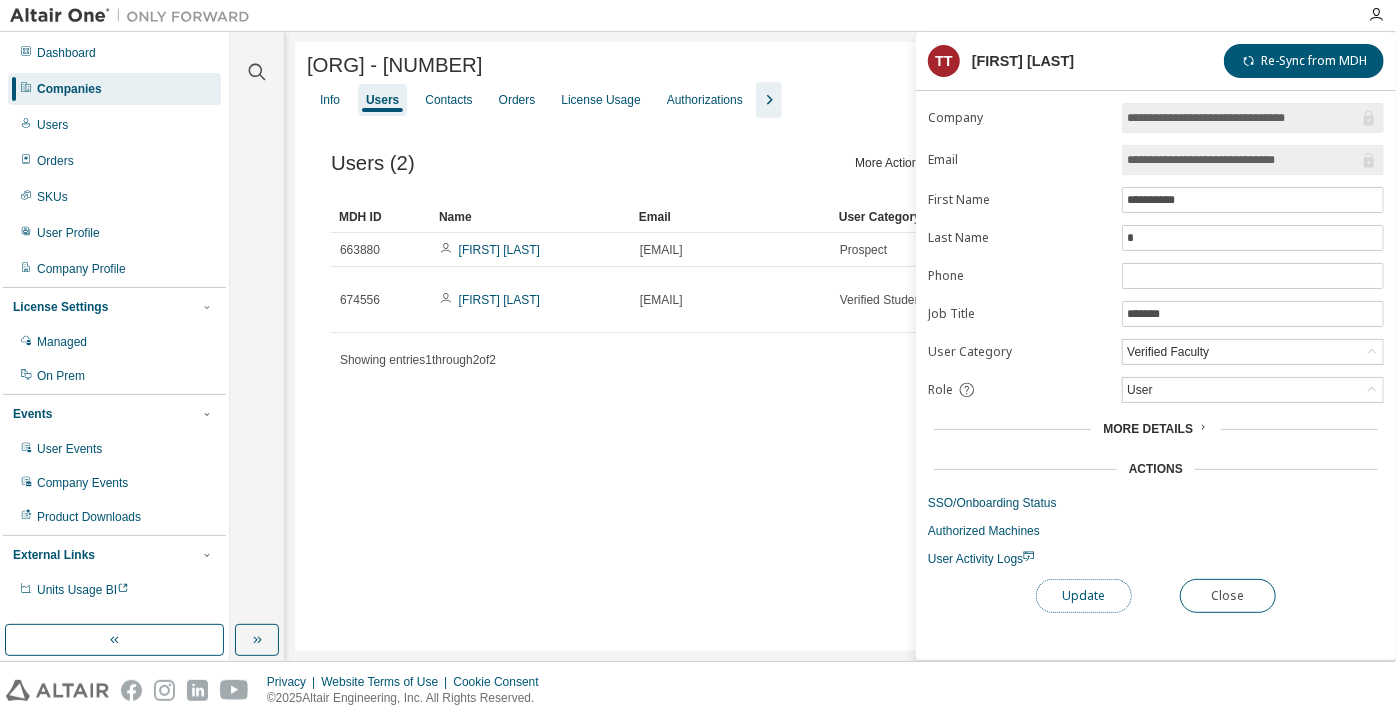 click on "Update" at bounding box center (1084, 596) 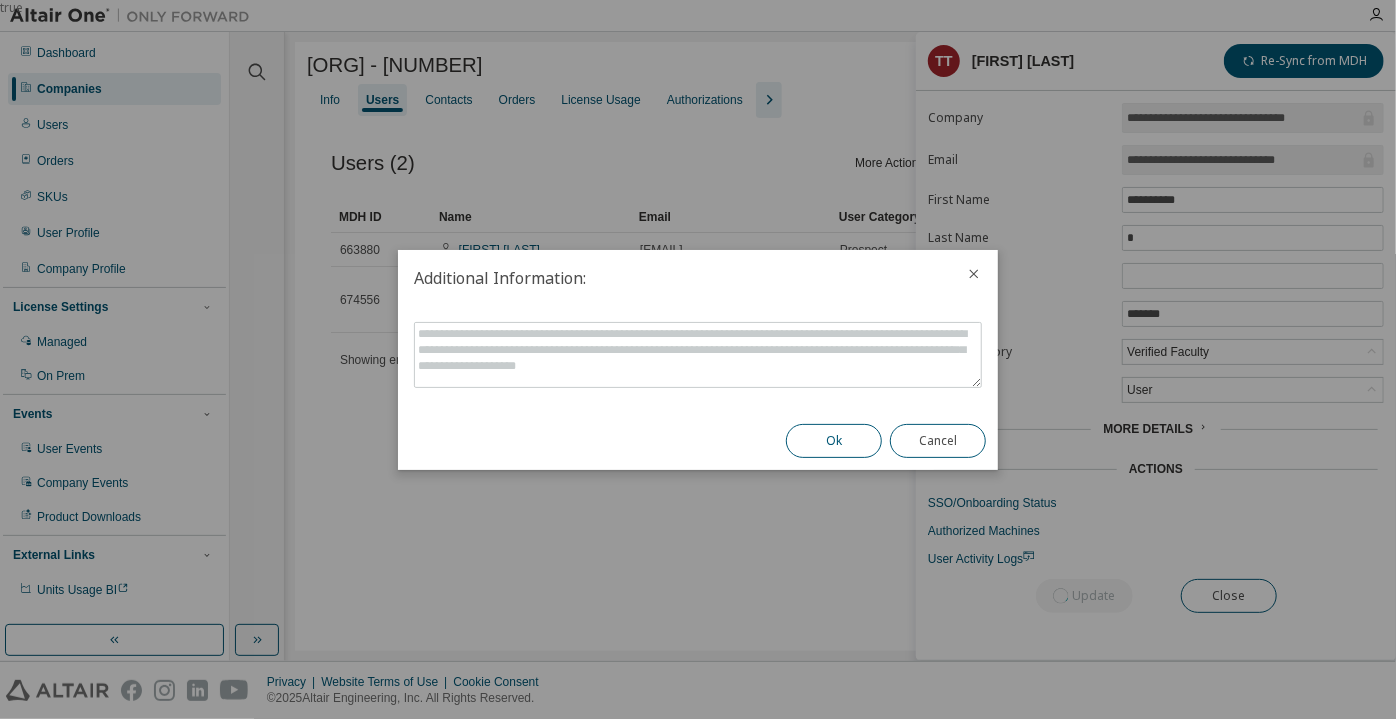 click on "Ok" at bounding box center [834, 441] 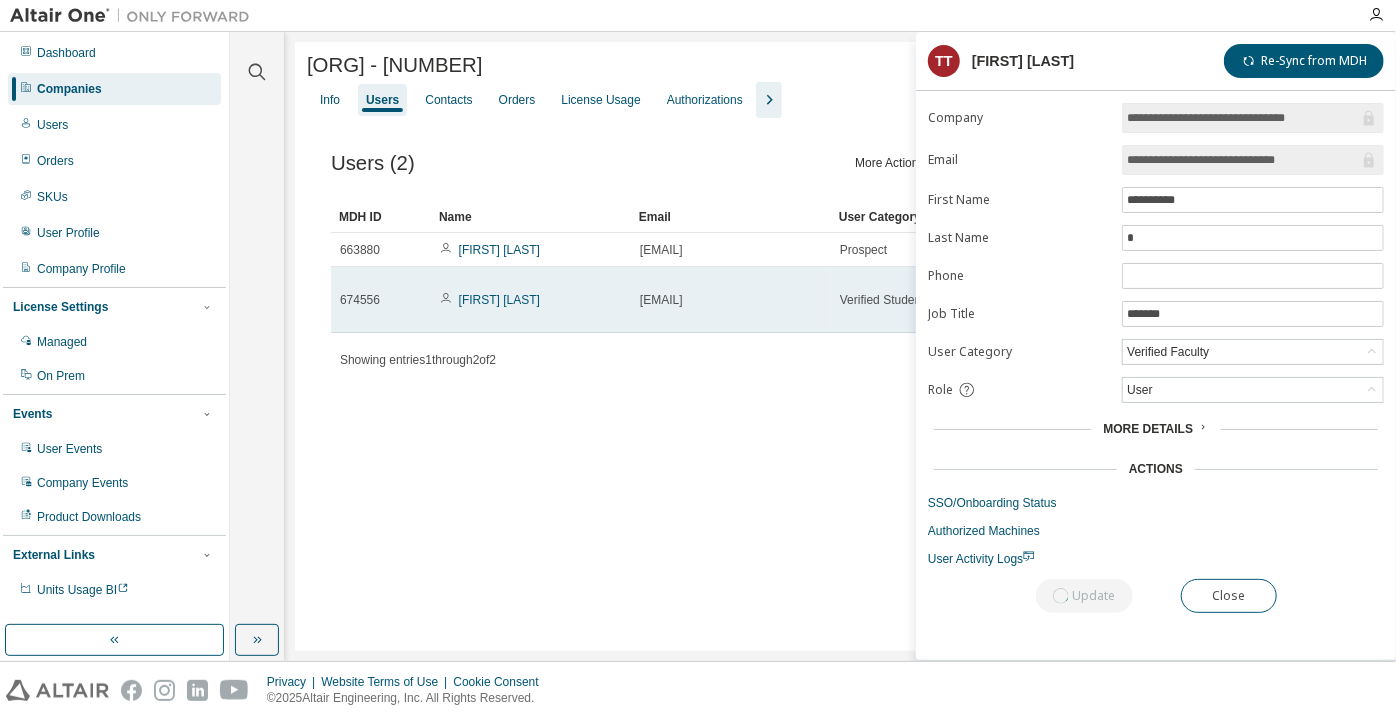 click on "[FIRST] [LAST]" at bounding box center [531, 300] 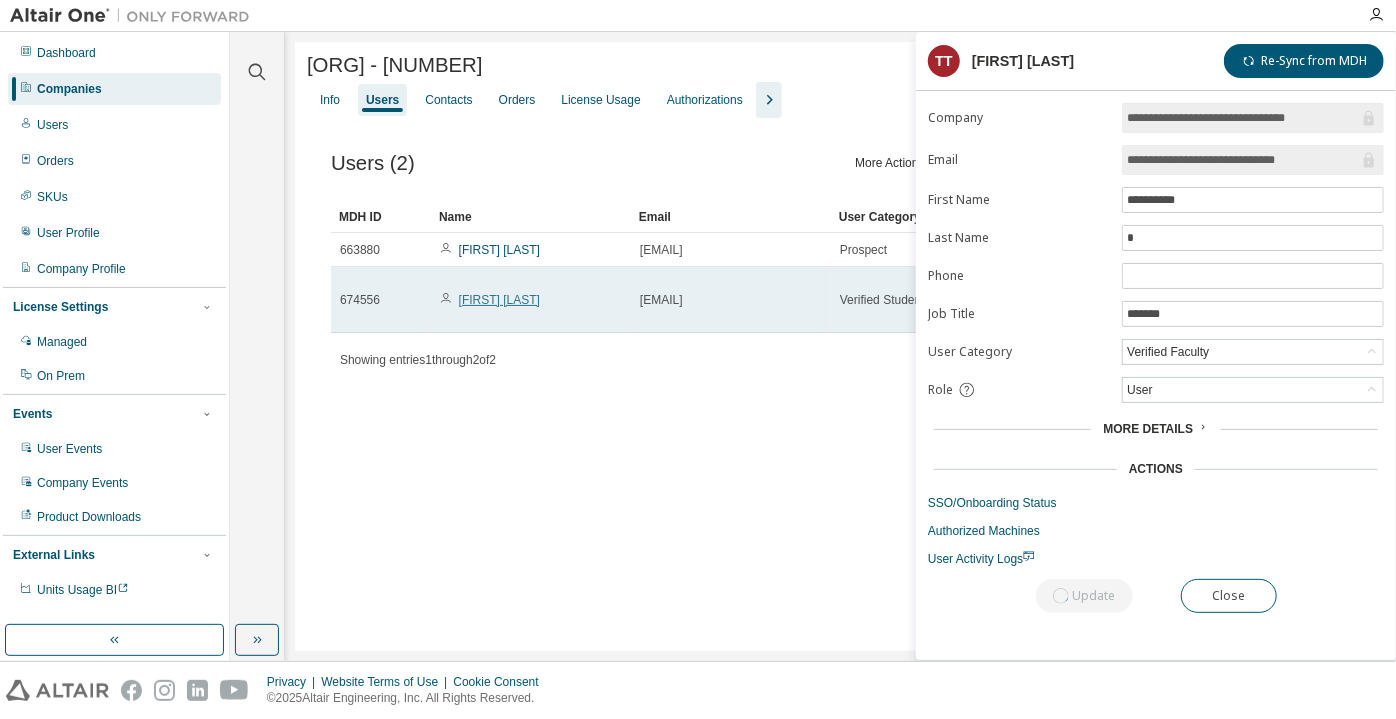 click on "[FIRST] [LAST]" at bounding box center (499, 300) 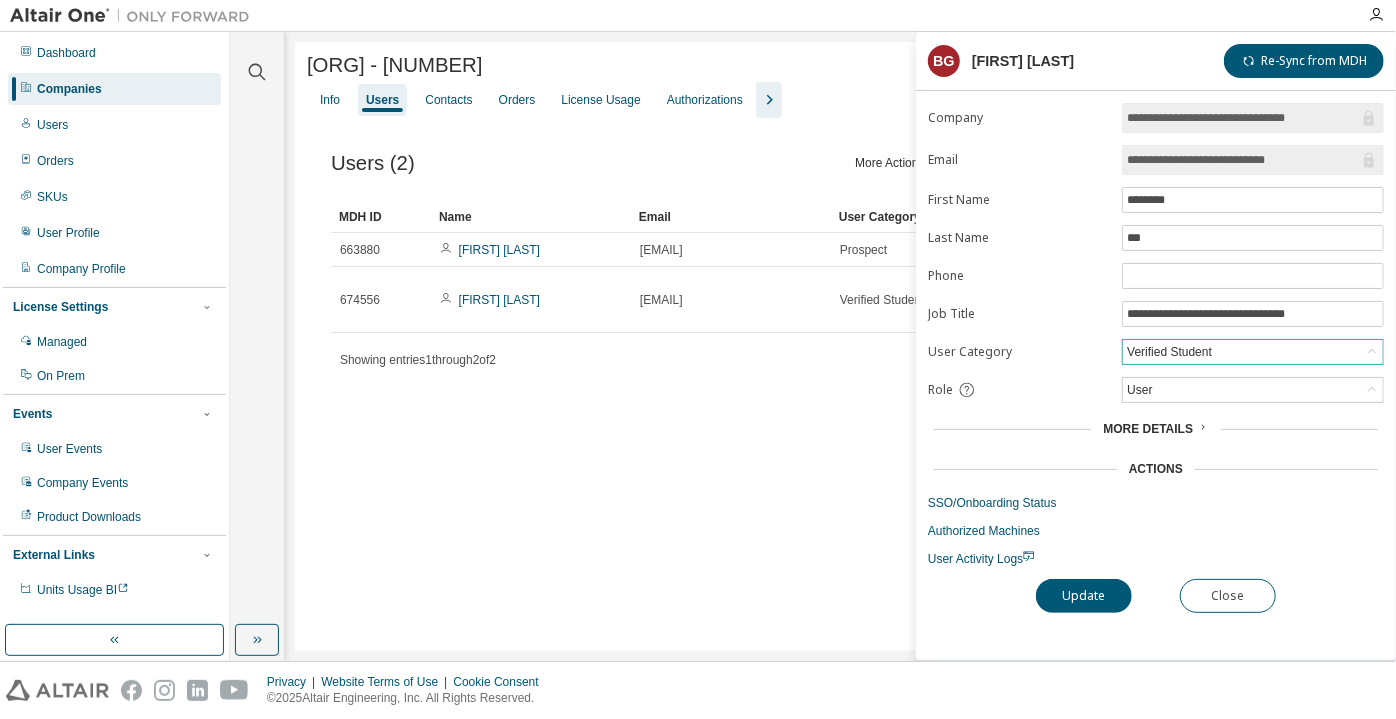 click on "Verified Student" at bounding box center [1253, 352] 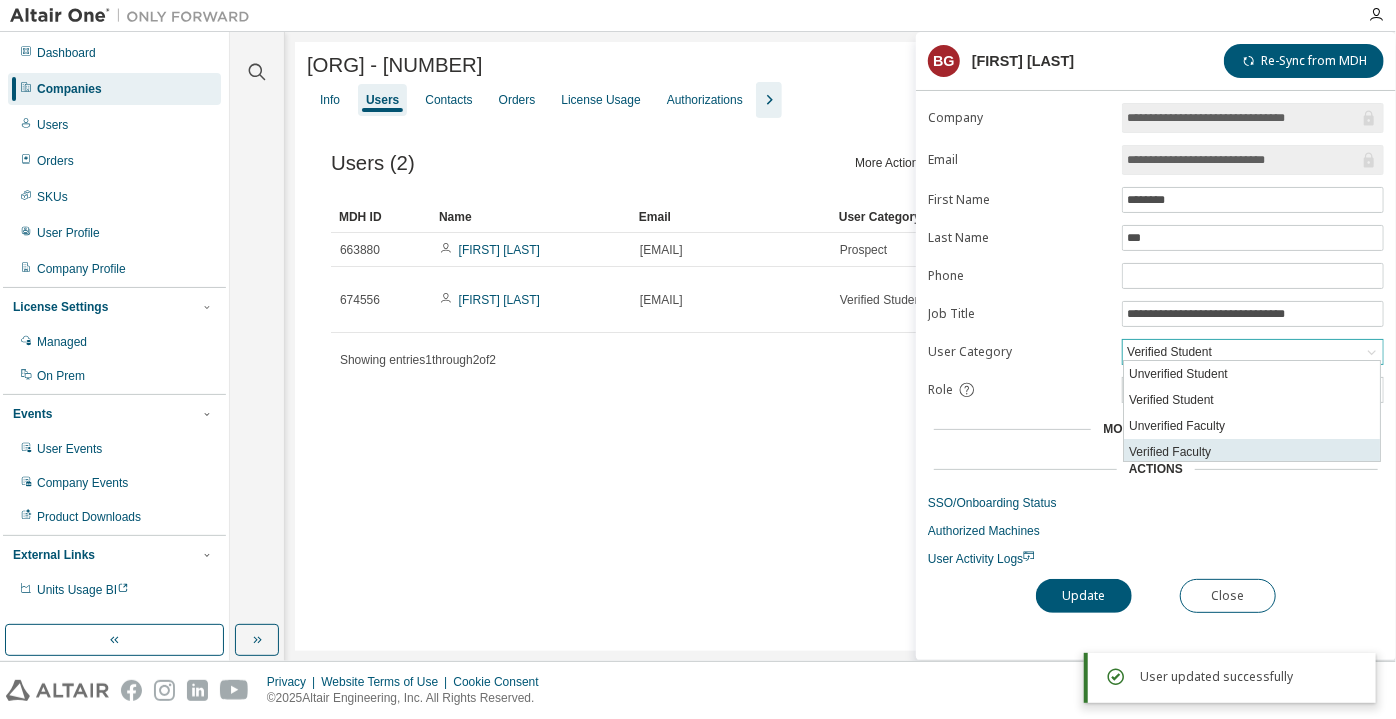 click on "Verified Faculty" at bounding box center (1252, 452) 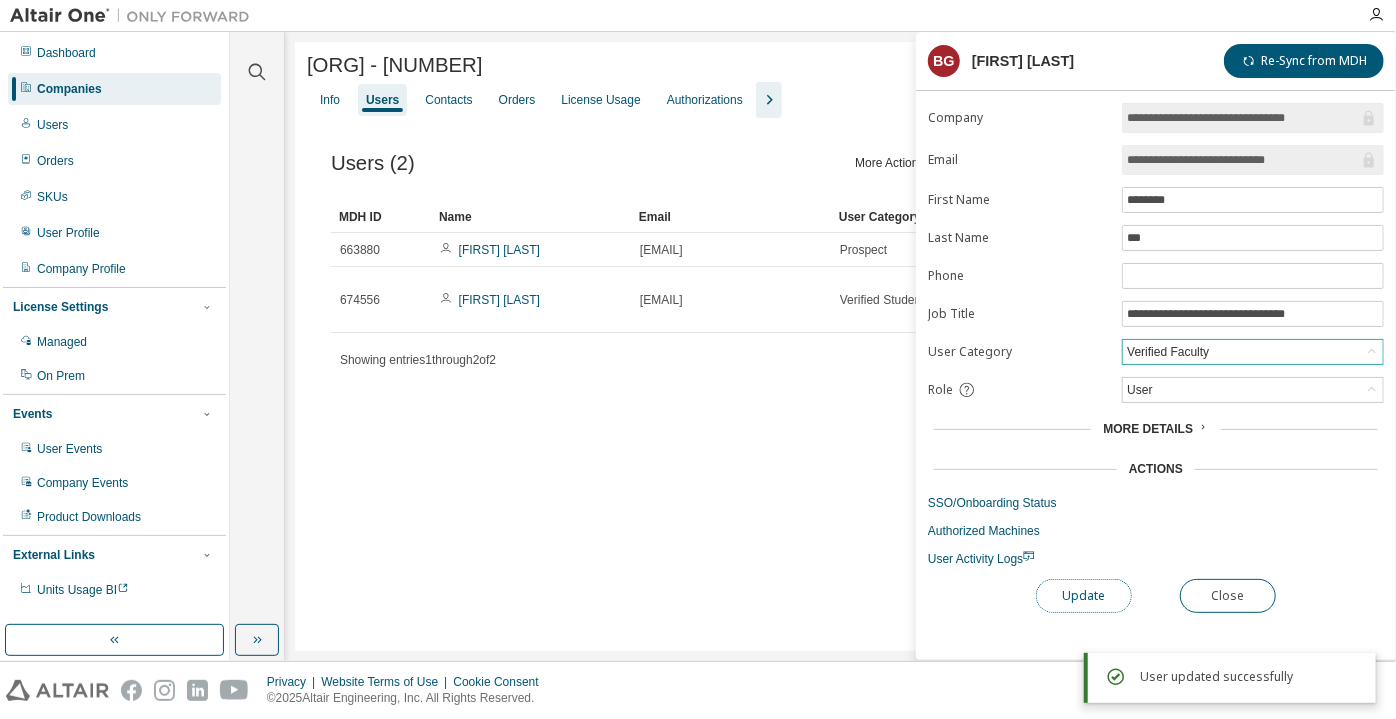 click on "Update" at bounding box center (1084, 596) 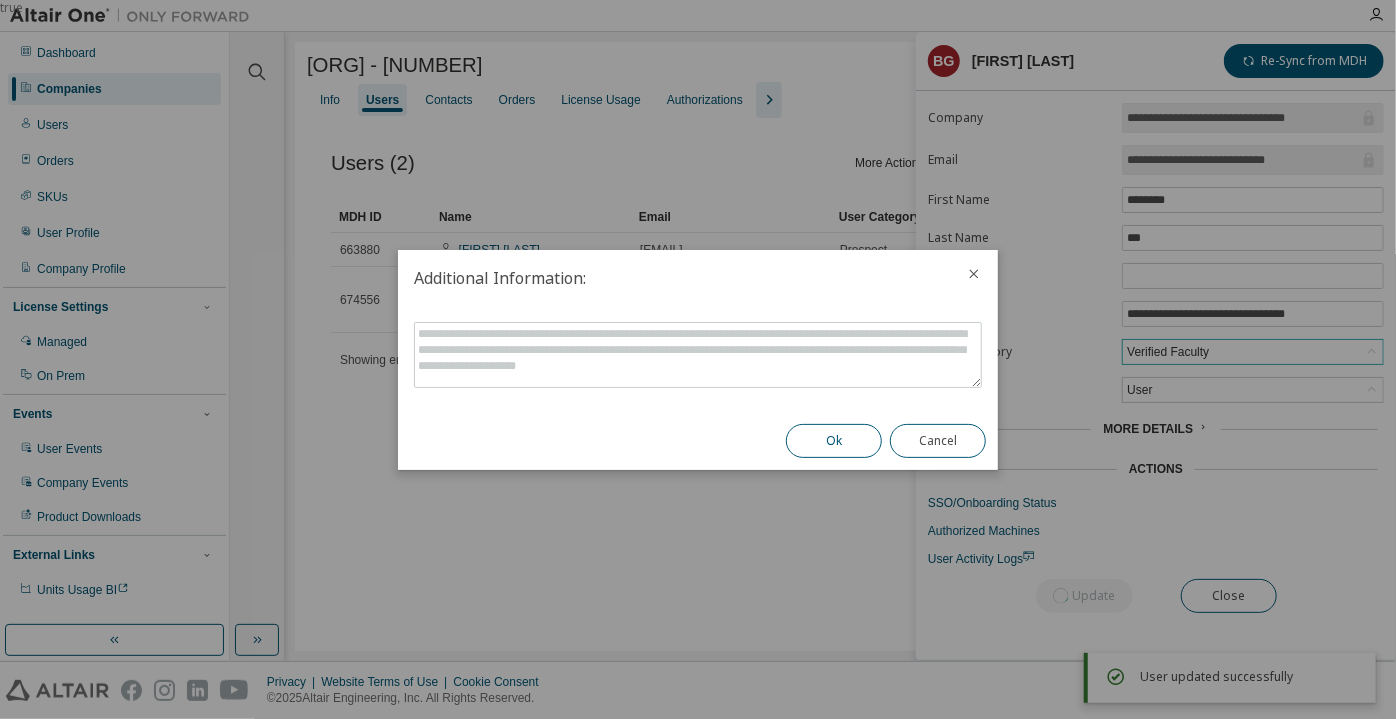 click on "Ok" at bounding box center (834, 441) 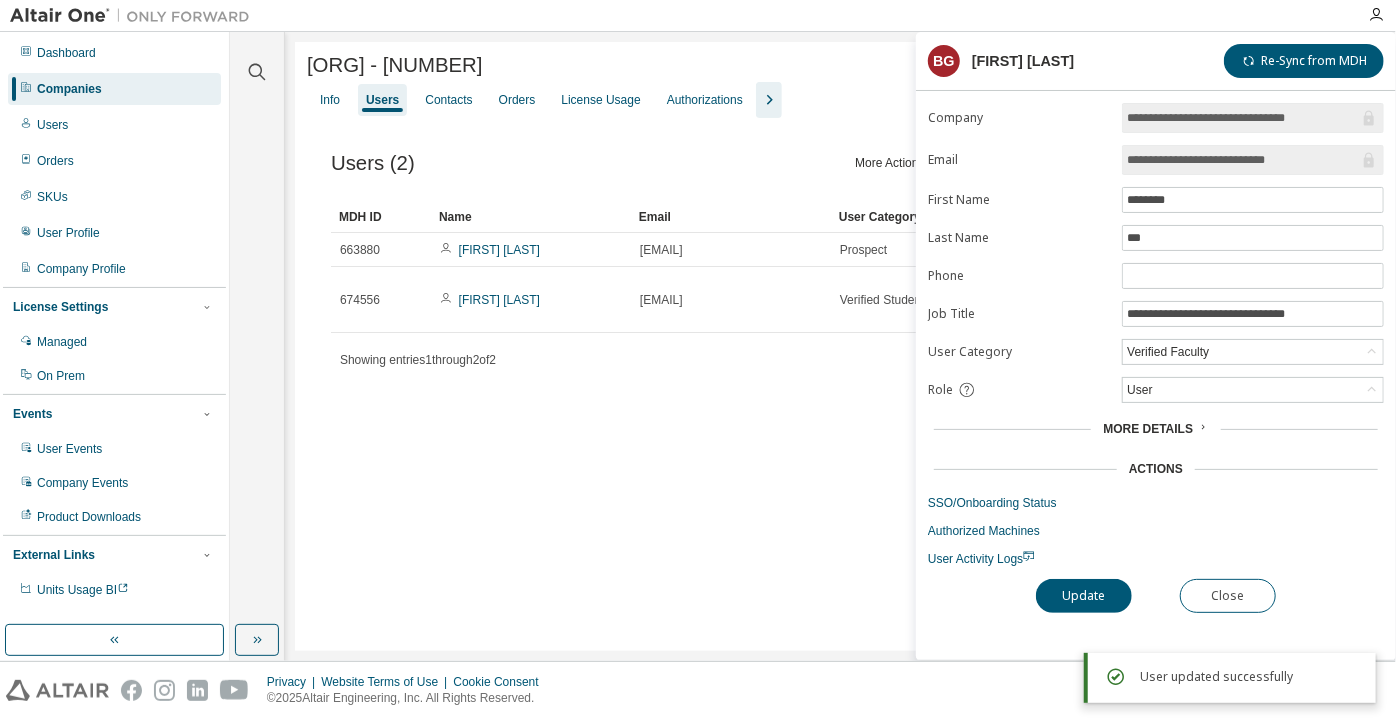click on "Companies" at bounding box center [114, 89] 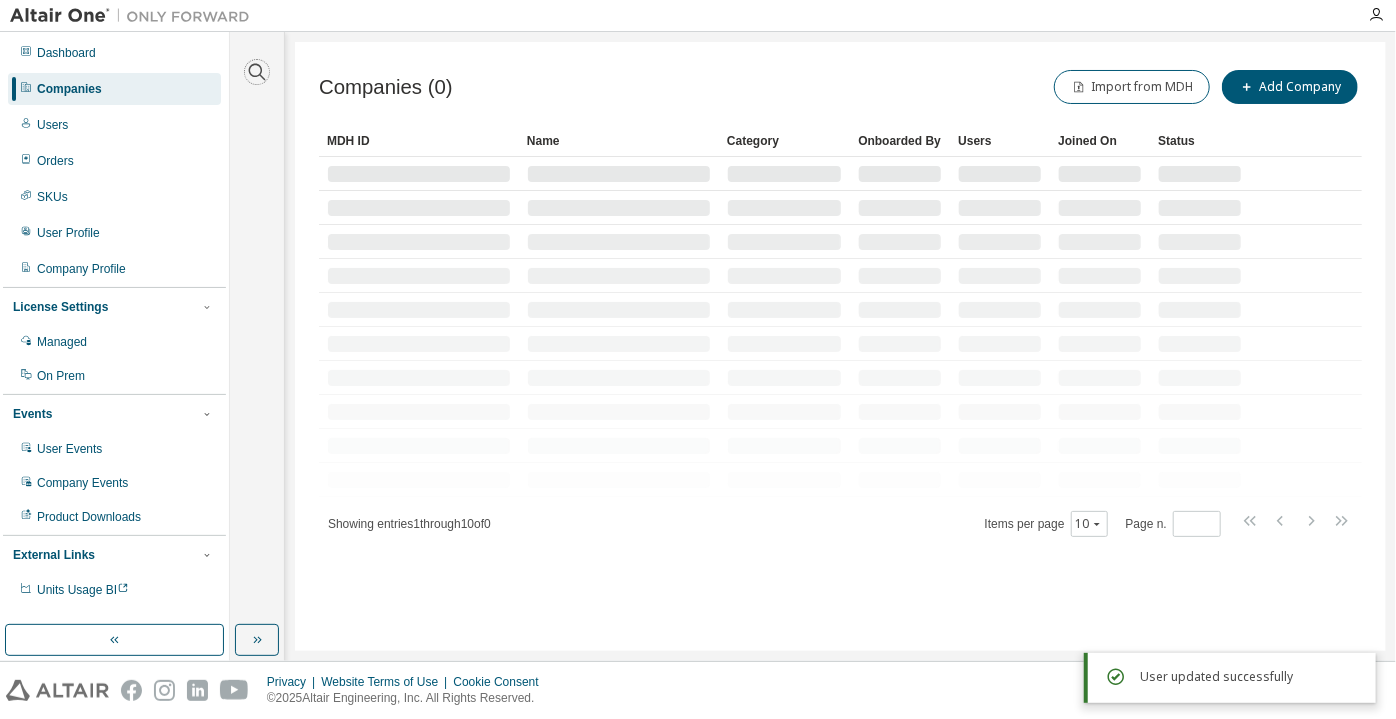 click 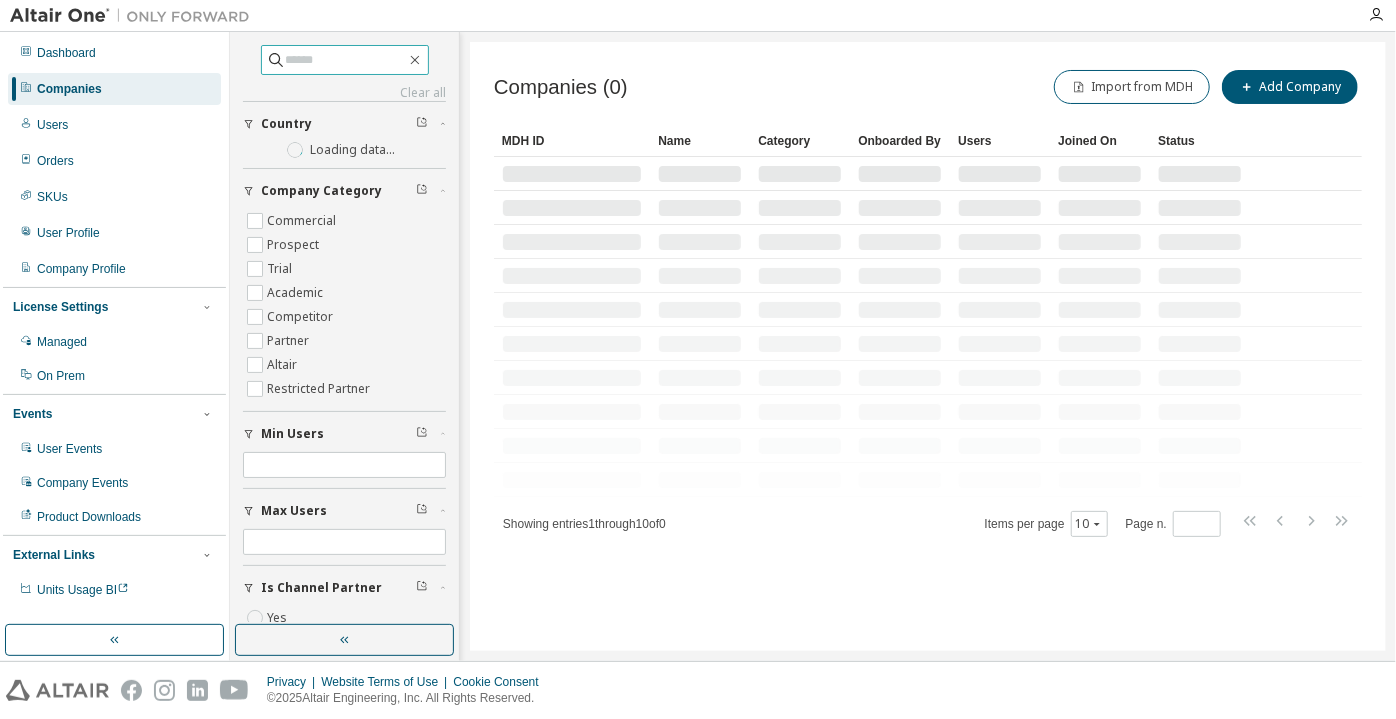 click at bounding box center [345, 60] 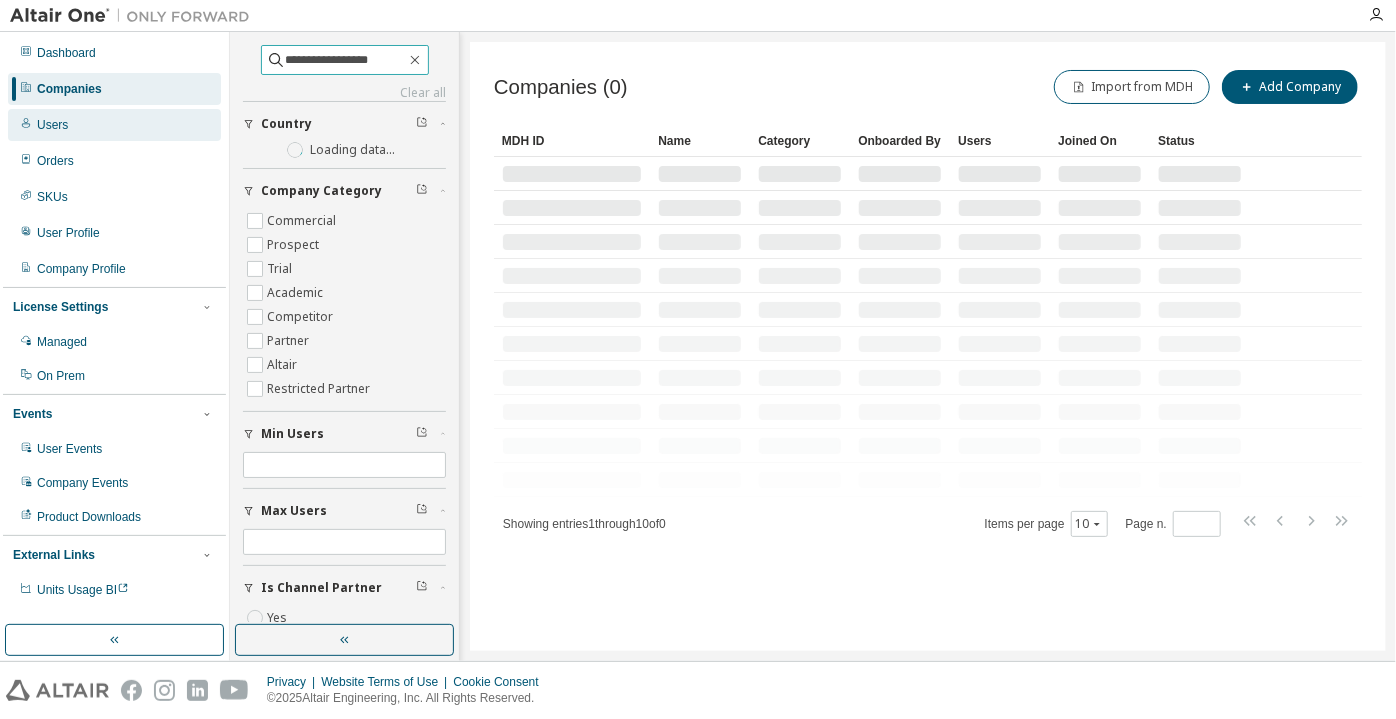 type on "**********" 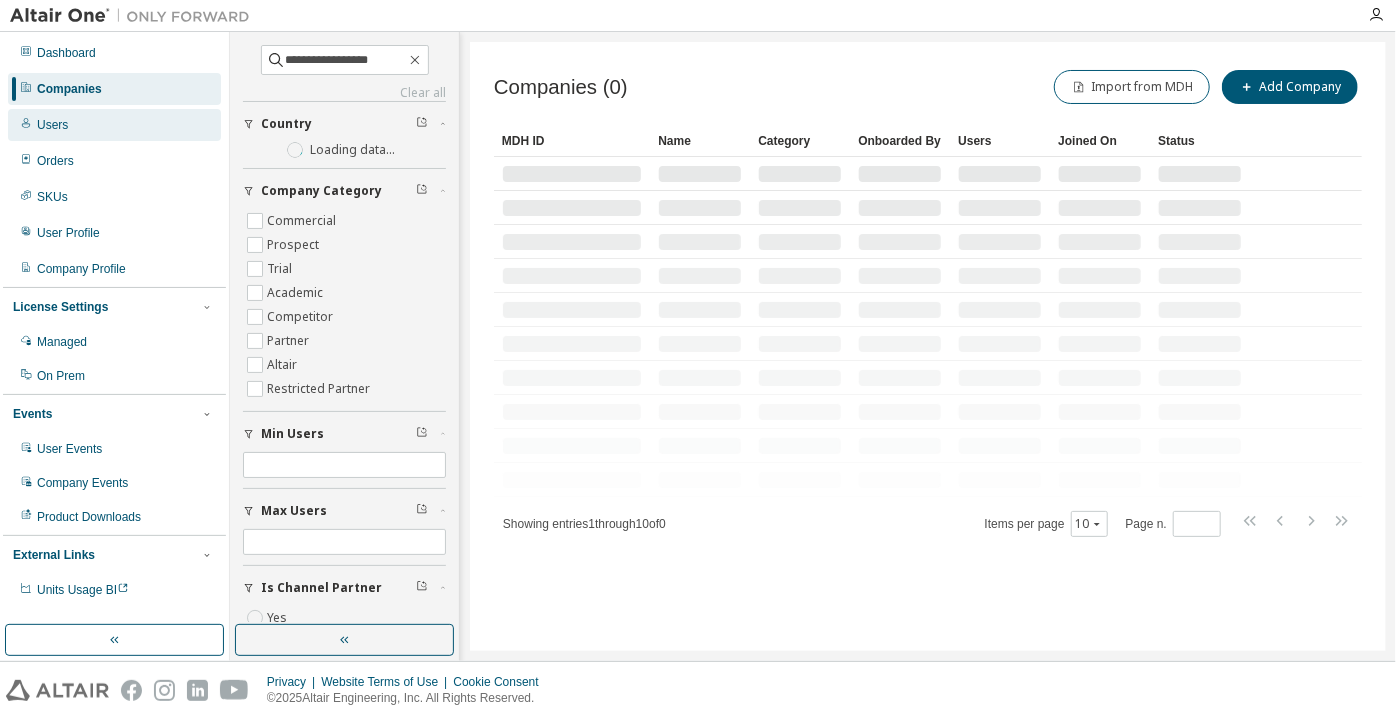 click on "Users" at bounding box center [114, 125] 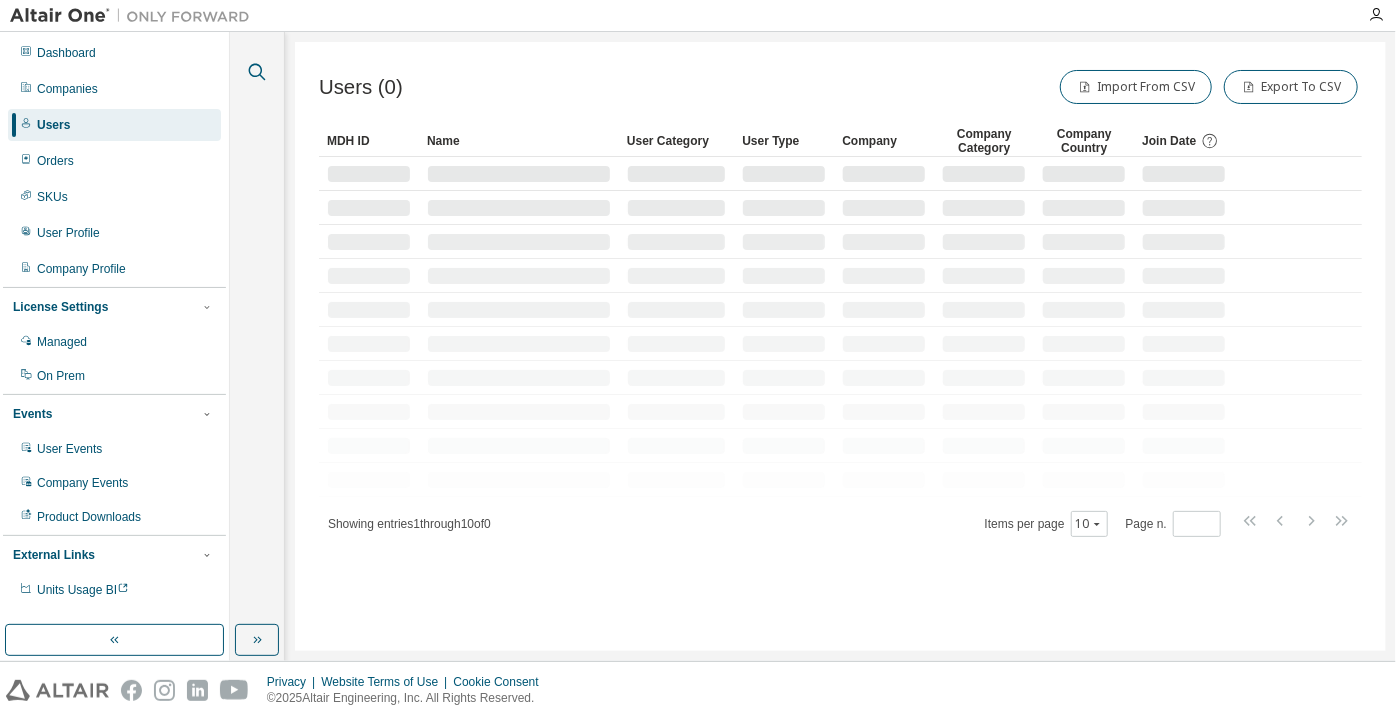 click 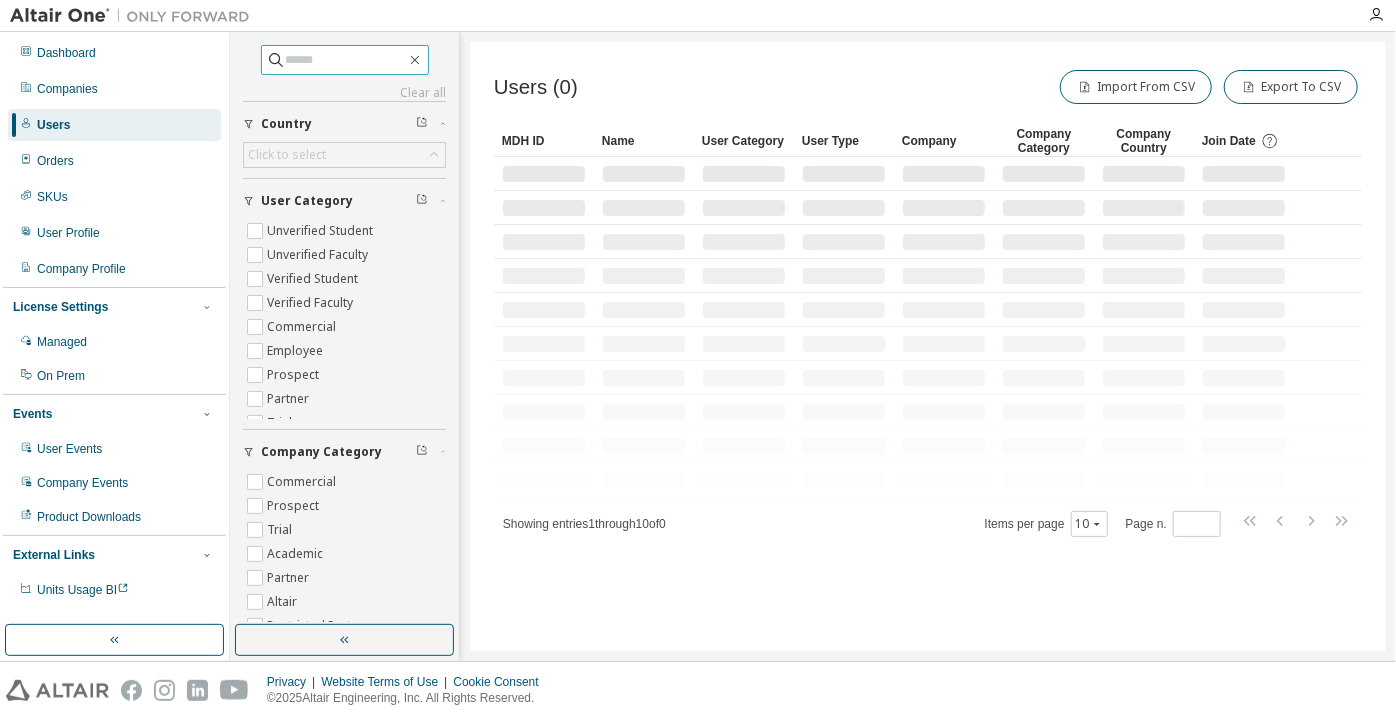 click at bounding box center [346, 60] 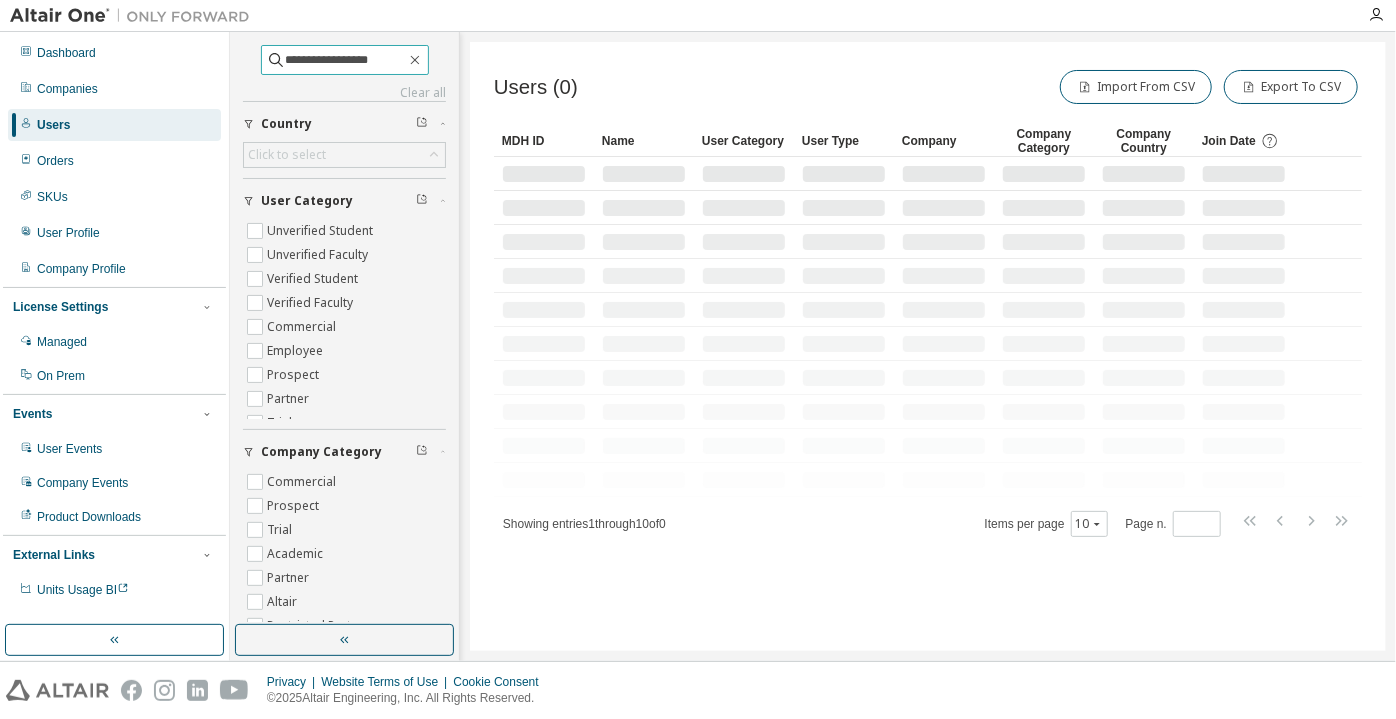type on "**********" 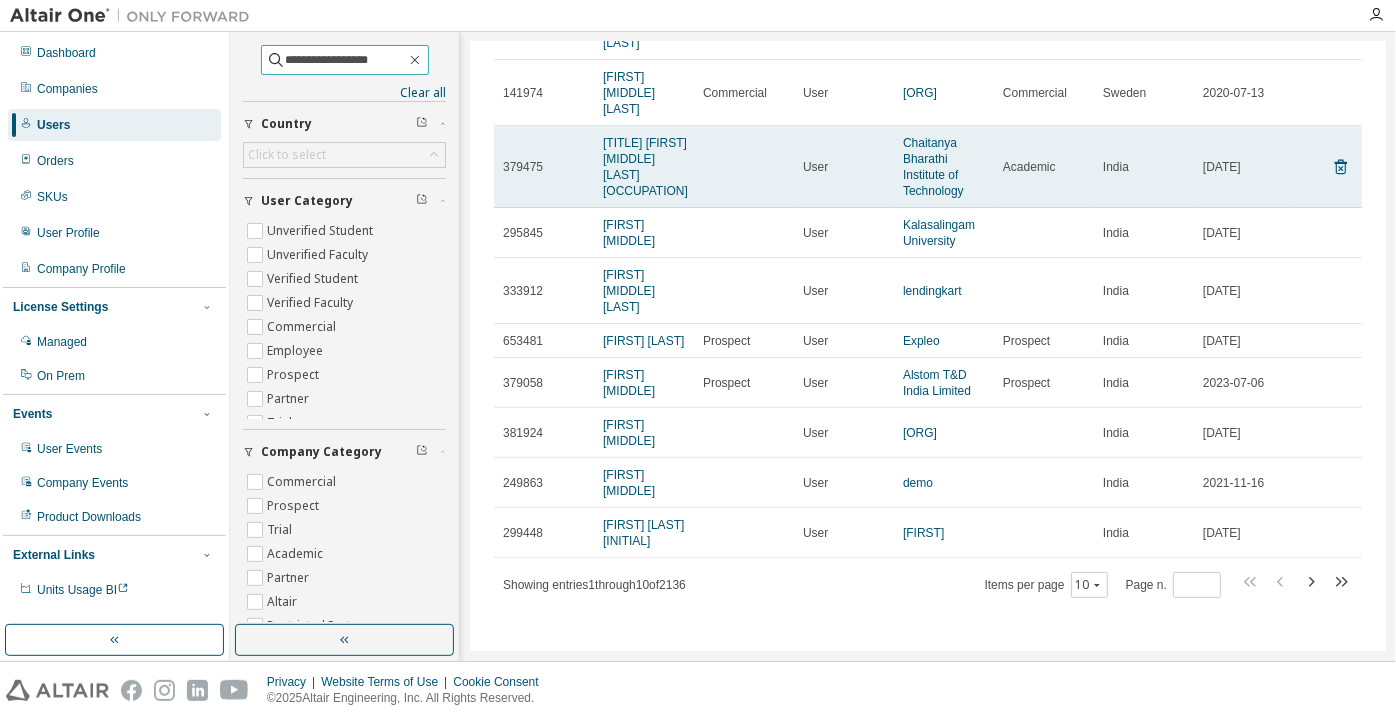scroll, scrollTop: 209, scrollLeft: 0, axis: vertical 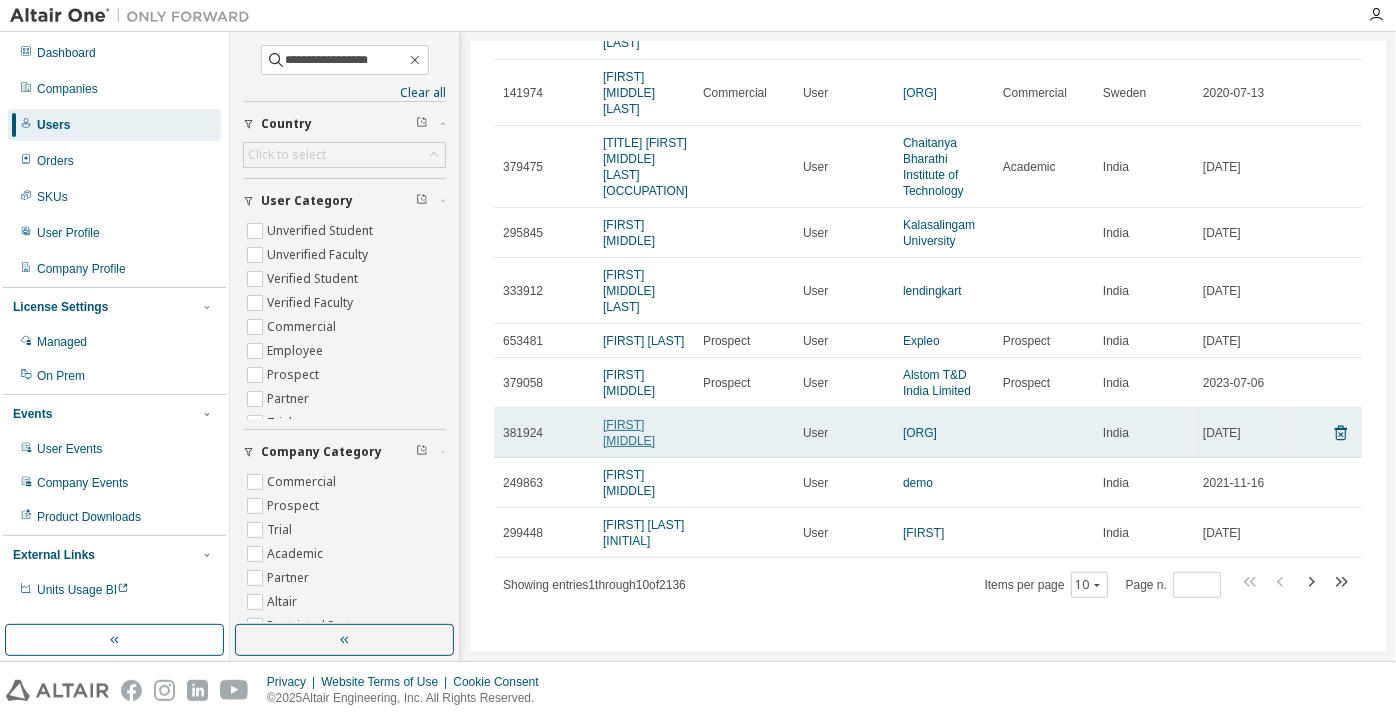 click on "krishna chaitanya" at bounding box center (629, 433) 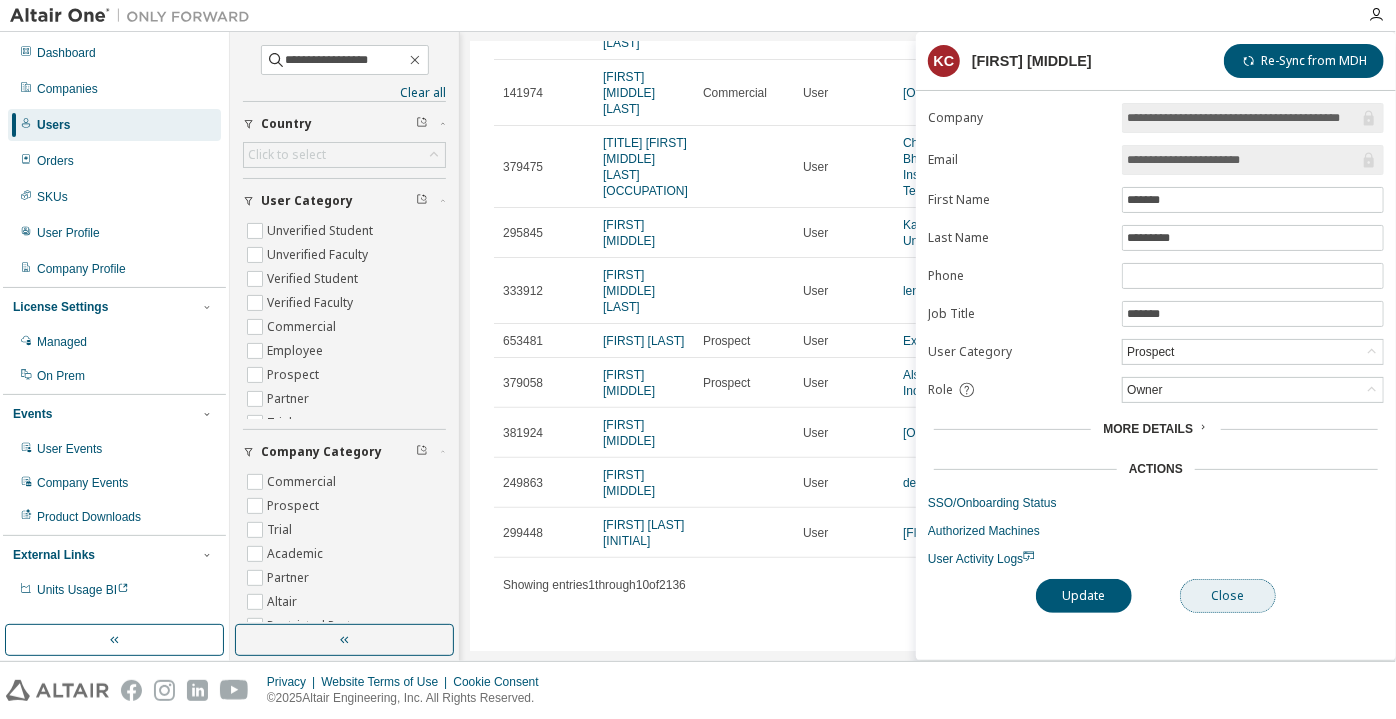 click on "Close" at bounding box center (1228, 596) 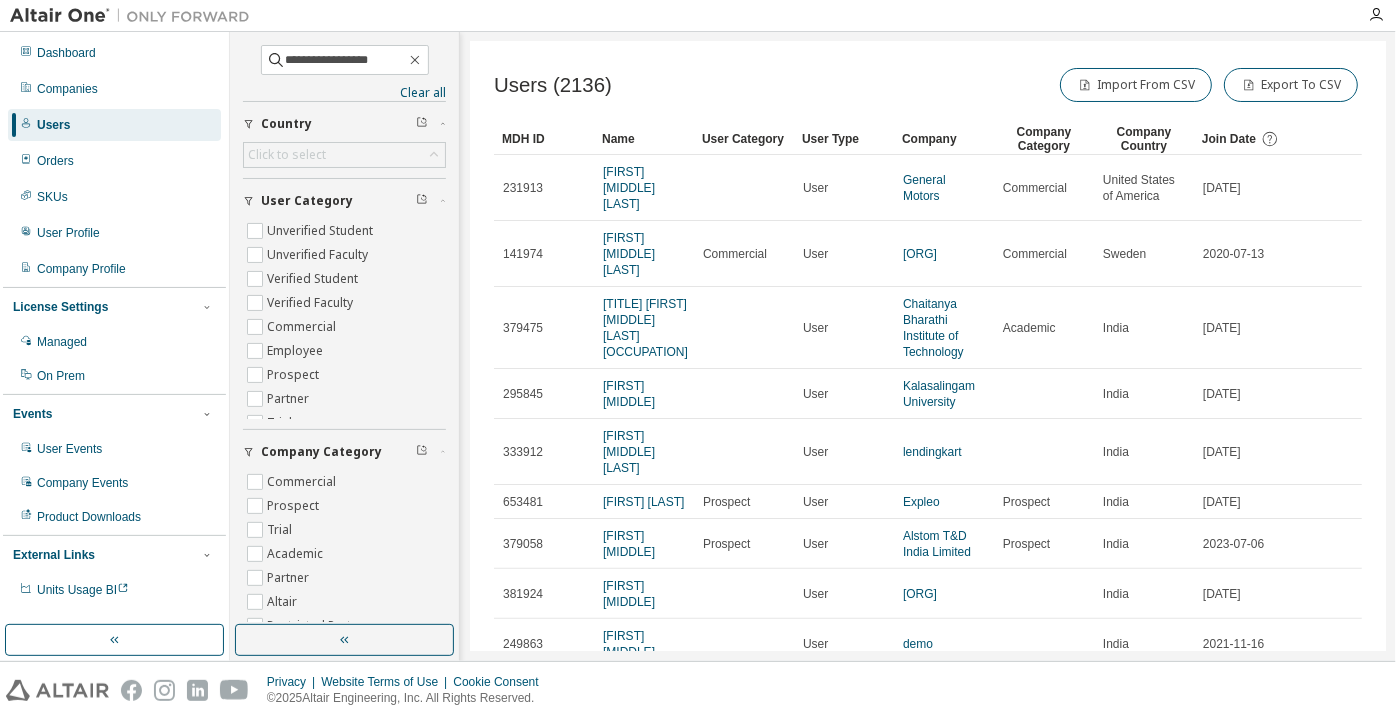 scroll, scrollTop: 0, scrollLeft: 0, axis: both 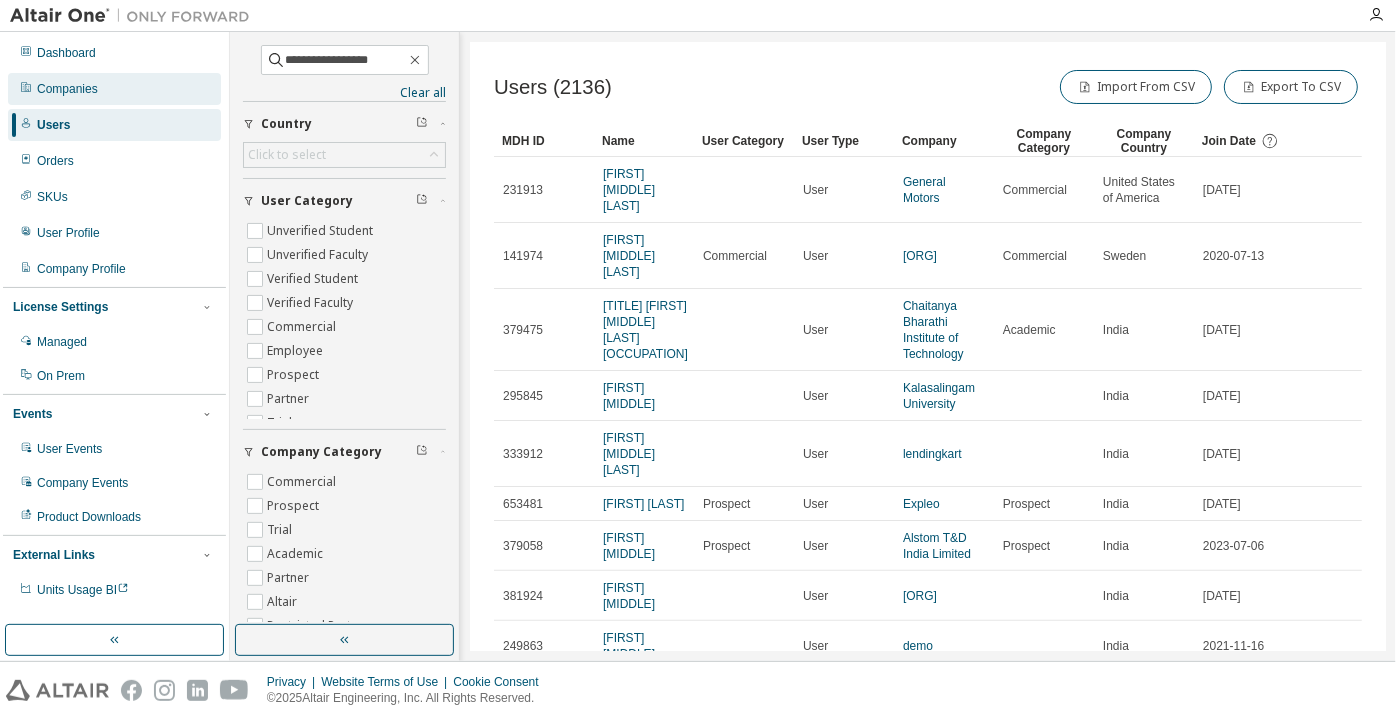 click on "Companies" at bounding box center [114, 89] 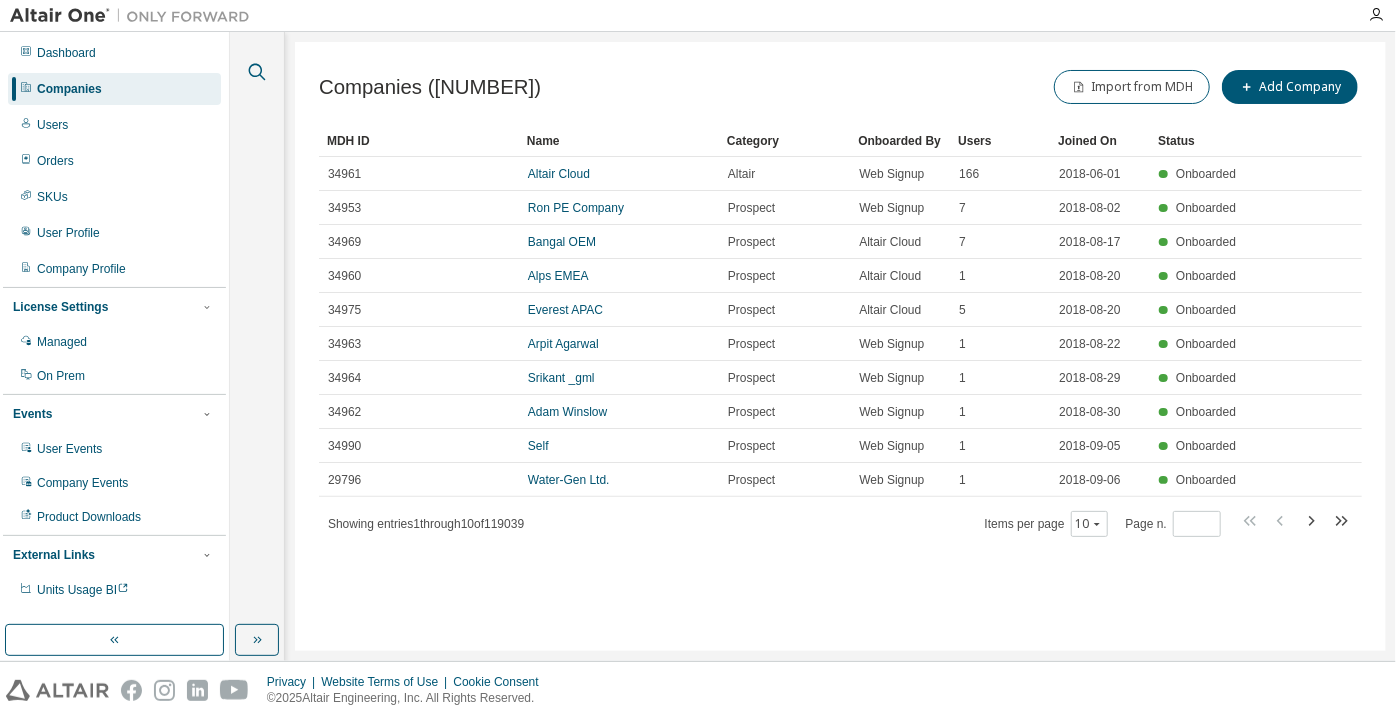 click 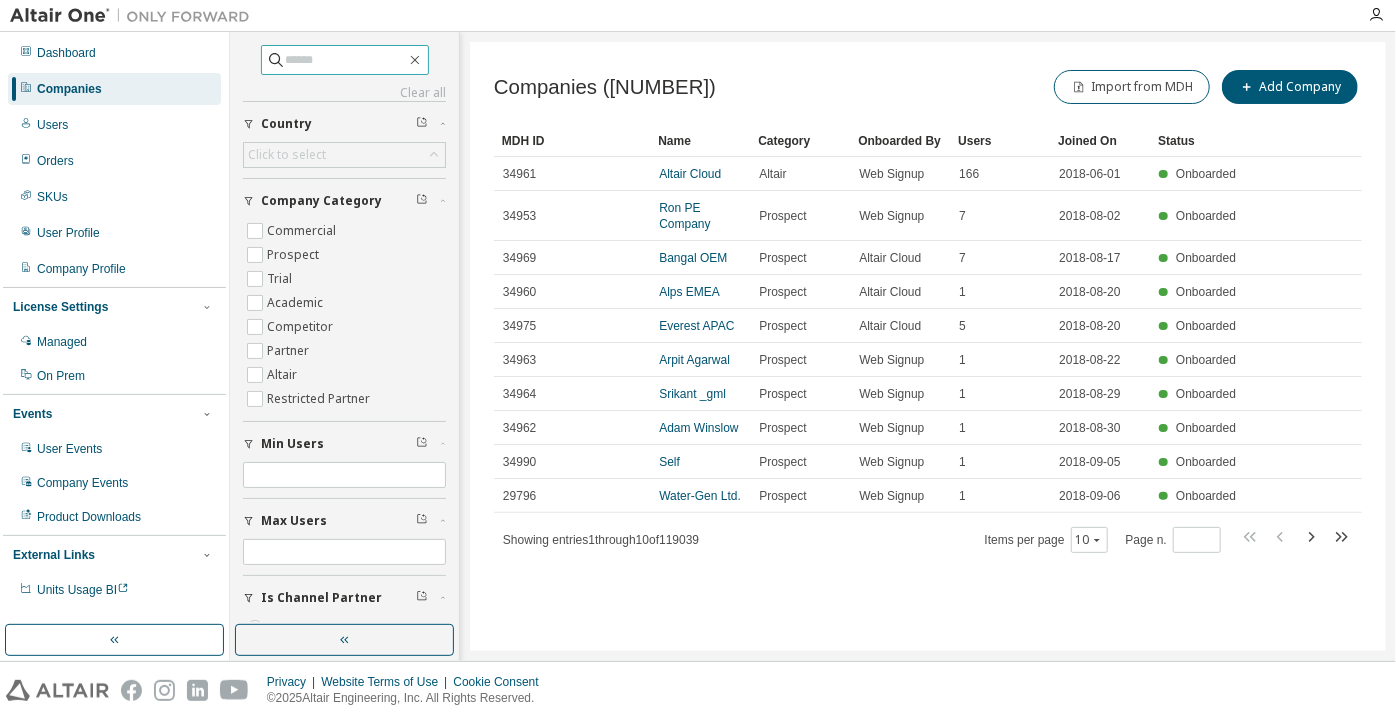click at bounding box center [346, 60] 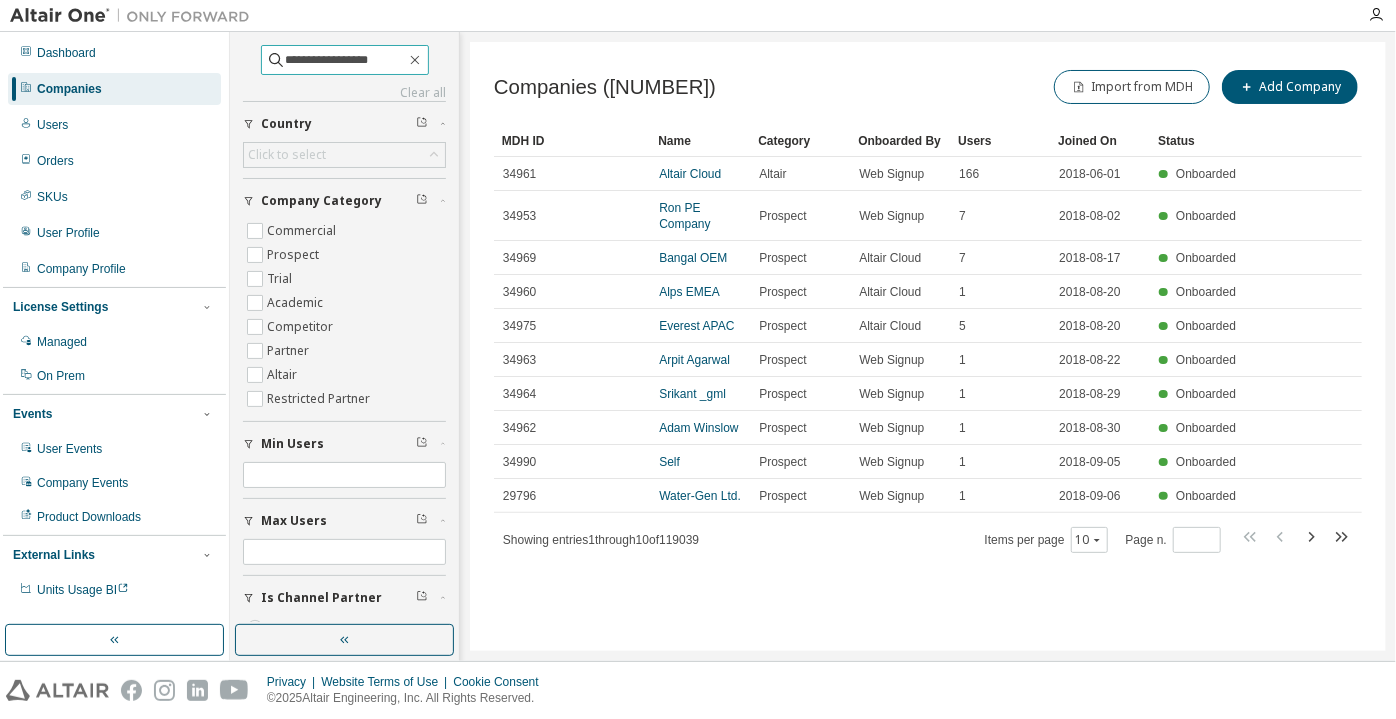 type on "**********" 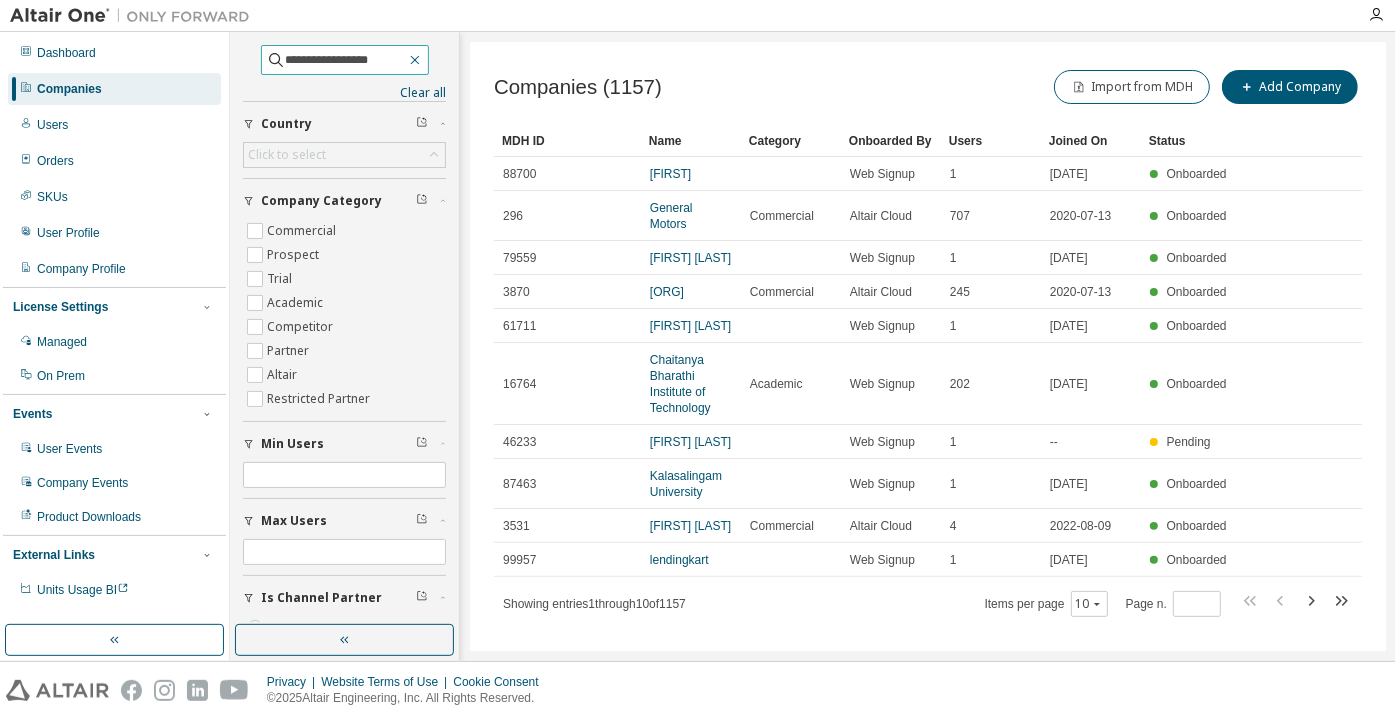 click 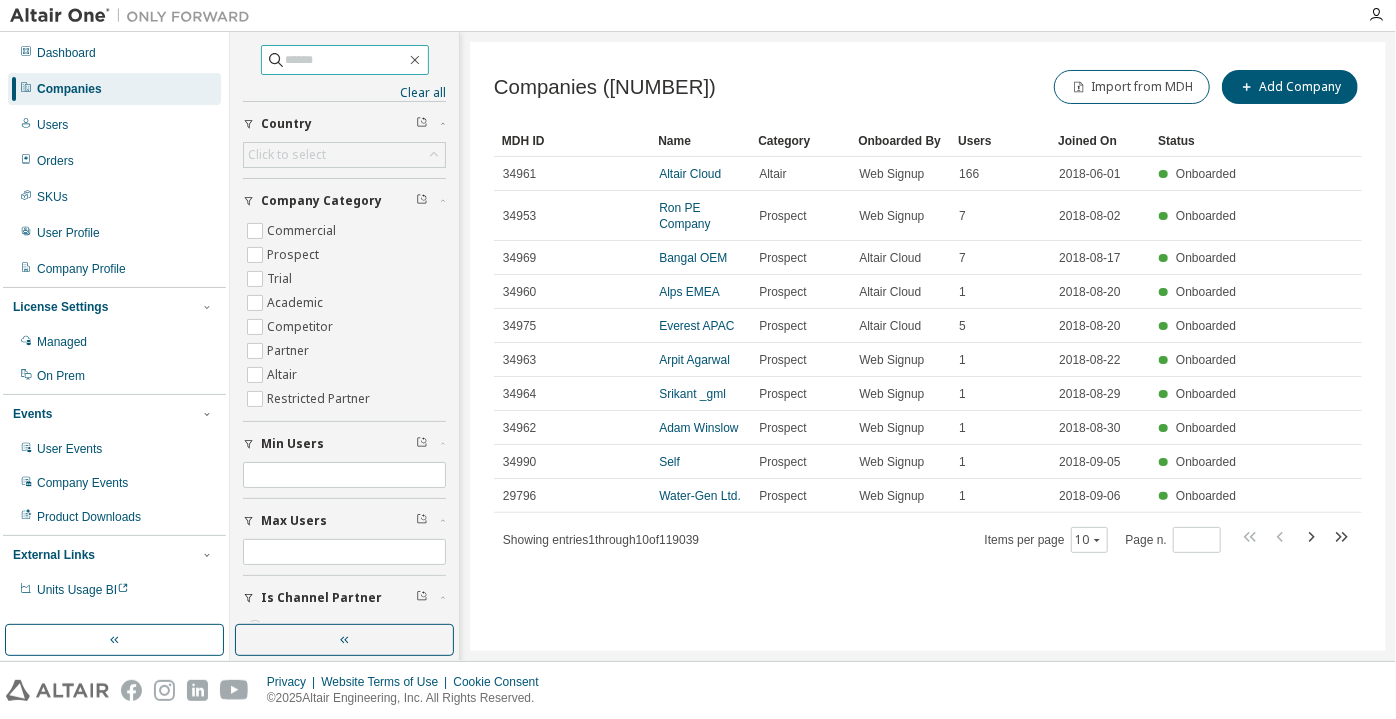 click at bounding box center [346, 60] 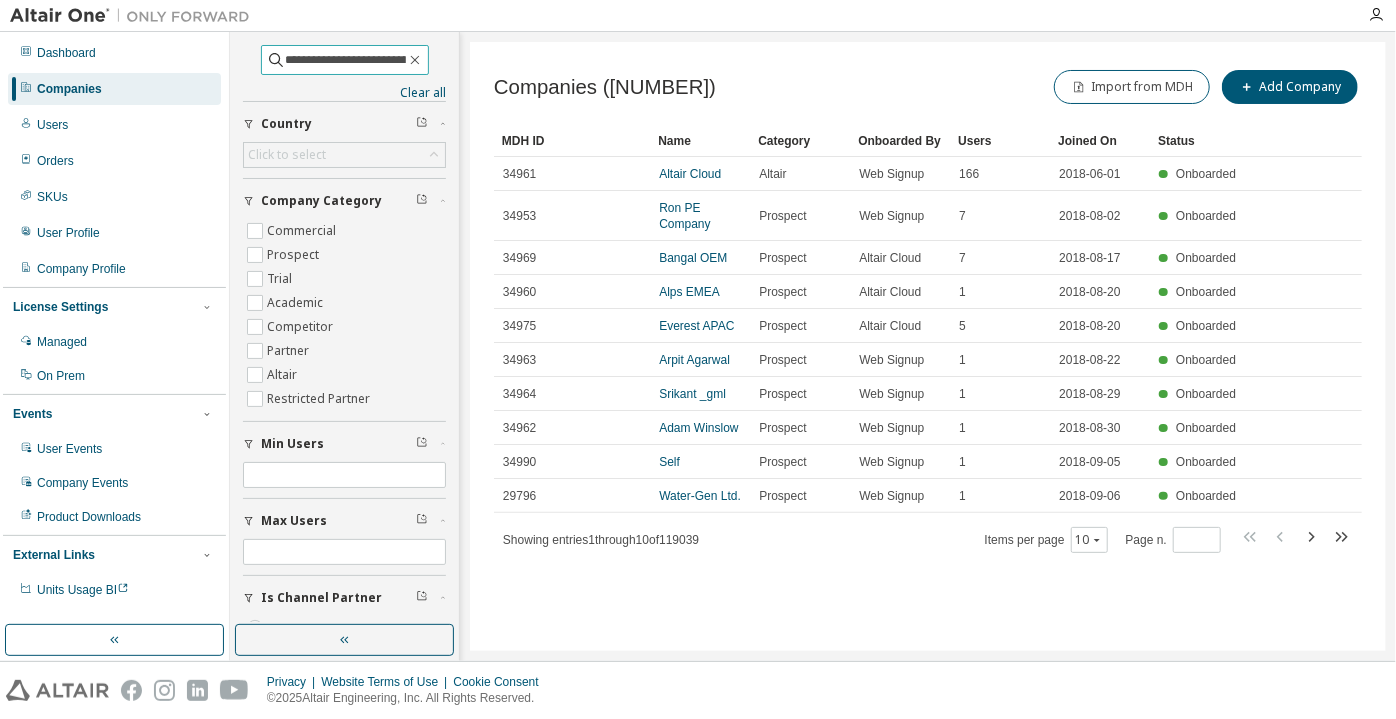 scroll, scrollTop: 0, scrollLeft: 115, axis: horizontal 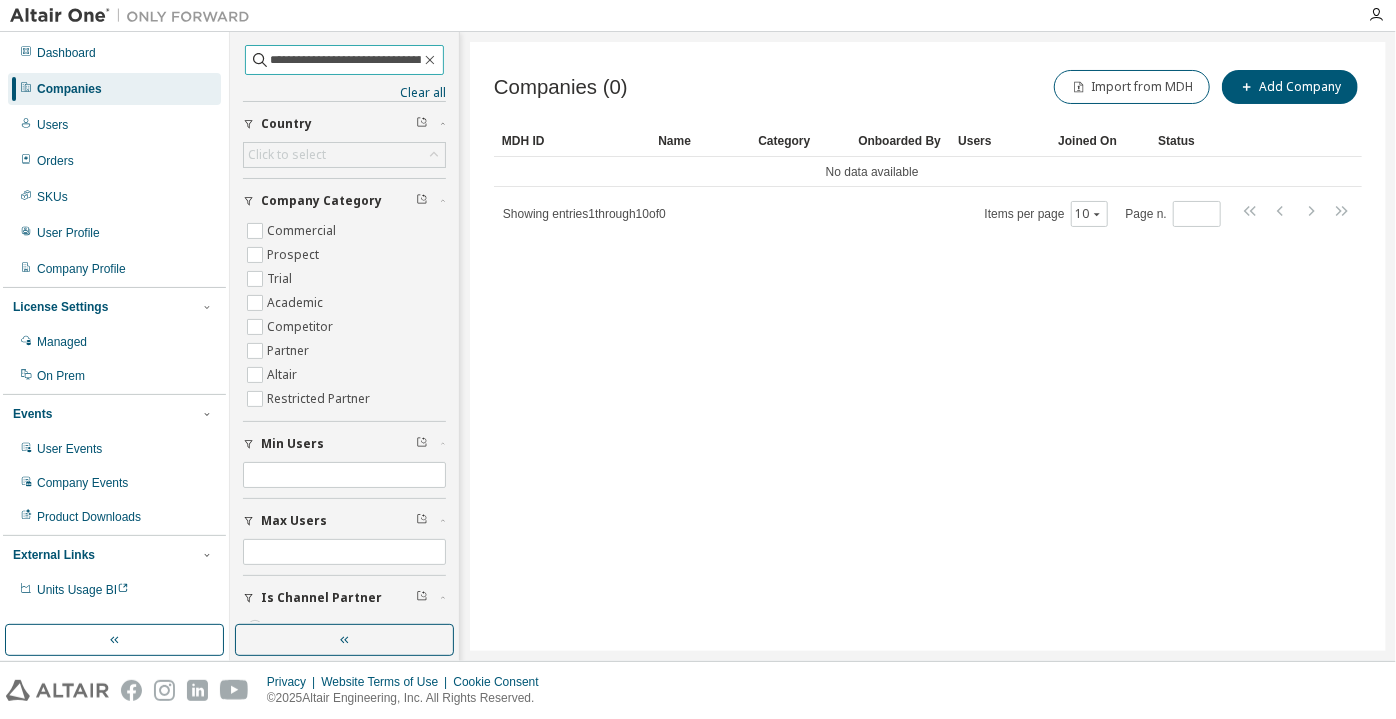 drag, startPoint x: 362, startPoint y: 51, endPoint x: 258, endPoint y: 52, distance: 104.00481 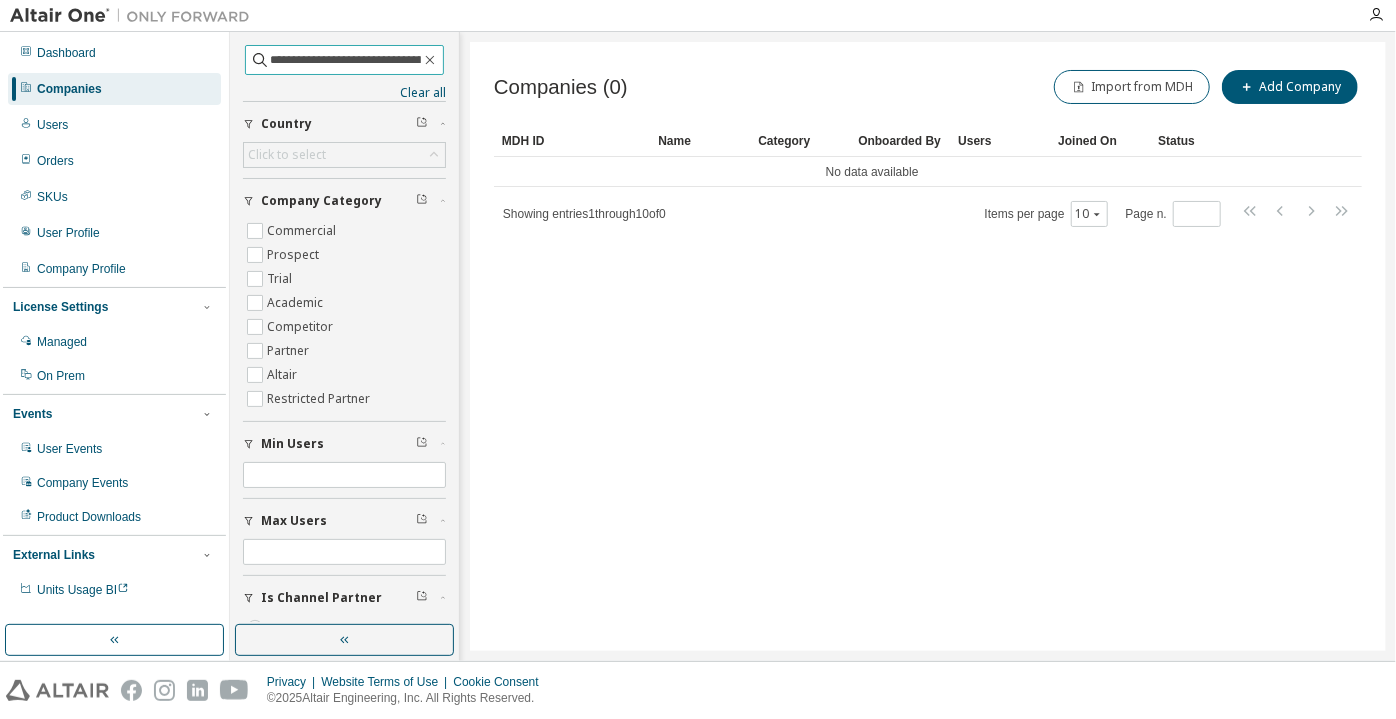 scroll, scrollTop: 0, scrollLeft: 115, axis: horizontal 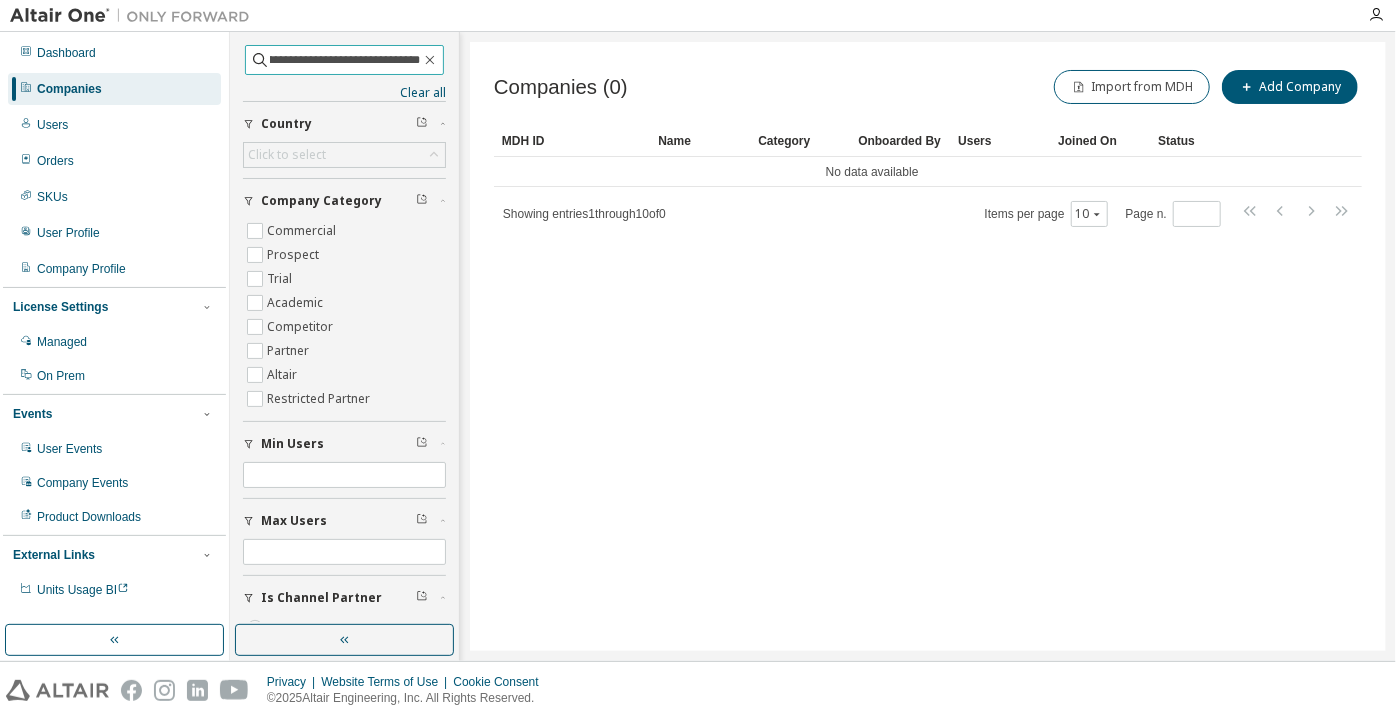 drag, startPoint x: 312, startPoint y: 60, endPoint x: 502, endPoint y: 30, distance: 192.35384 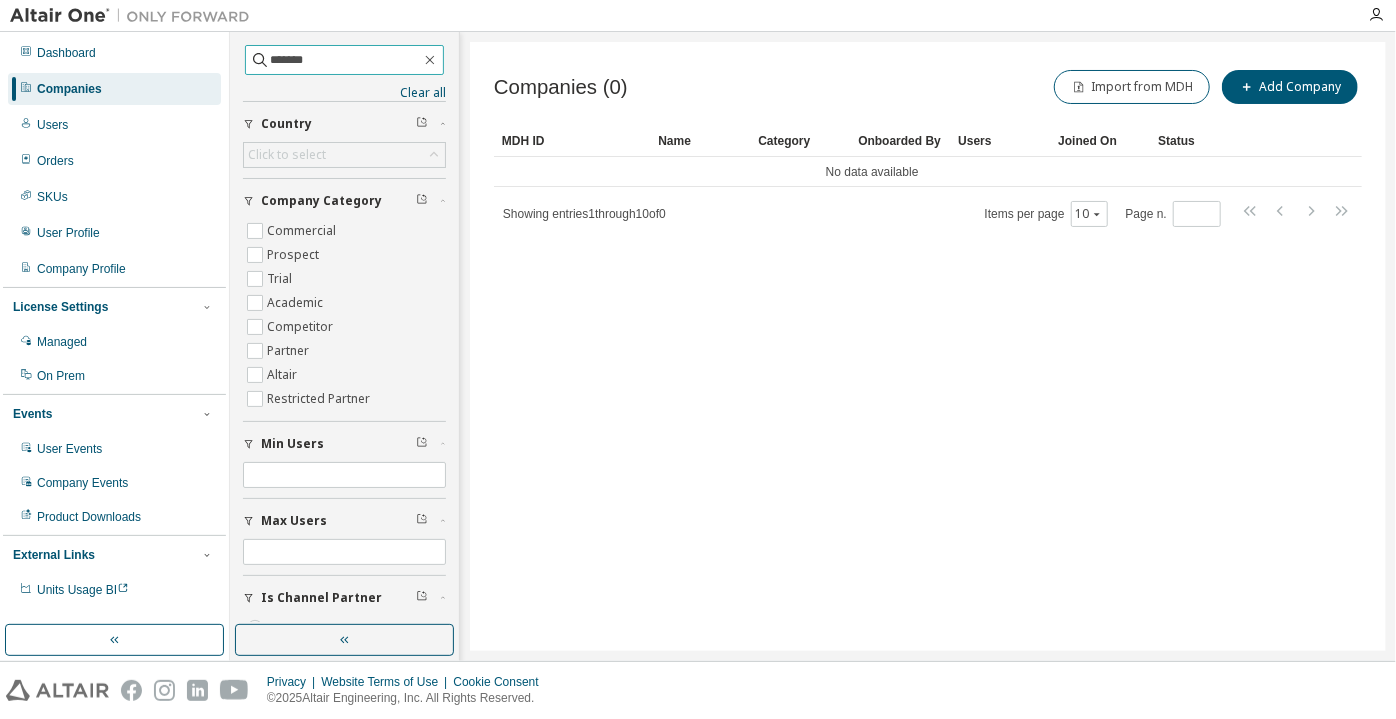 scroll, scrollTop: 0, scrollLeft: 0, axis: both 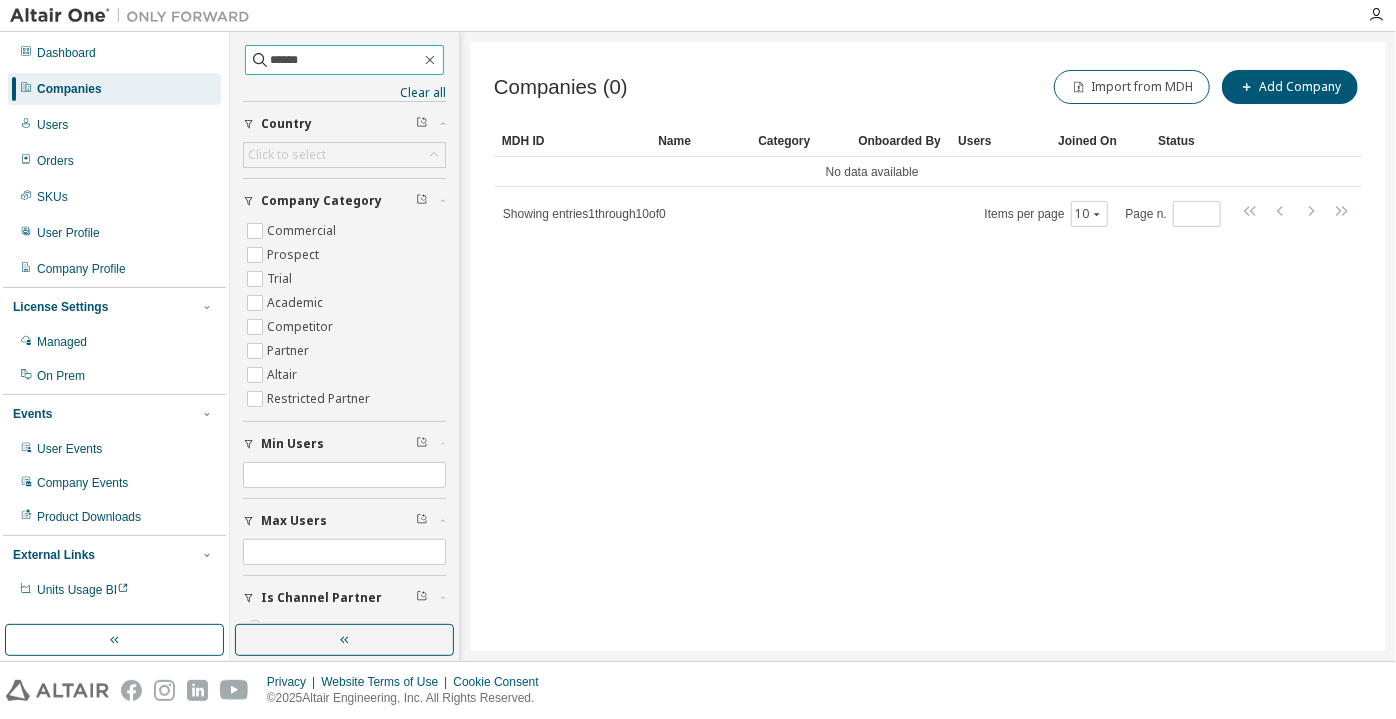 type on "*****" 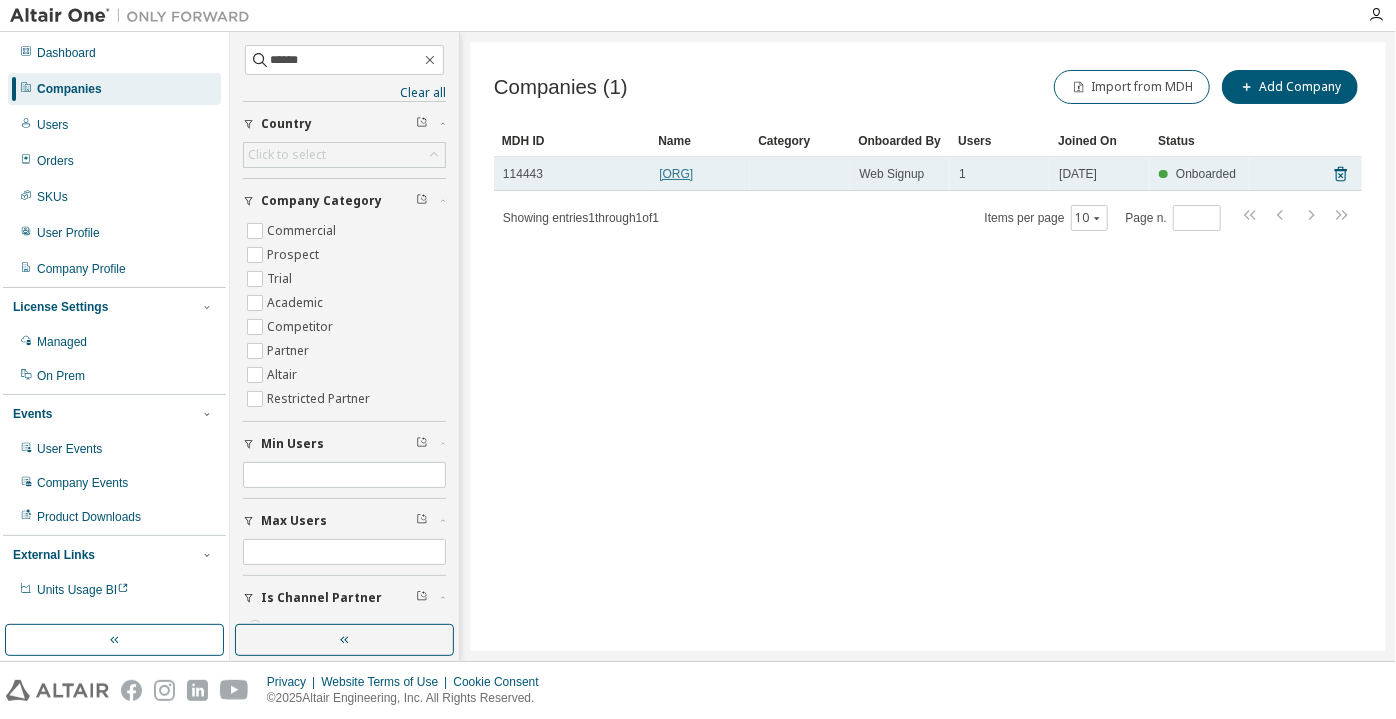 click on "PSCMR College of Engineering and Technology" at bounding box center (676, 174) 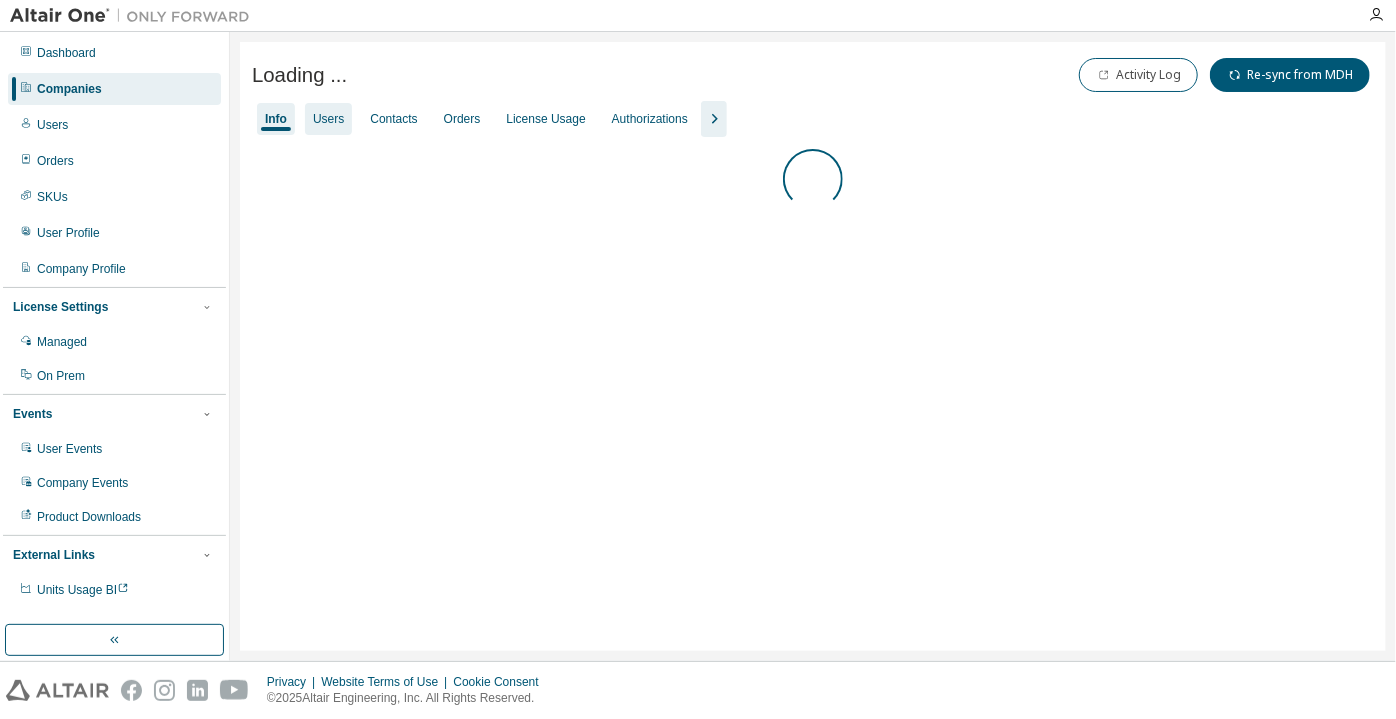 click on "Users" at bounding box center [328, 119] 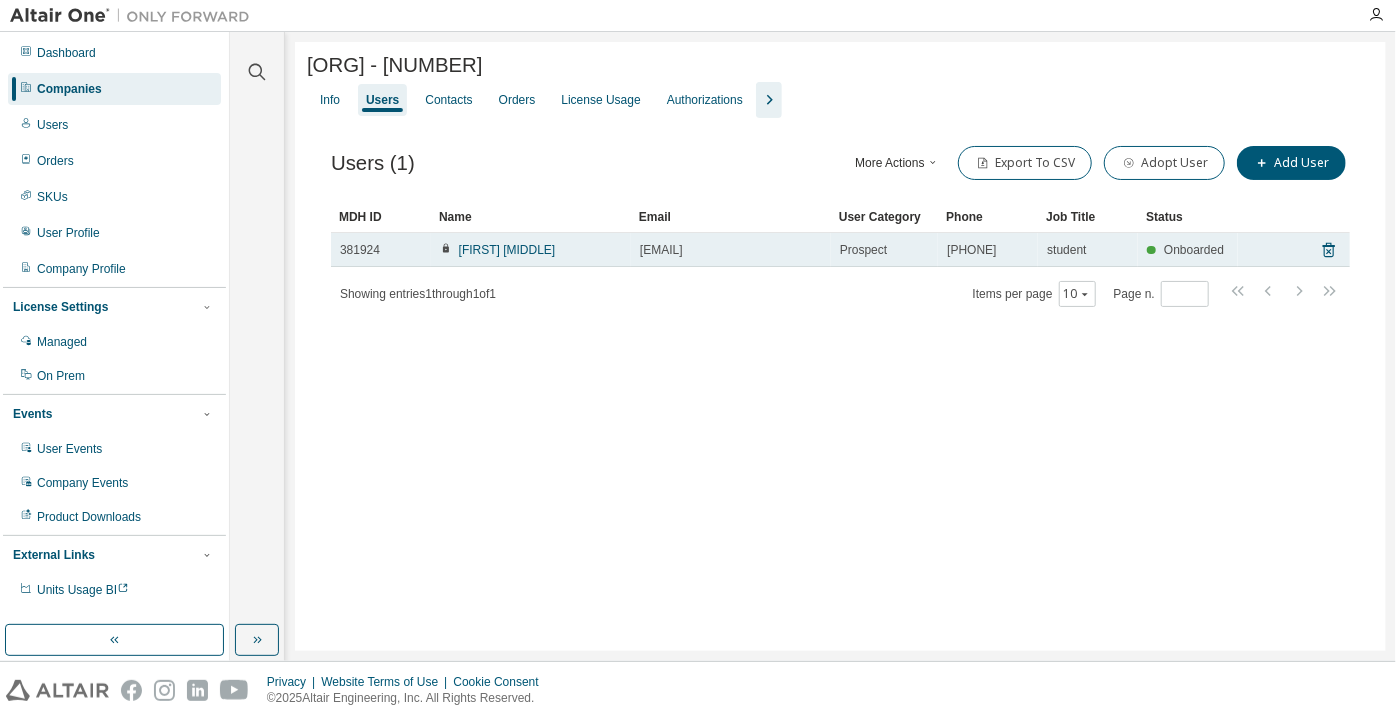 drag, startPoint x: 641, startPoint y: 256, endPoint x: 705, endPoint y: 255, distance: 64.00781 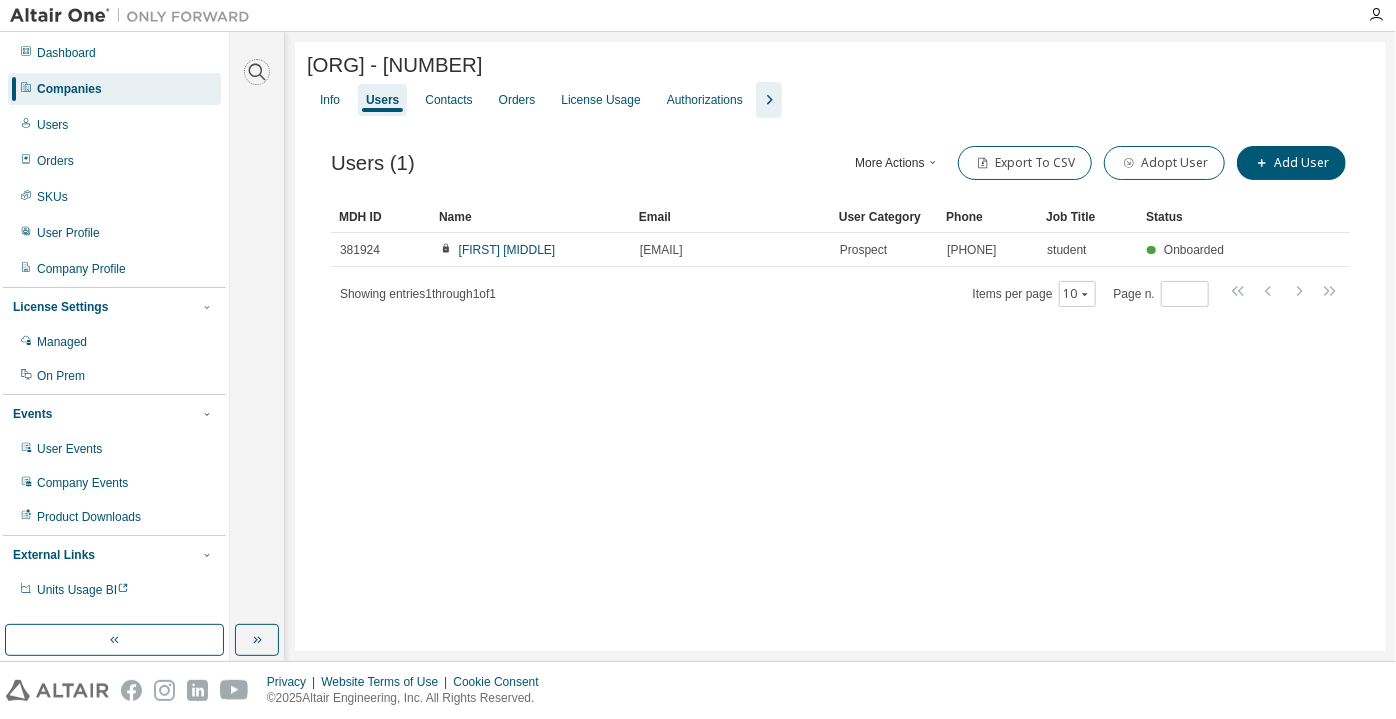 click 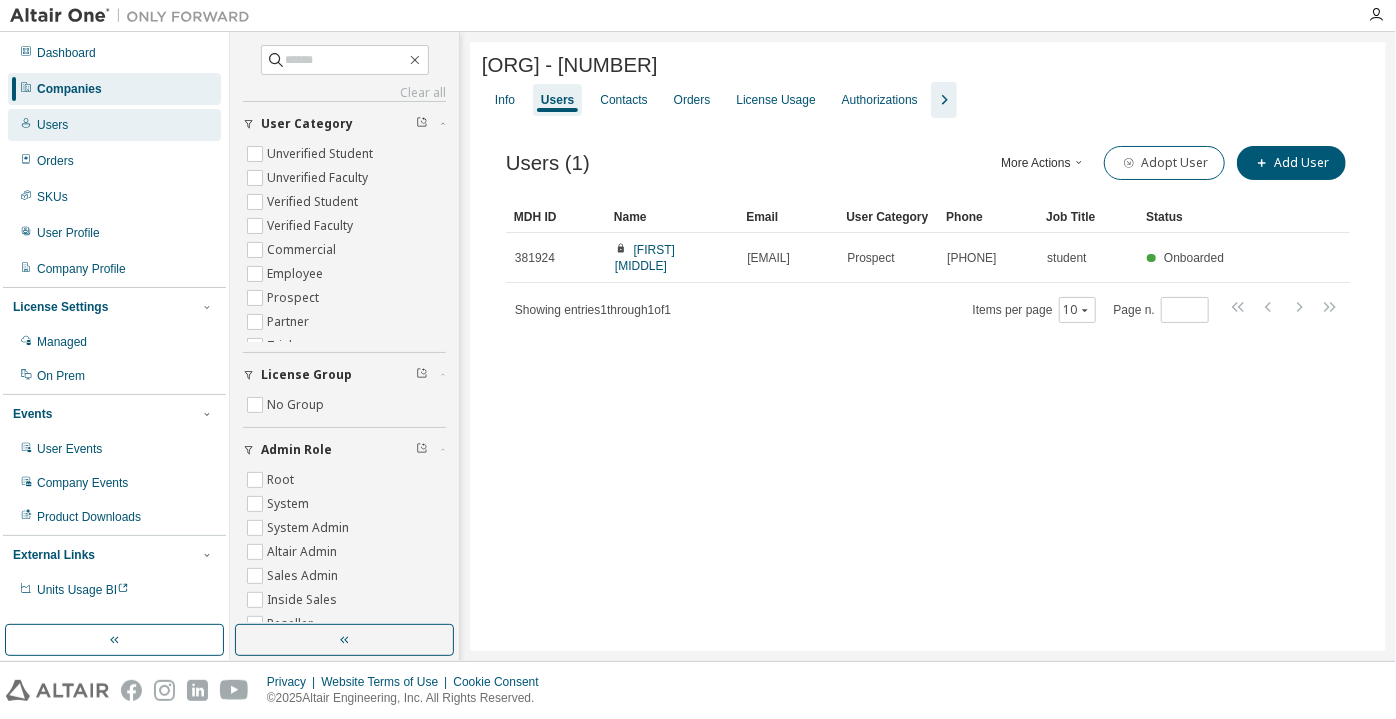 click on "Users" at bounding box center (114, 125) 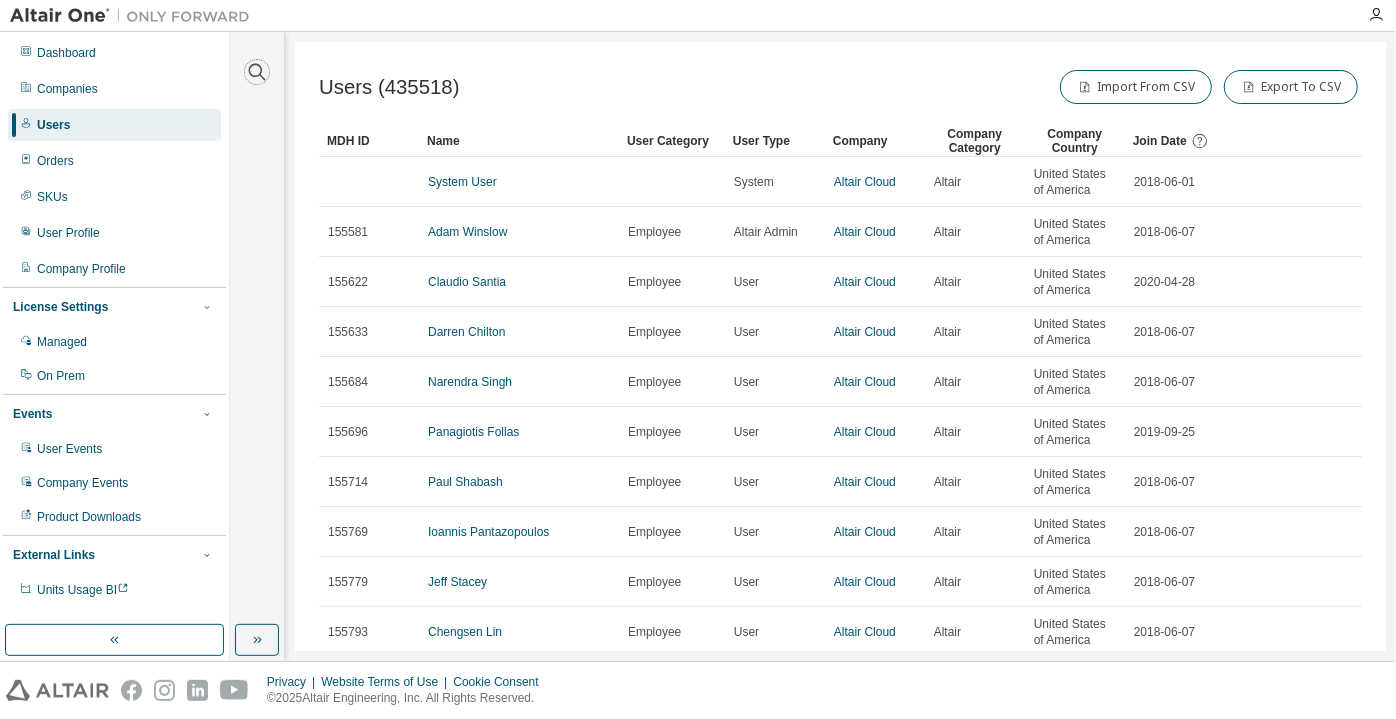 click at bounding box center [257, 72] 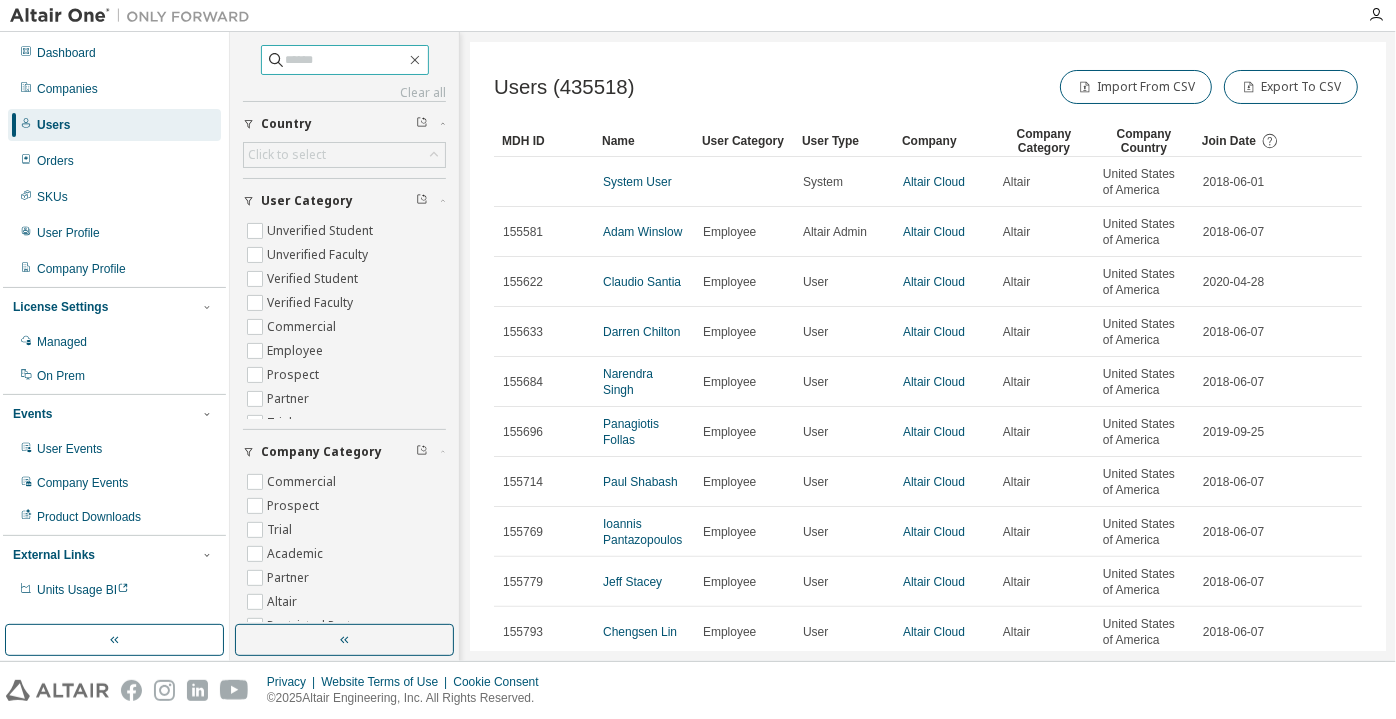 click 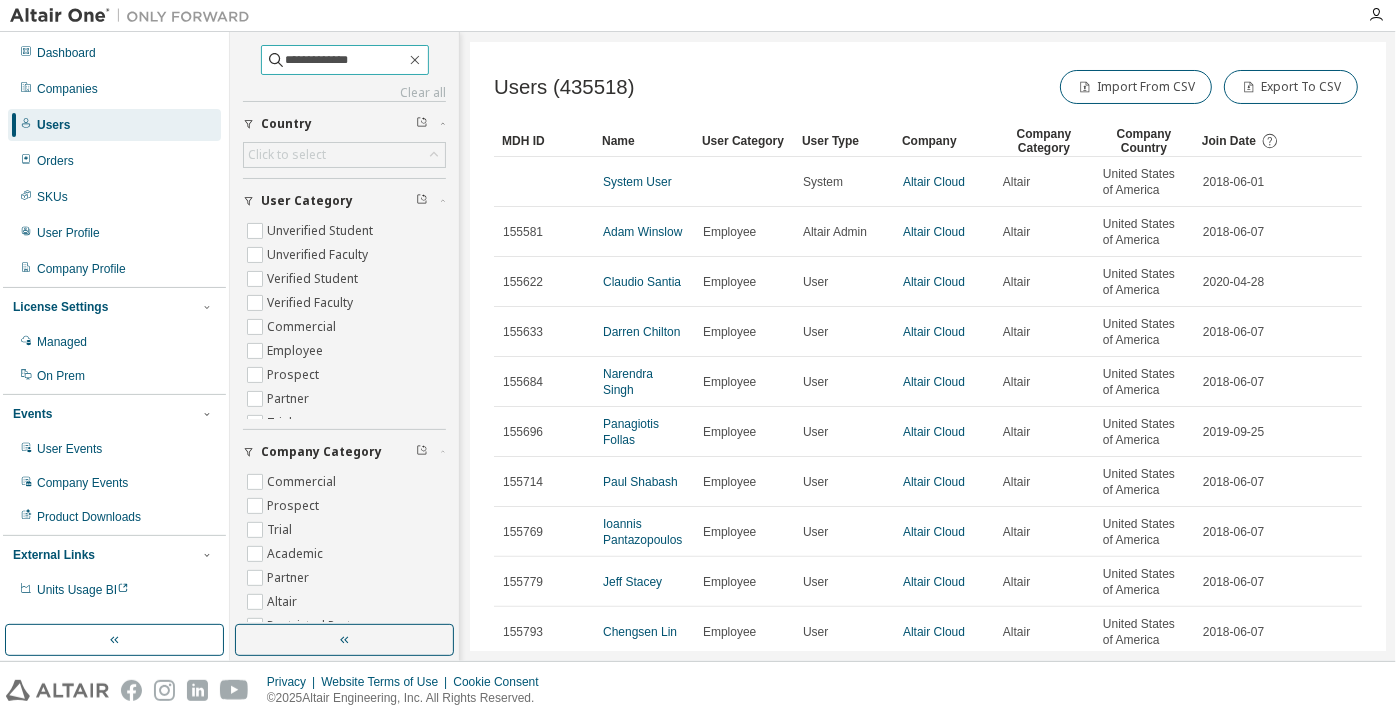type on "**********" 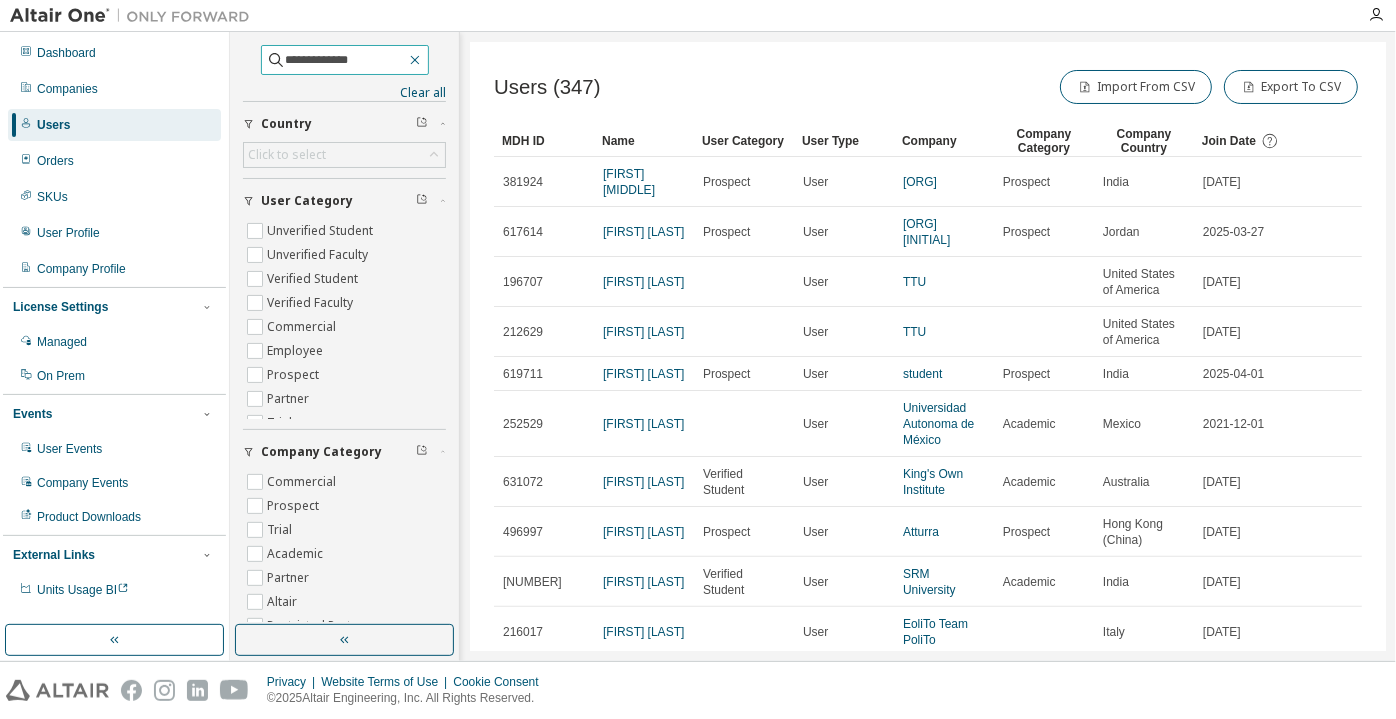 click 